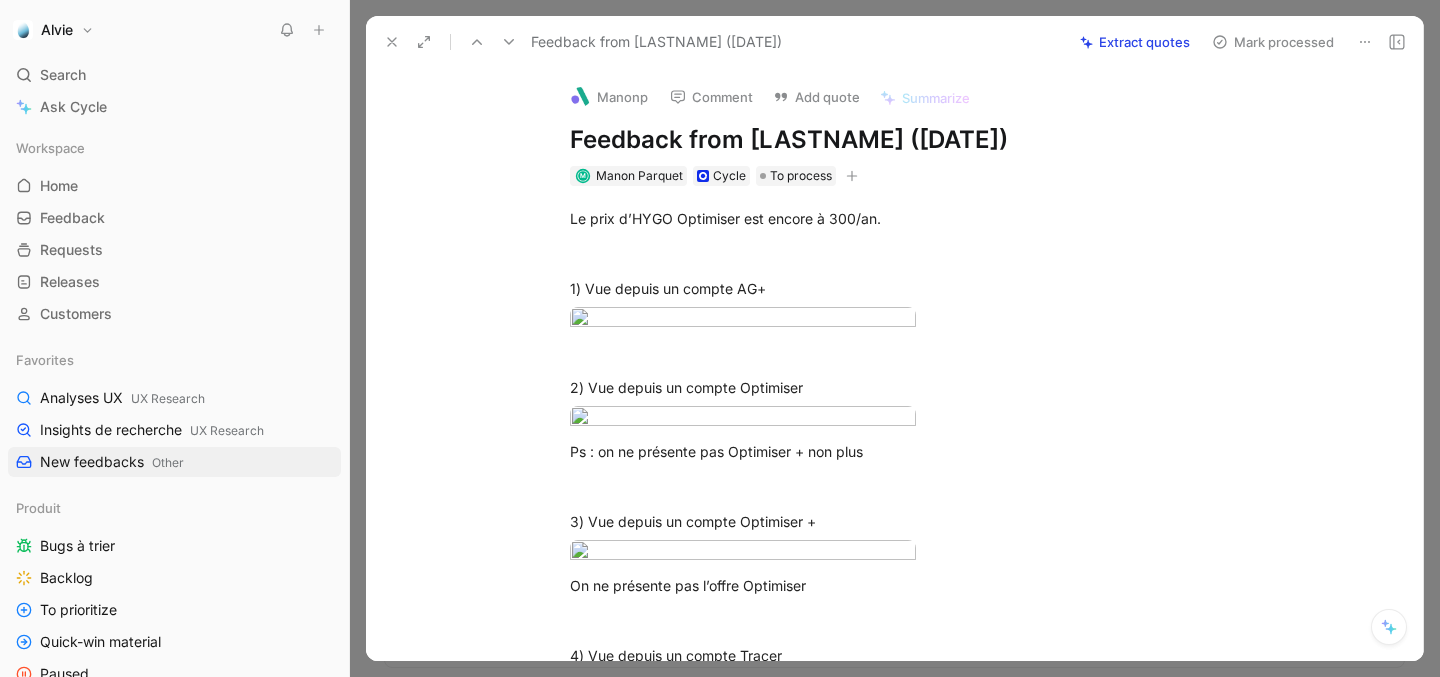 scroll, scrollTop: 0, scrollLeft: 0, axis: both 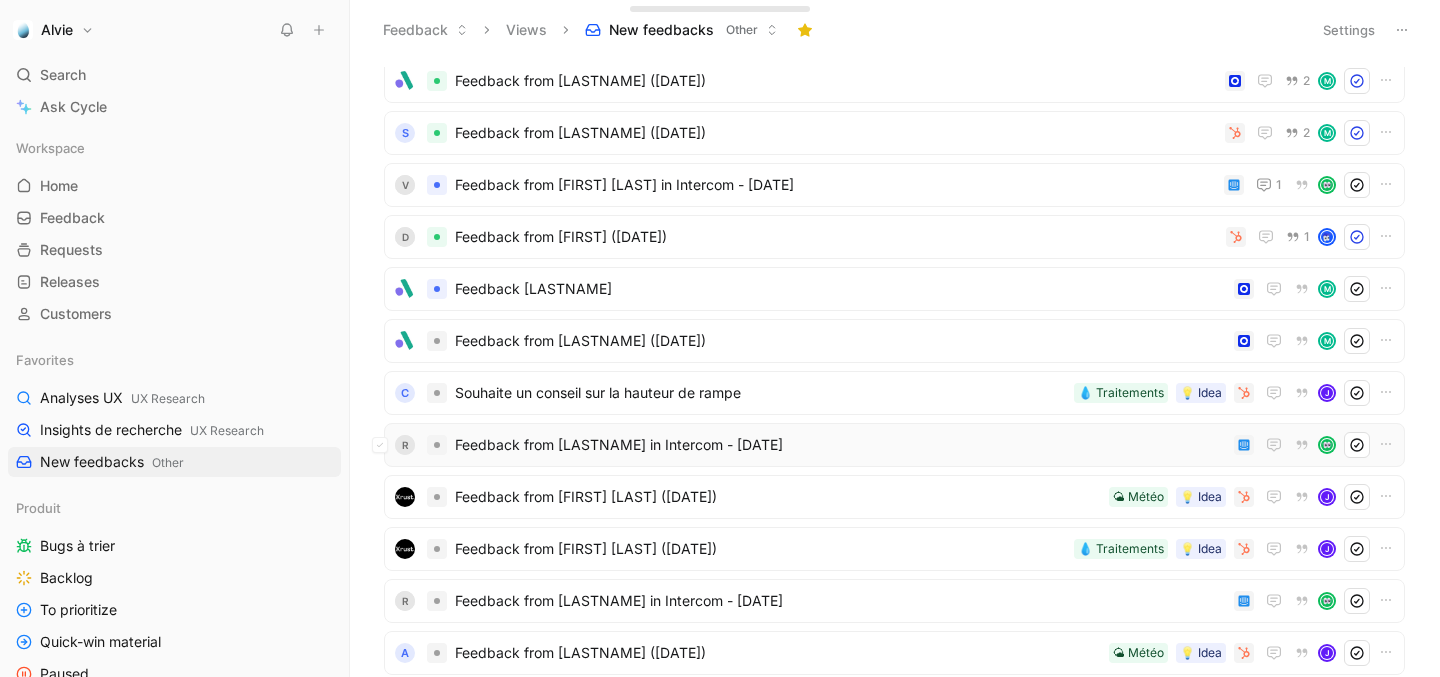 click on "Feedback from [FIRST] [LAST] in Intercom - [DATE]" at bounding box center [840, 445] 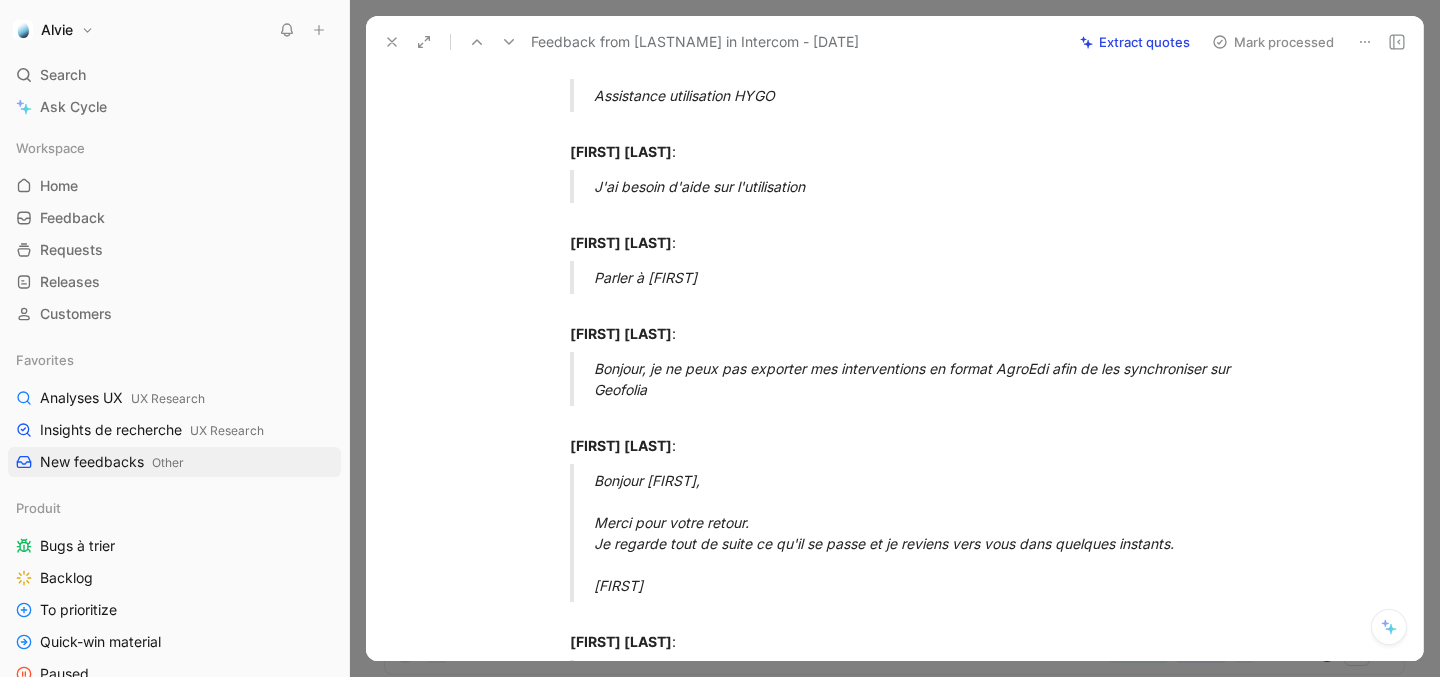 scroll, scrollTop: 350, scrollLeft: 0, axis: vertical 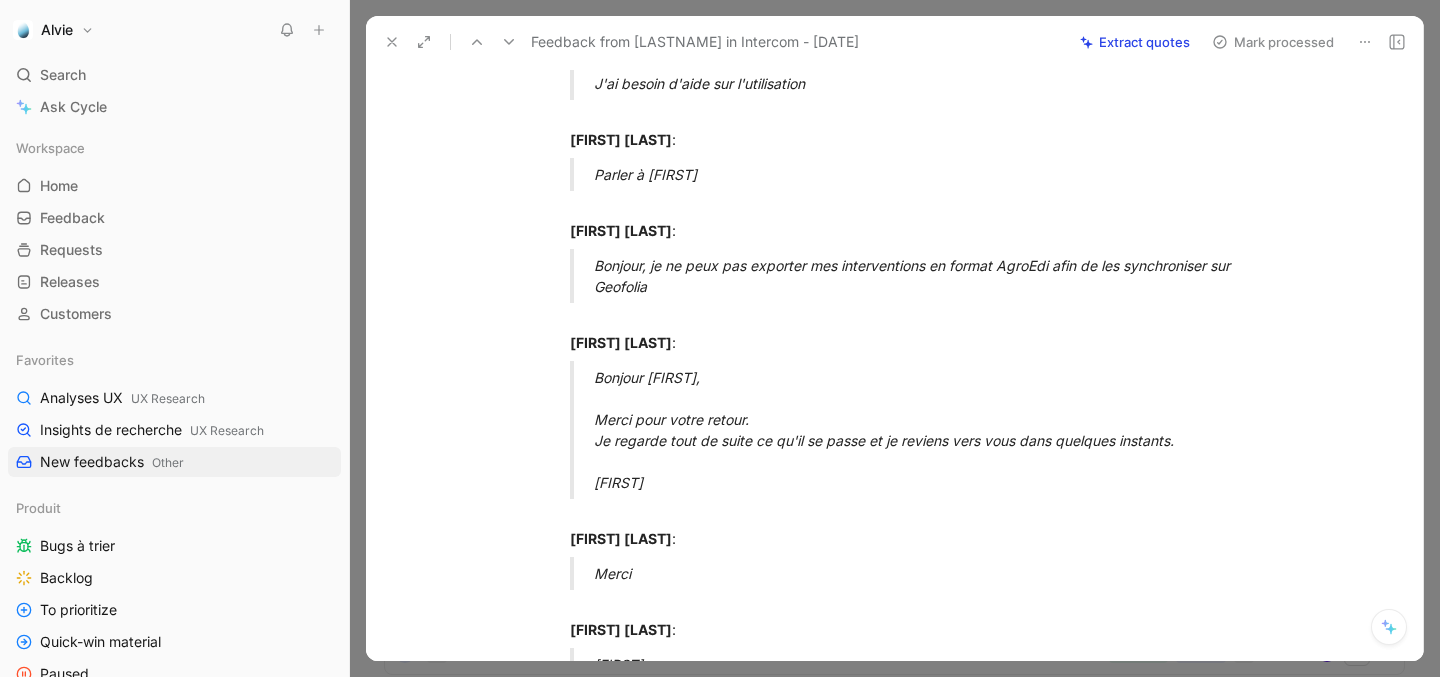 click 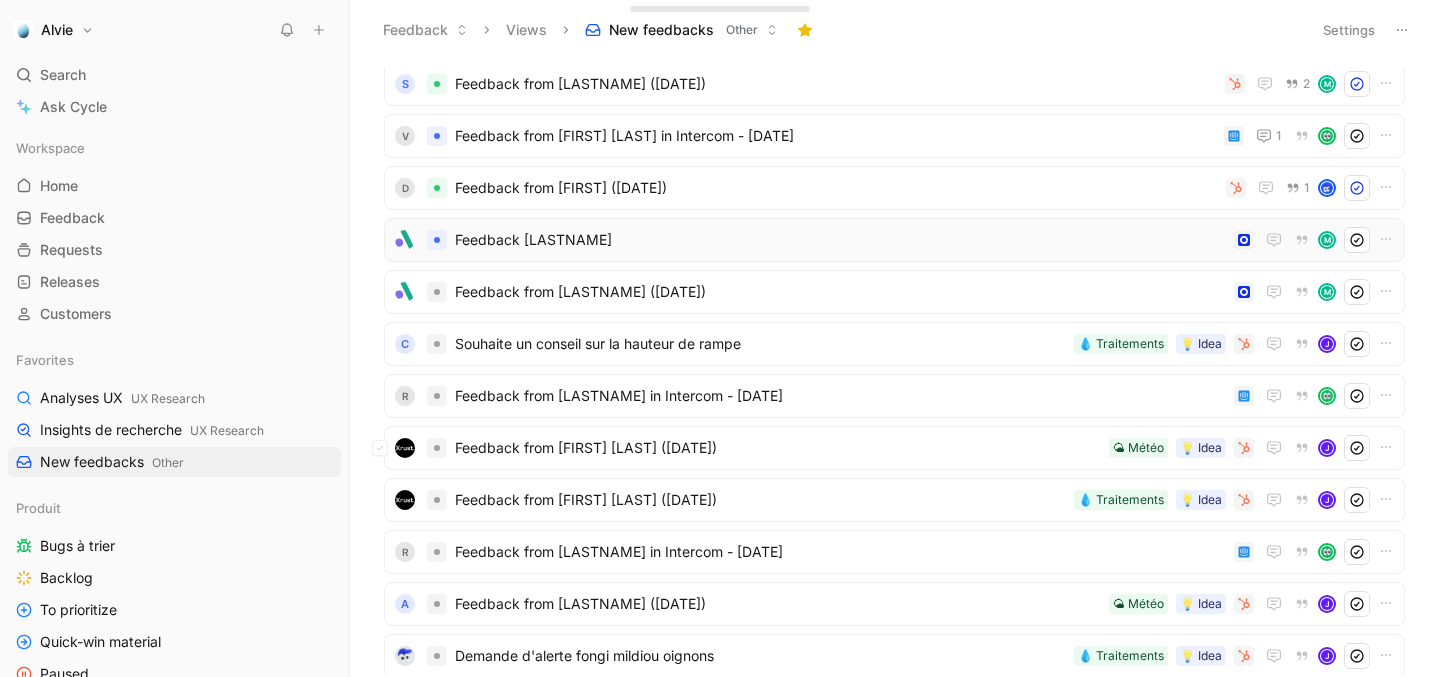 scroll, scrollTop: 292, scrollLeft: 0, axis: vertical 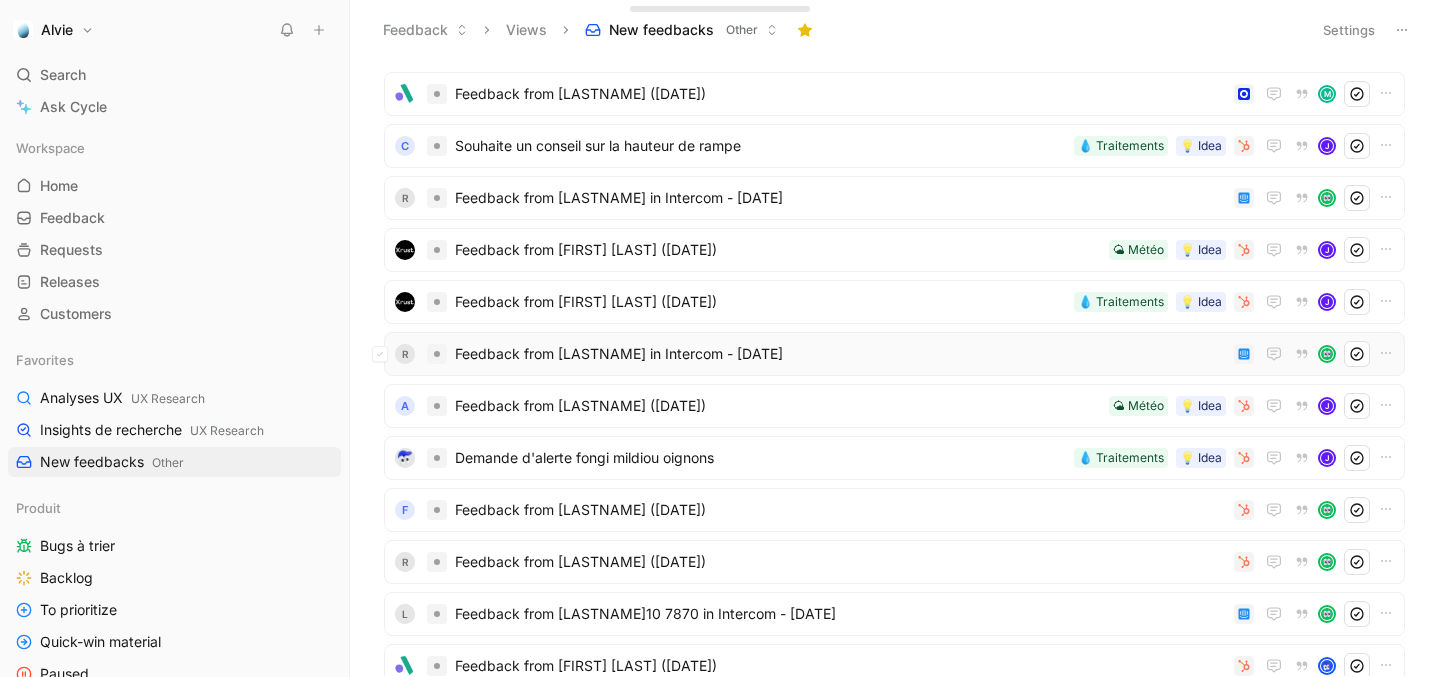 click on "Feedback from [FIRST] [LAST] in Intercom - [DATE]" at bounding box center (840, 354) 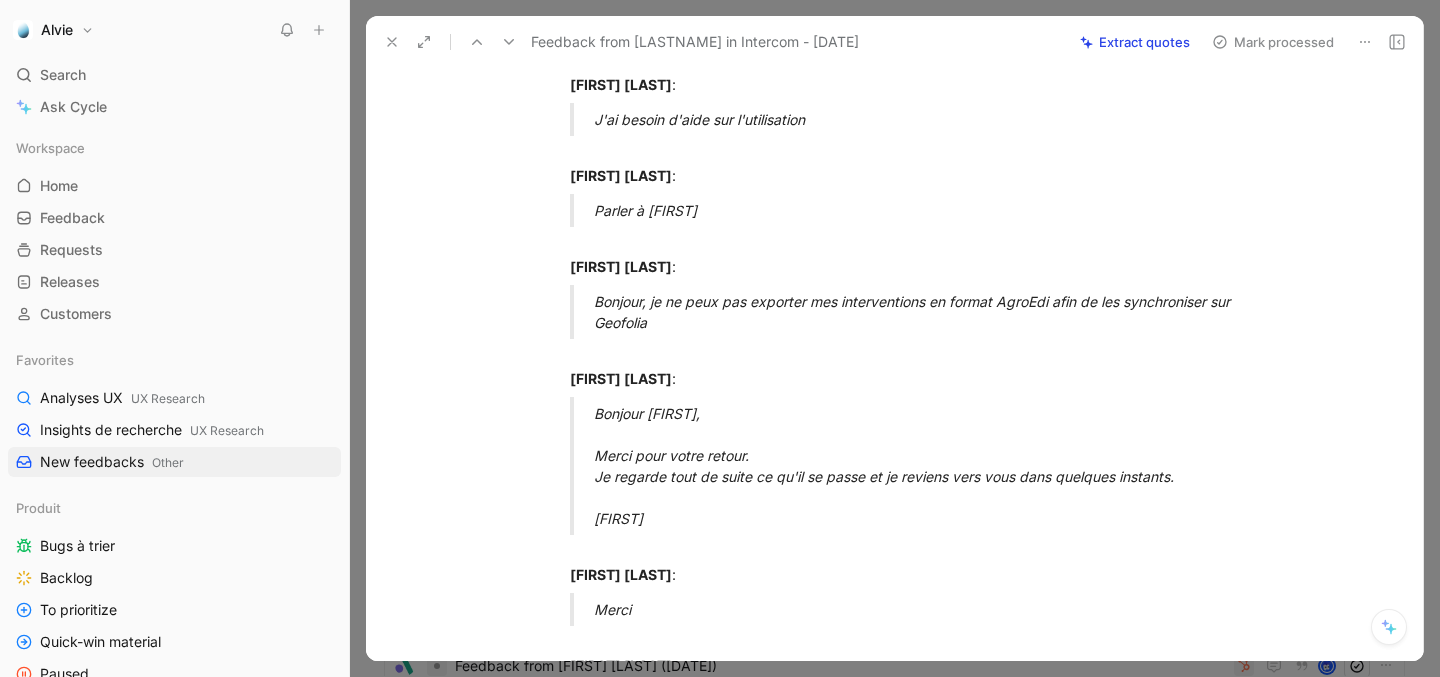scroll, scrollTop: 341, scrollLeft: 0, axis: vertical 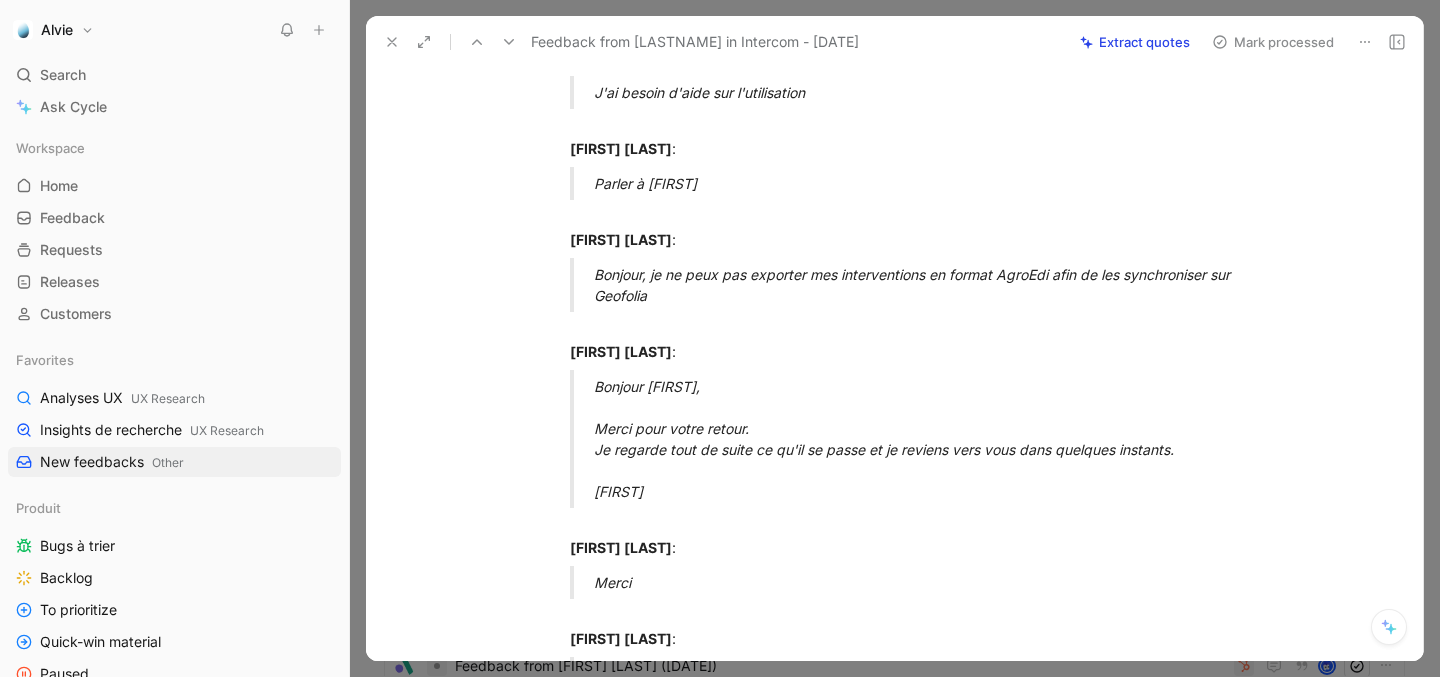 click 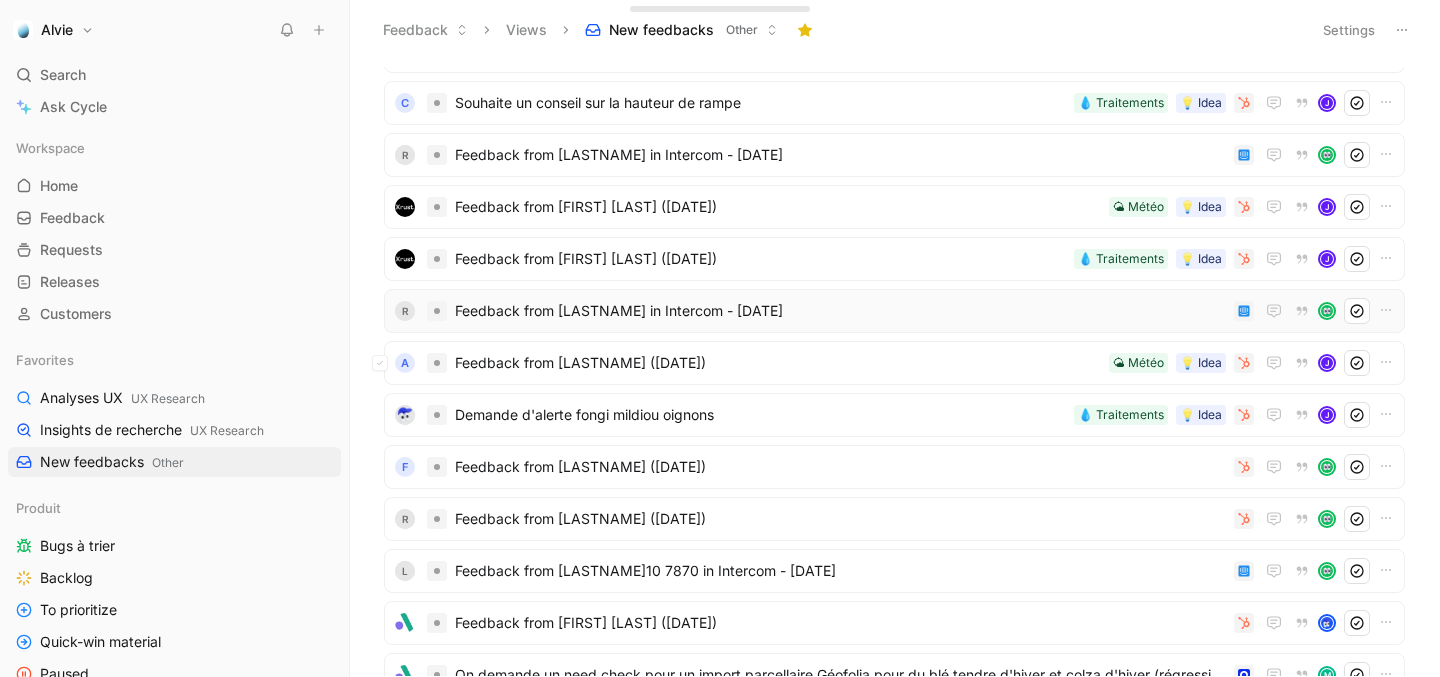 scroll, scrollTop: 417, scrollLeft: 0, axis: vertical 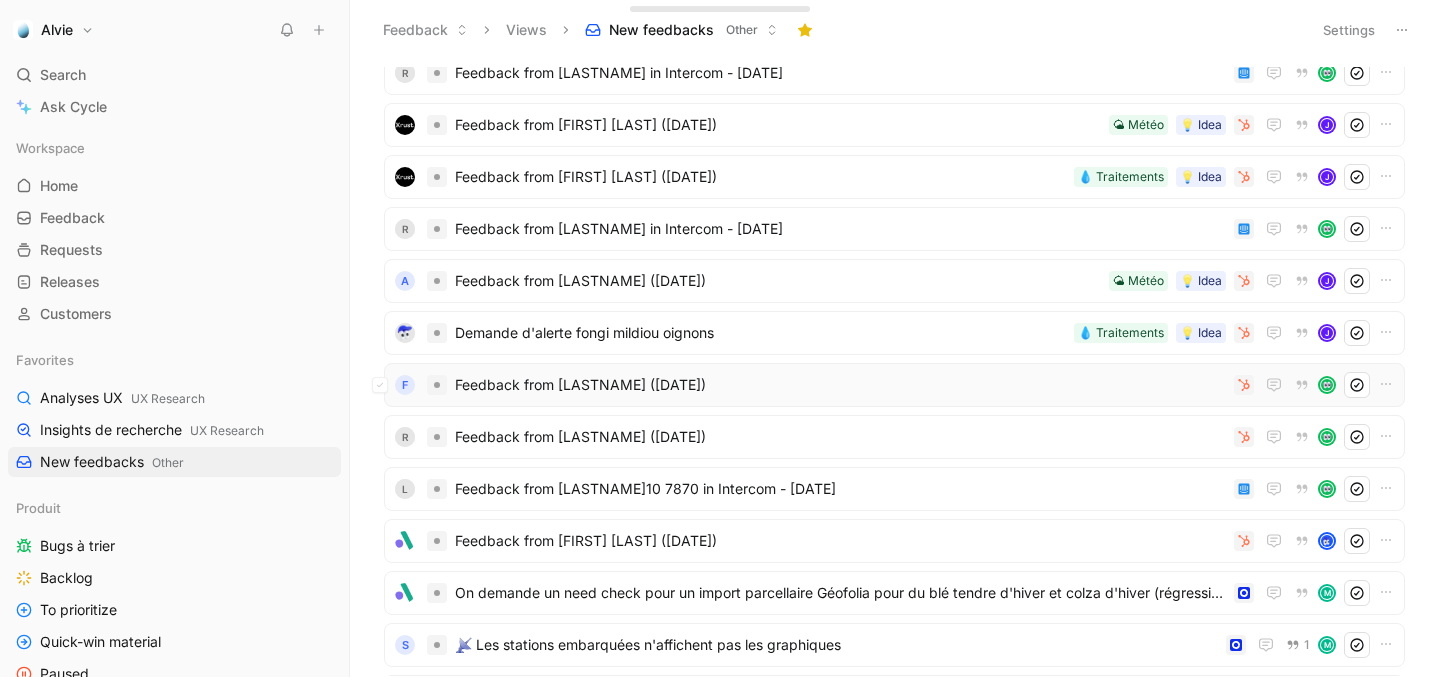 click on "Feedback from Gaecdevory ([DATE])" at bounding box center [840, 385] 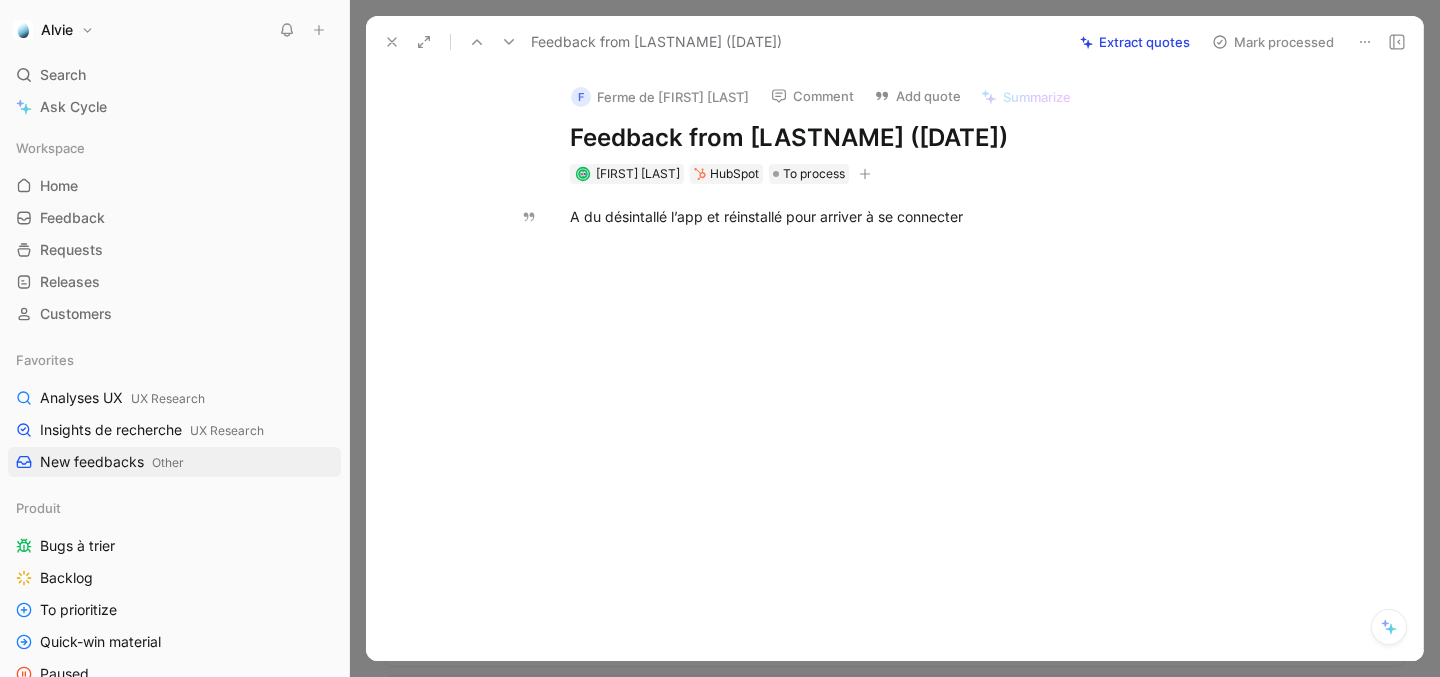 click 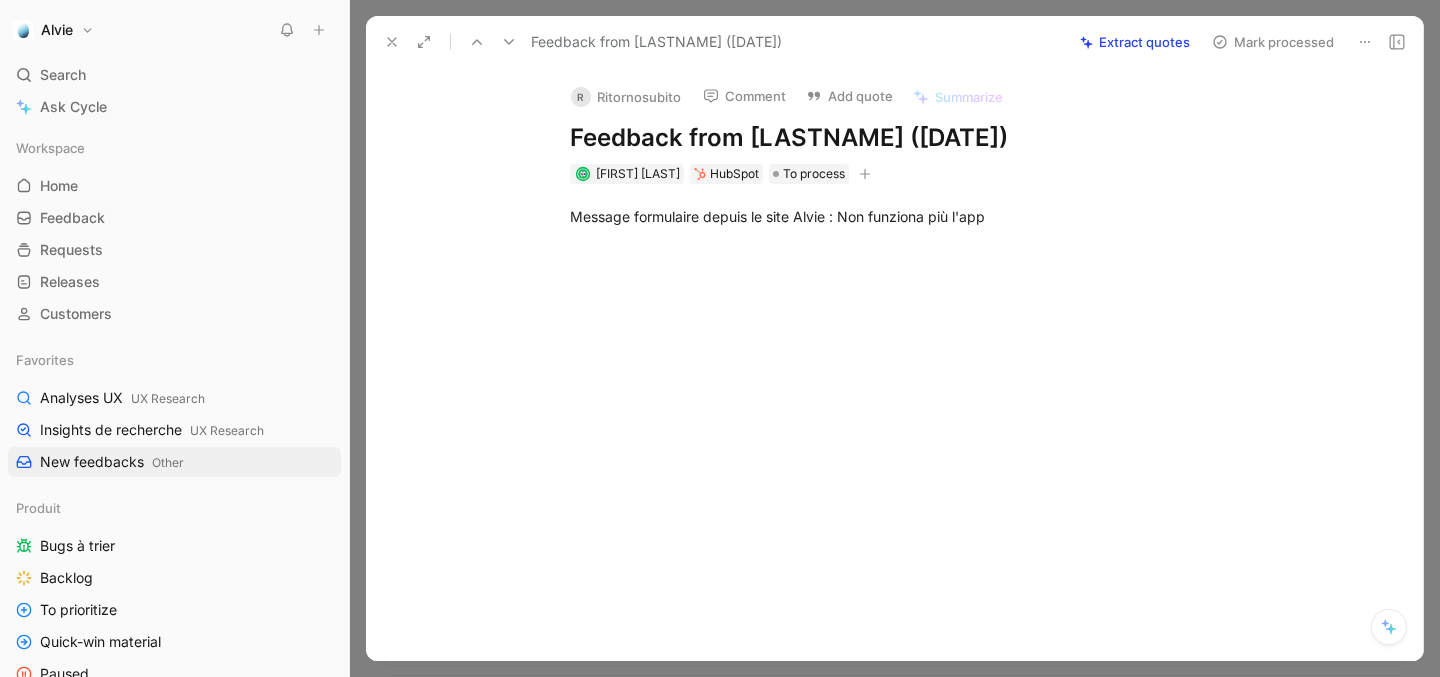 click 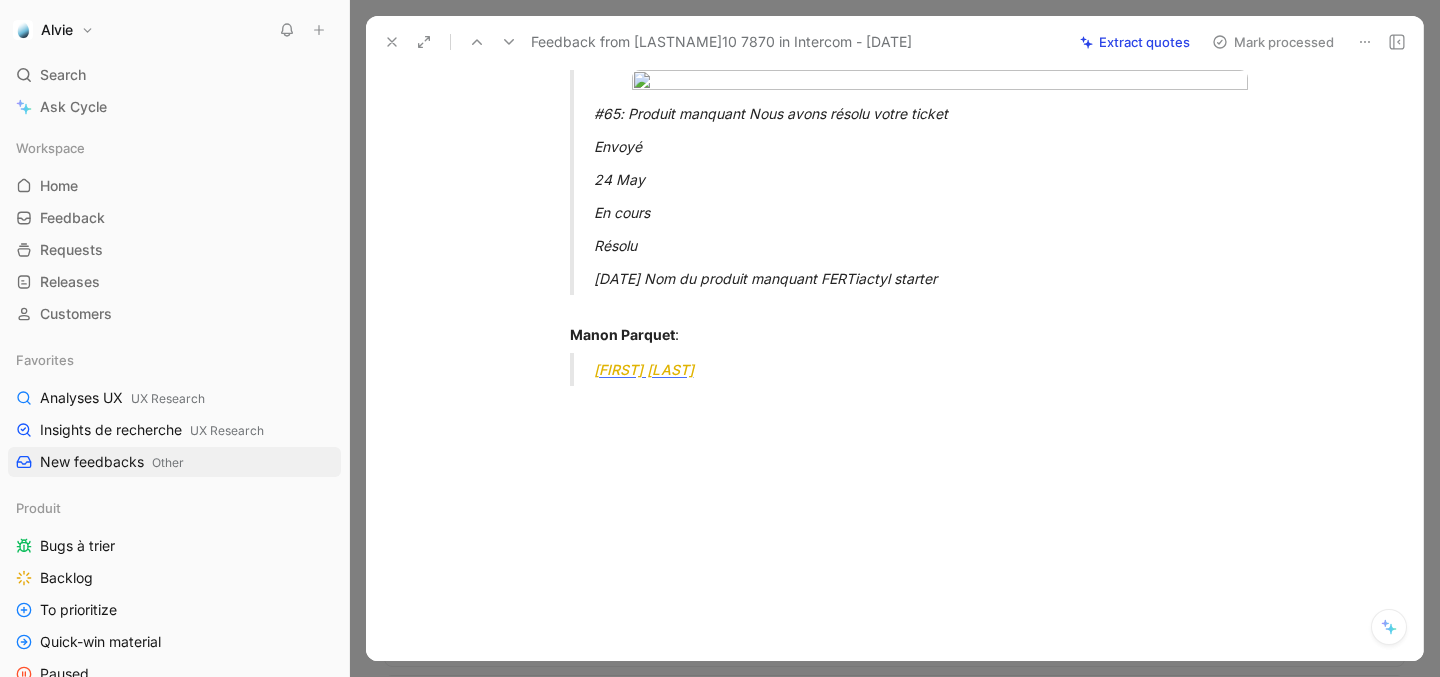 scroll, scrollTop: 2153, scrollLeft: 0, axis: vertical 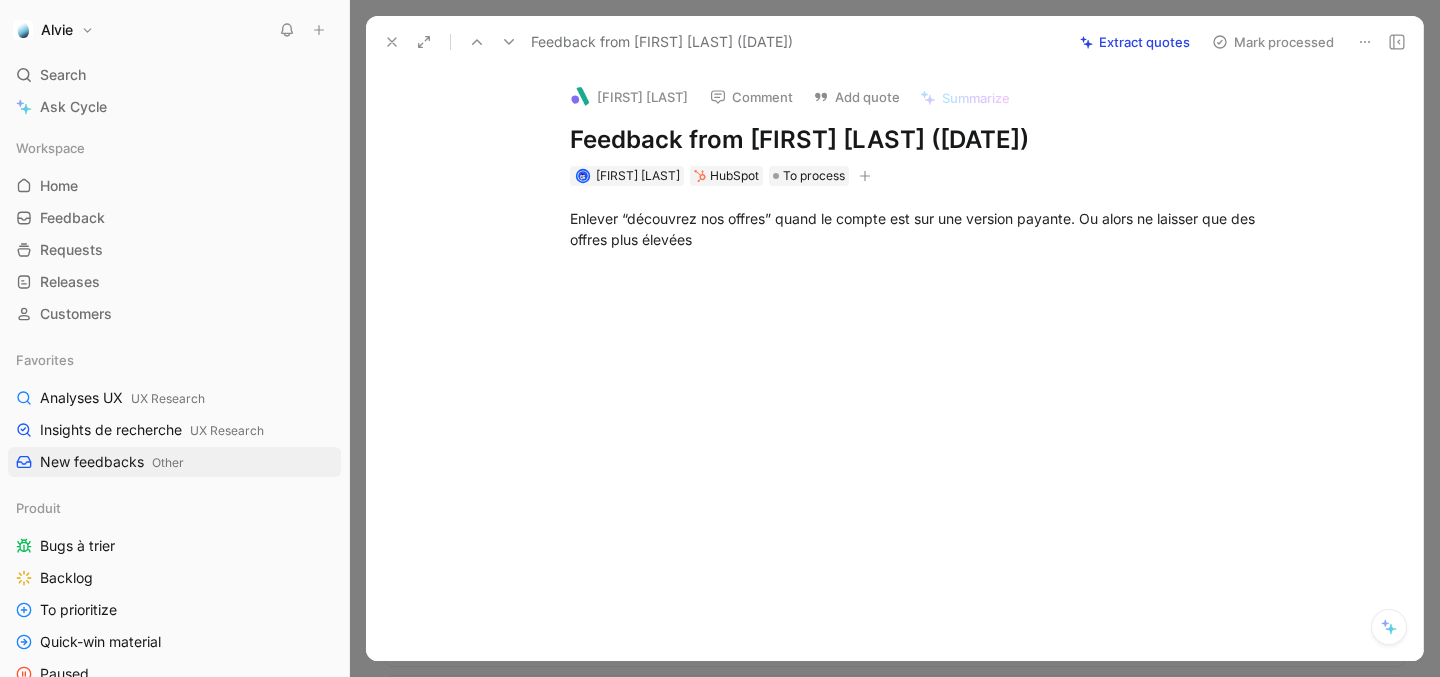 click 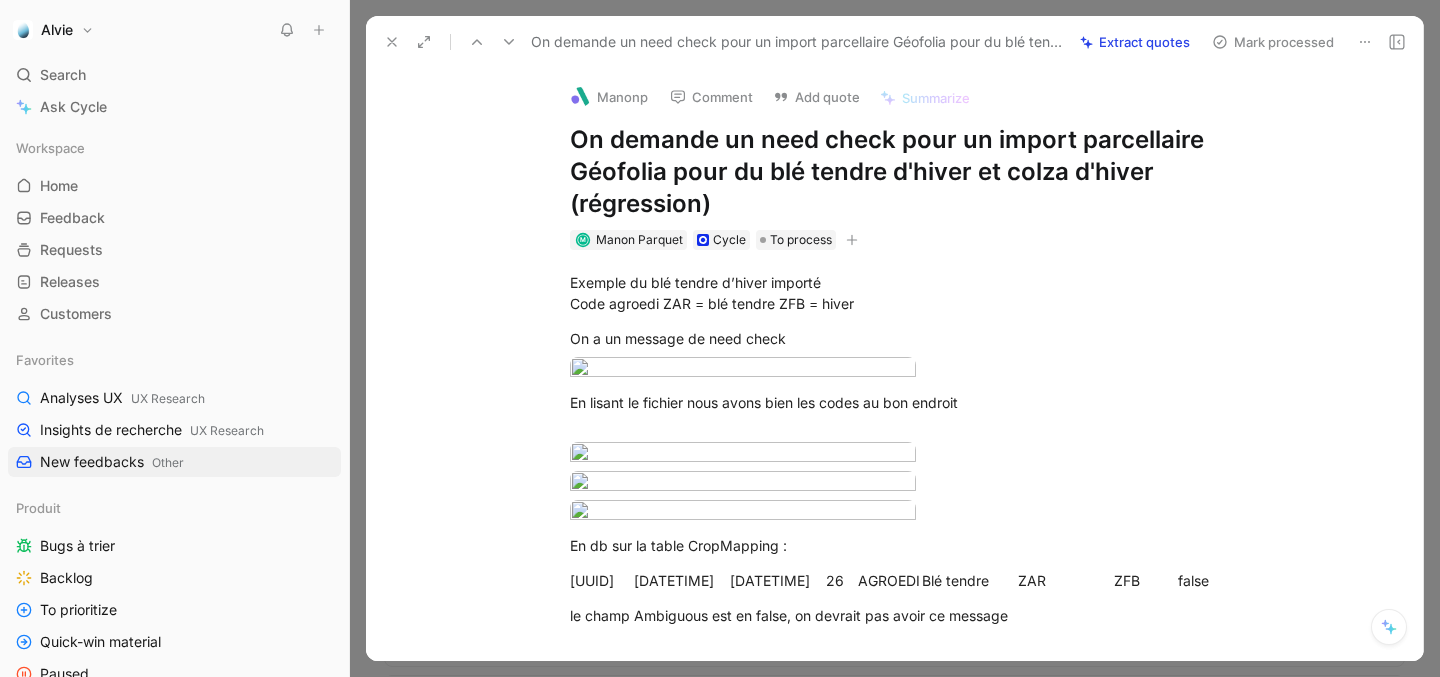 click 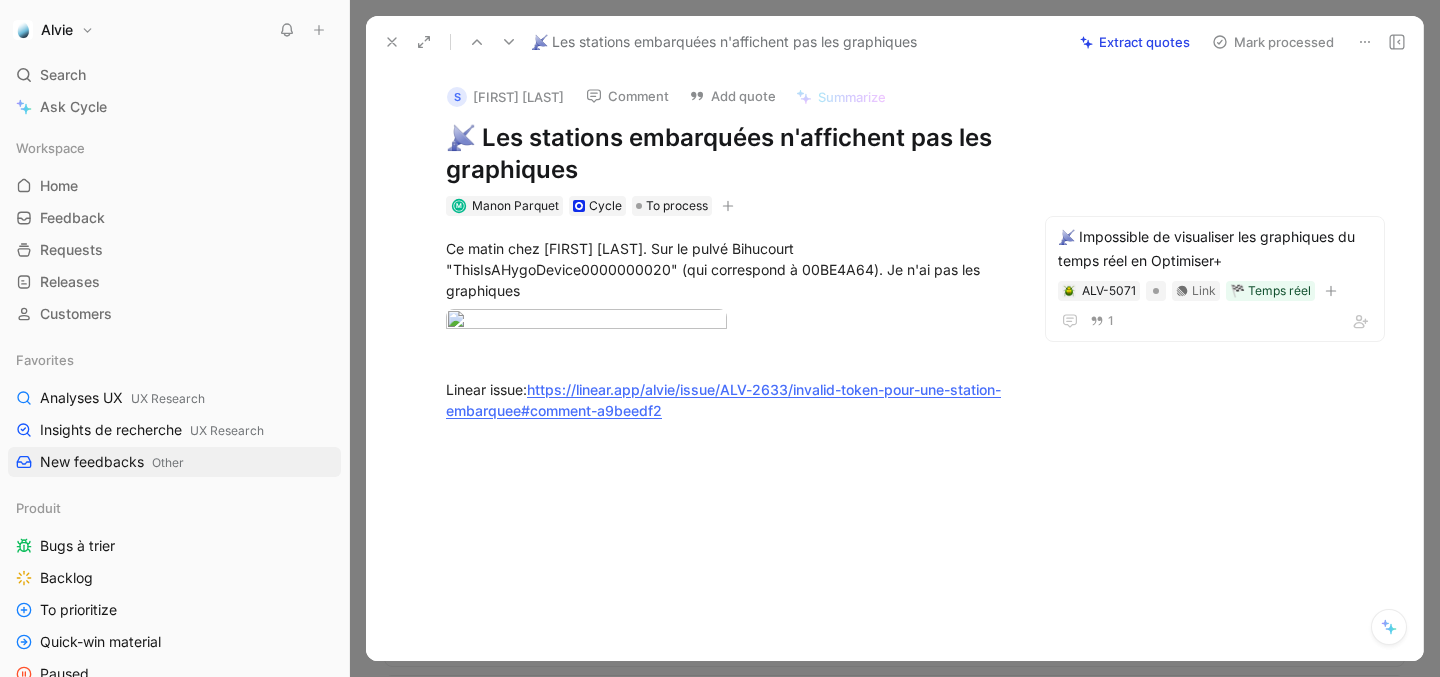 click 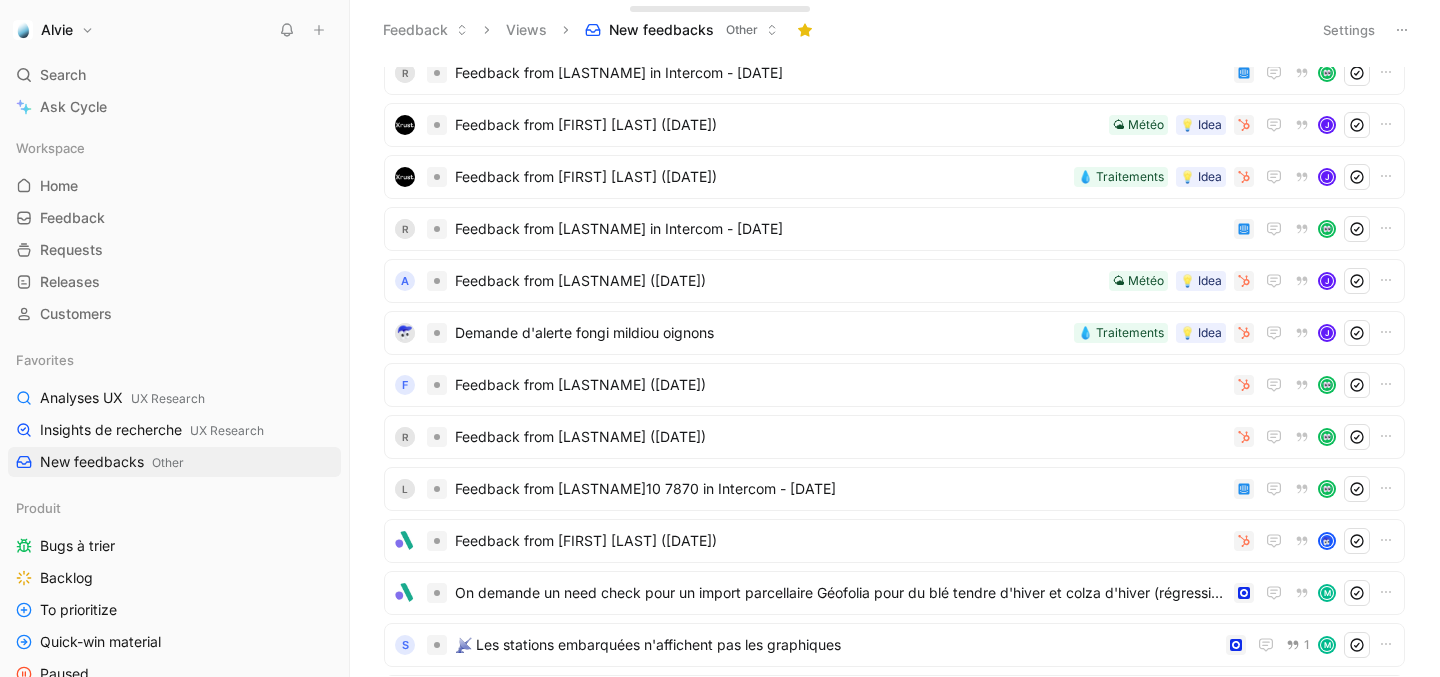scroll, scrollTop: 0, scrollLeft: 0, axis: both 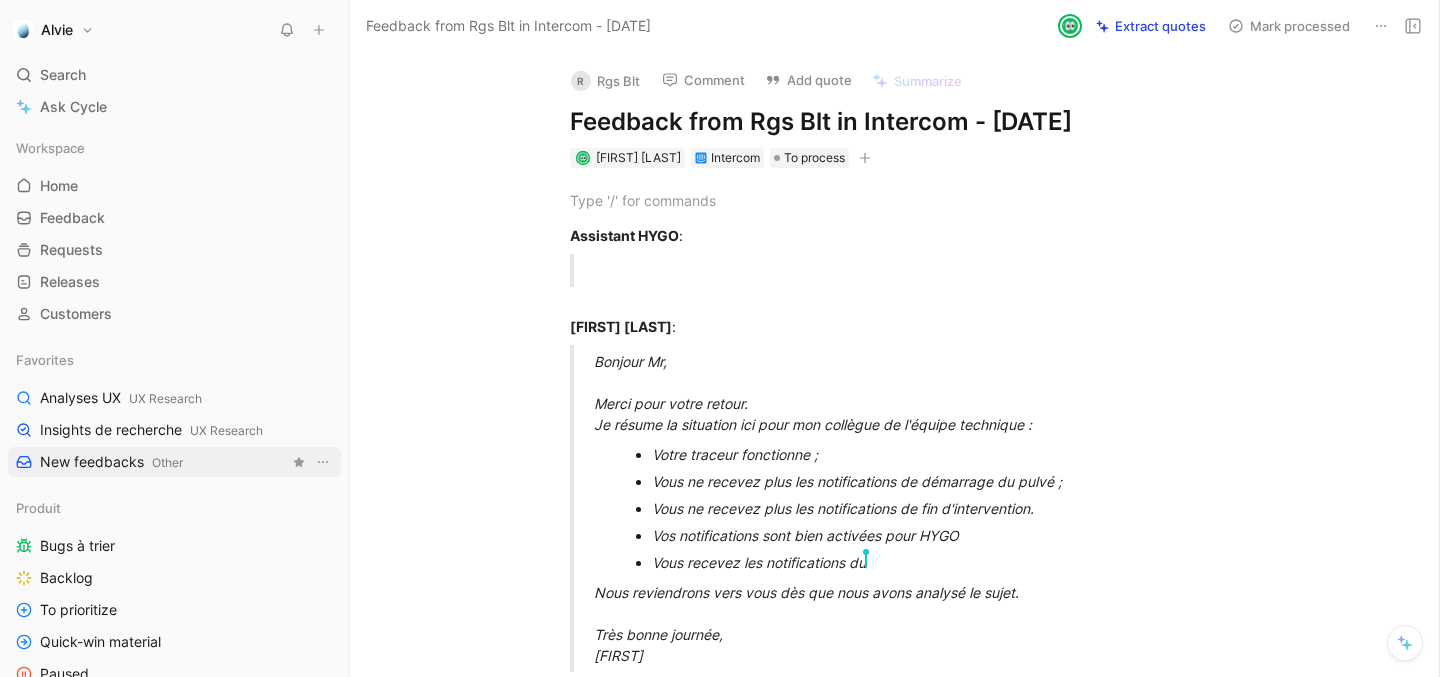 click on "New feedbacks Other" at bounding box center (111, 462) 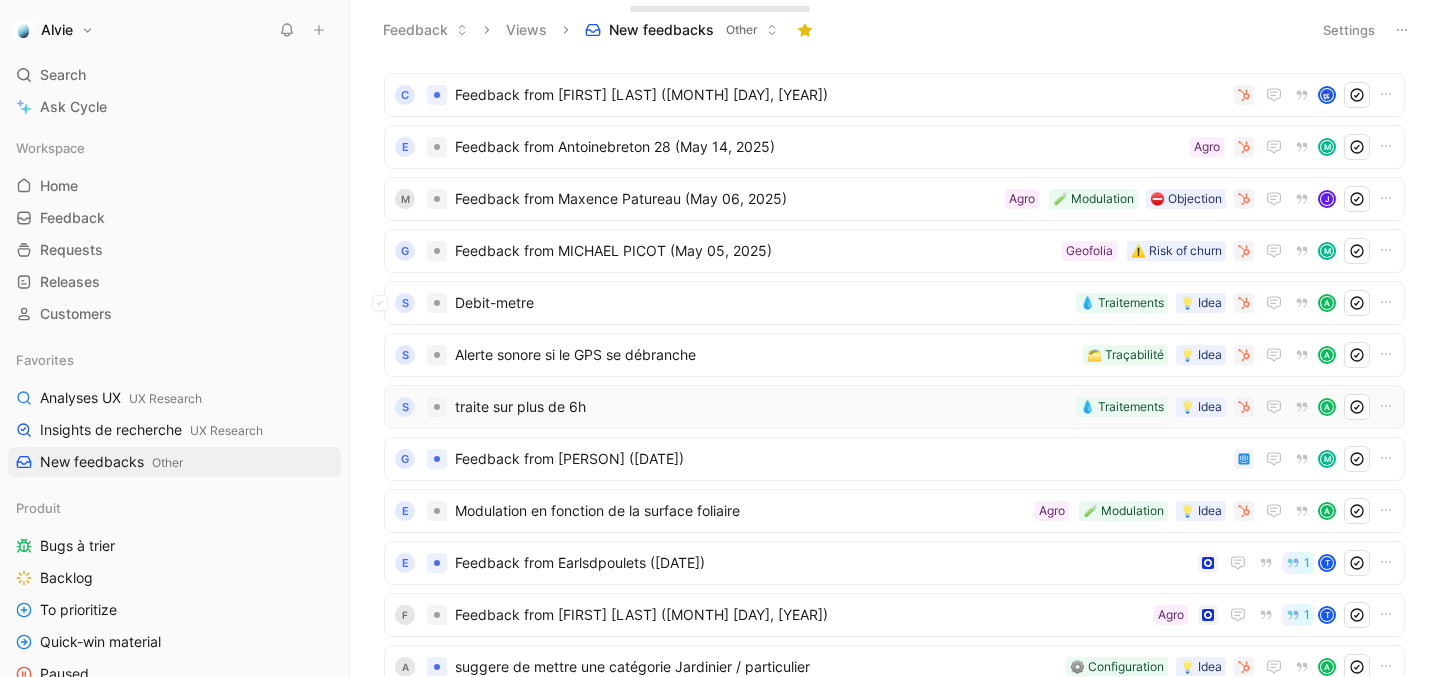 scroll, scrollTop: 999, scrollLeft: 0, axis: vertical 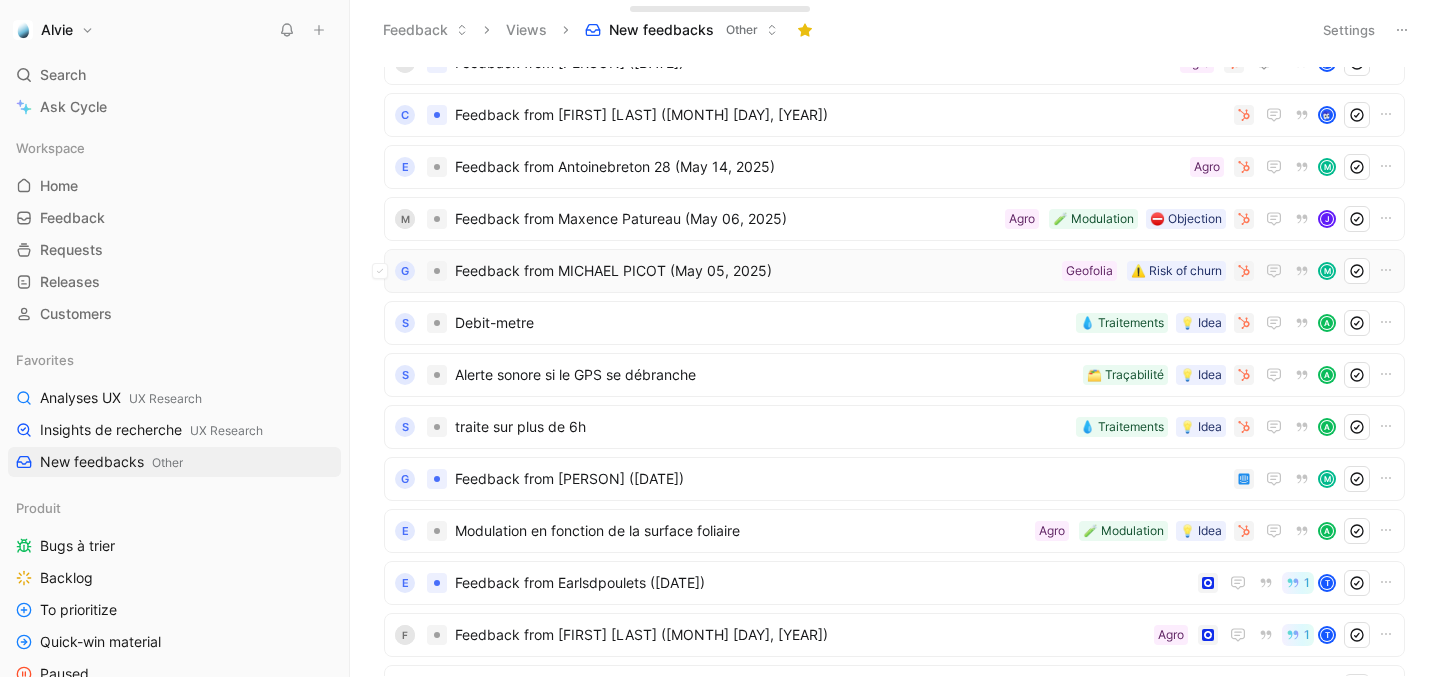 click on "Feedback from MICHAEL PICOT (May 05, 2025)" at bounding box center [754, 271] 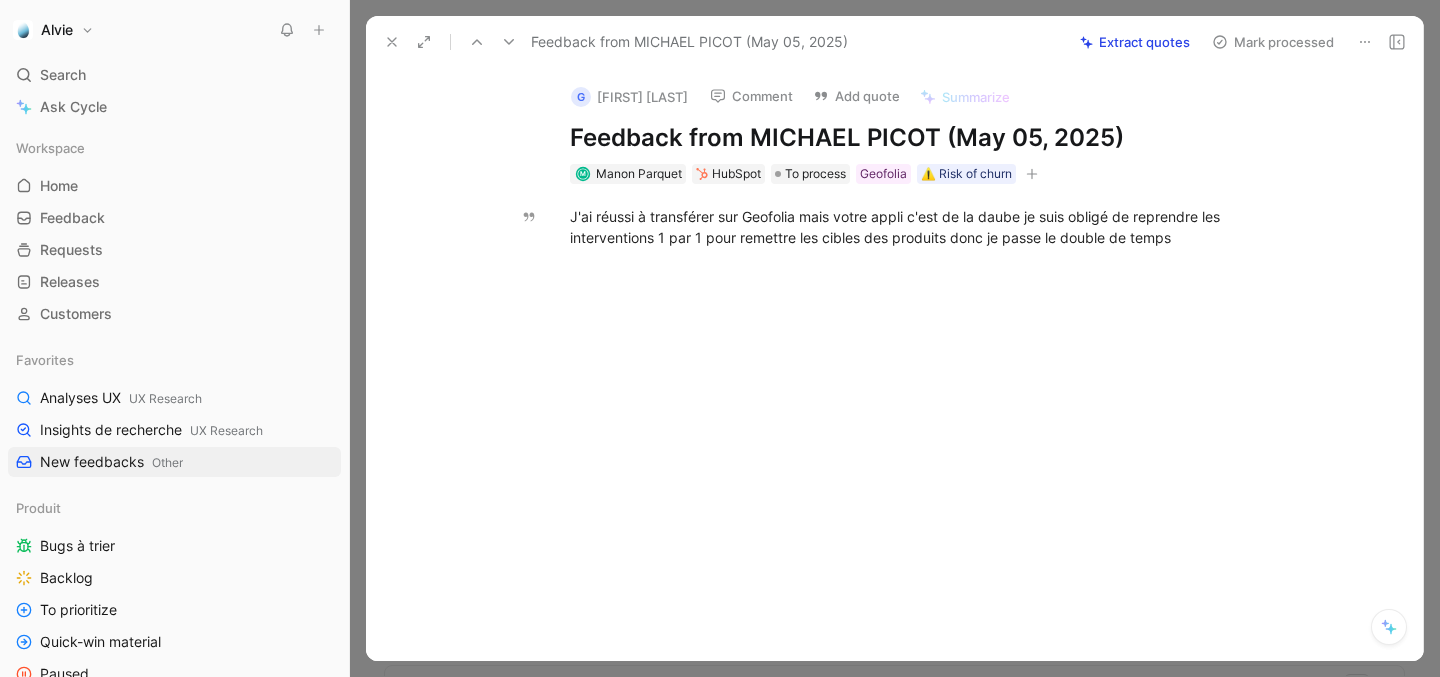 click at bounding box center [392, 42] 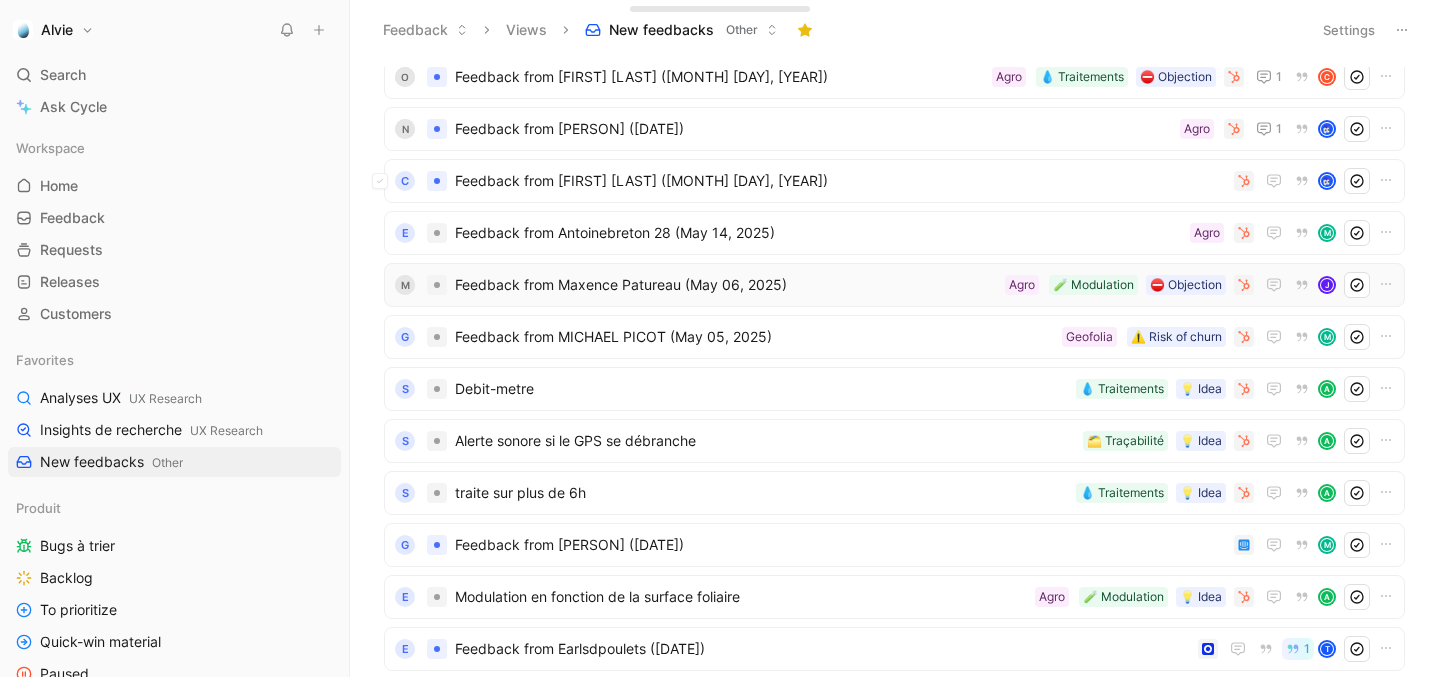 scroll, scrollTop: 868, scrollLeft: 0, axis: vertical 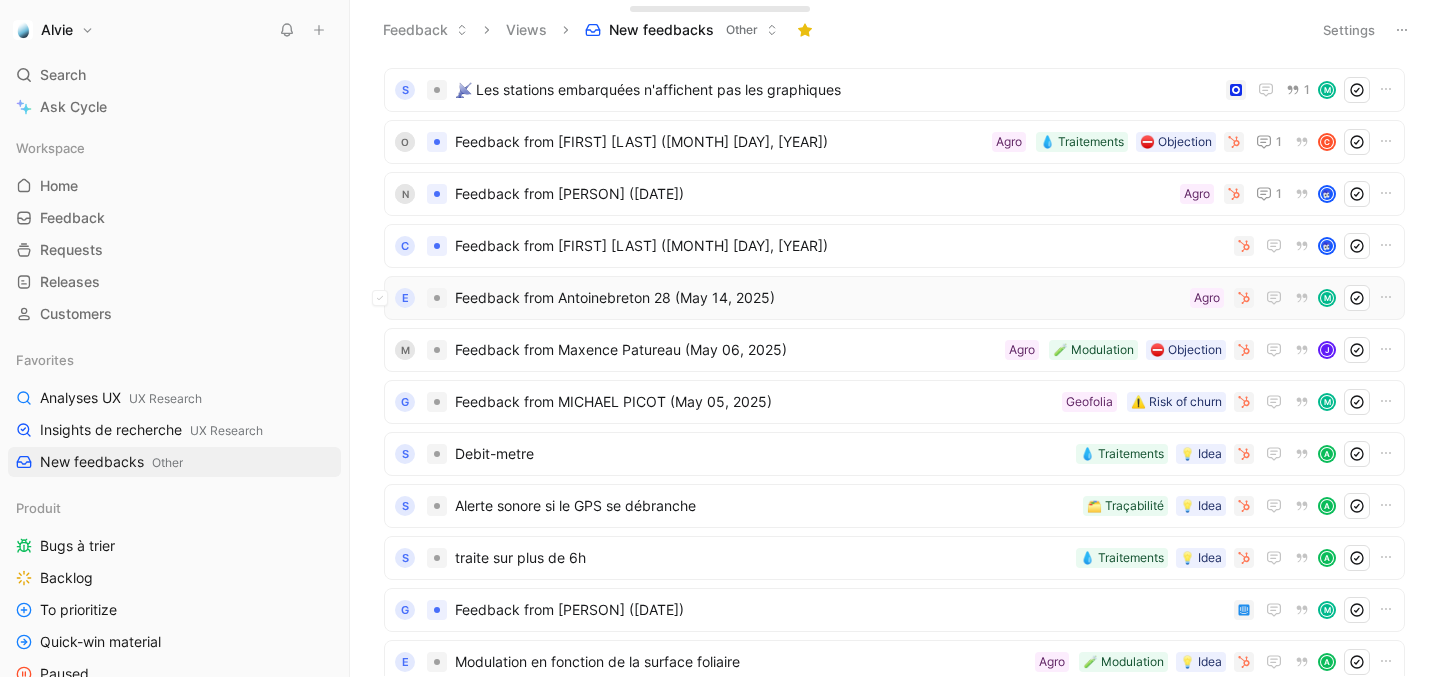 click on "E Feedback from [FIRST][NUMBER] ([DATE]) Agro M" at bounding box center (894, 298) 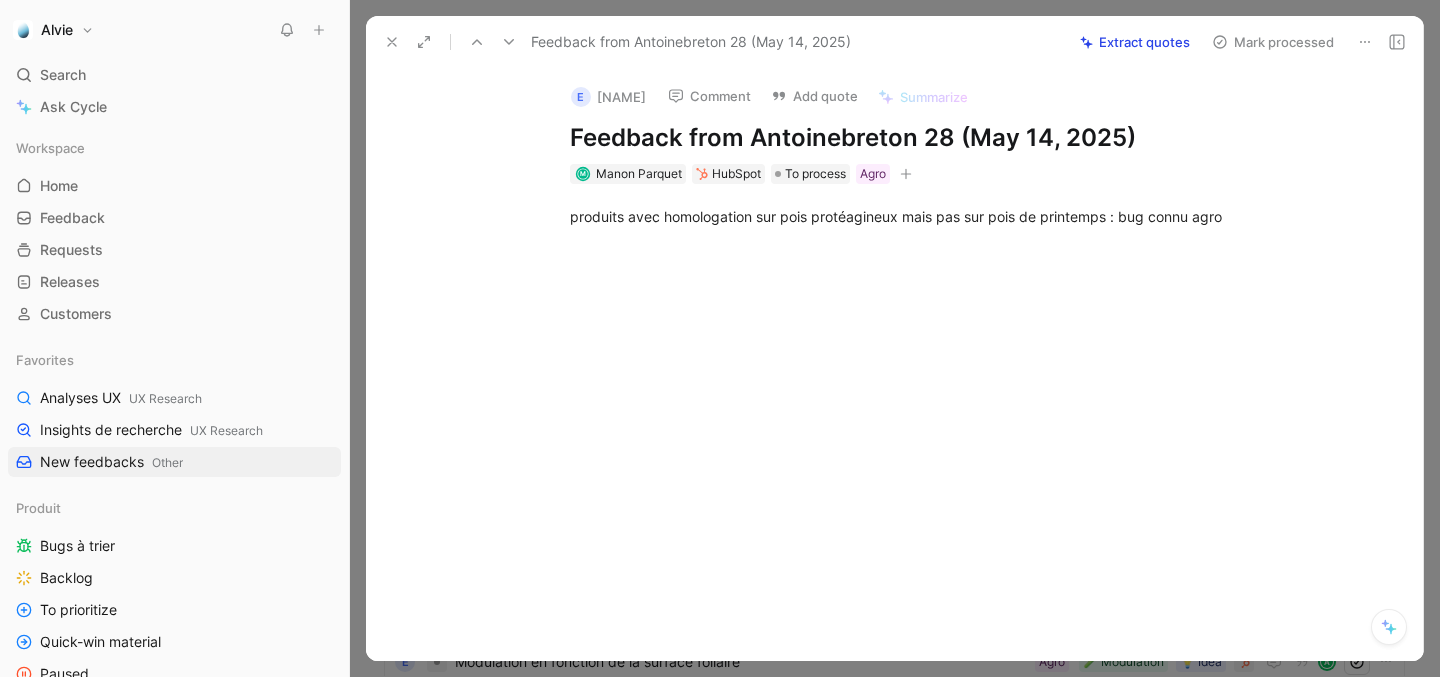 click at bounding box center [392, 42] 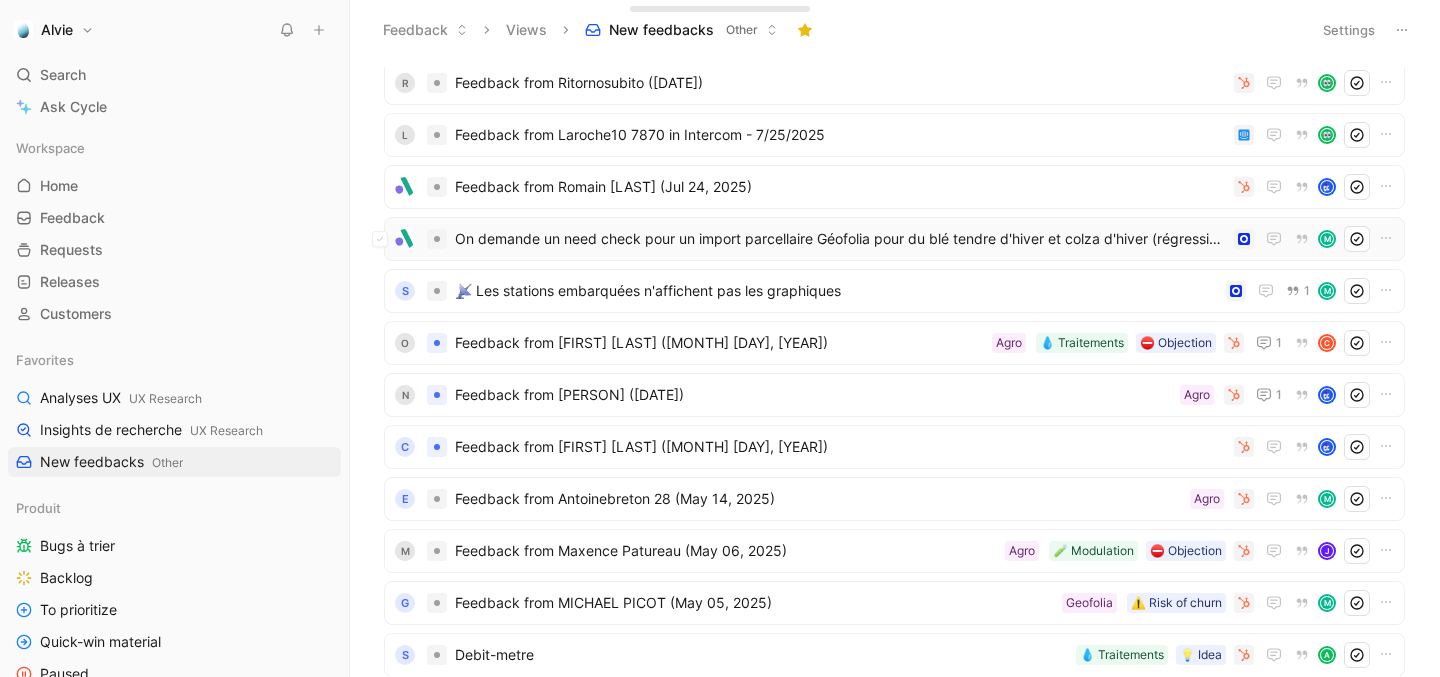 scroll, scrollTop: 657, scrollLeft: 0, axis: vertical 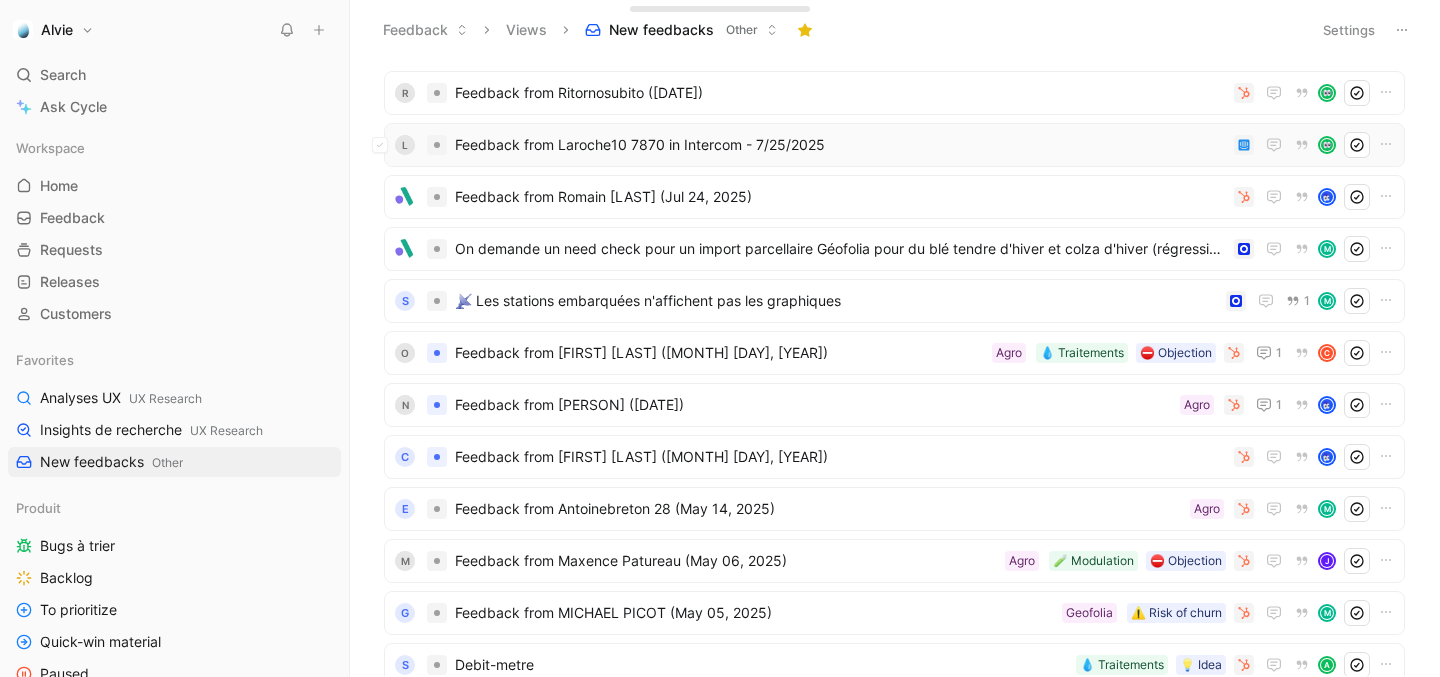click on "Feedback from Laroche10 7870 in Intercom - 7/25/2025" at bounding box center [840, 145] 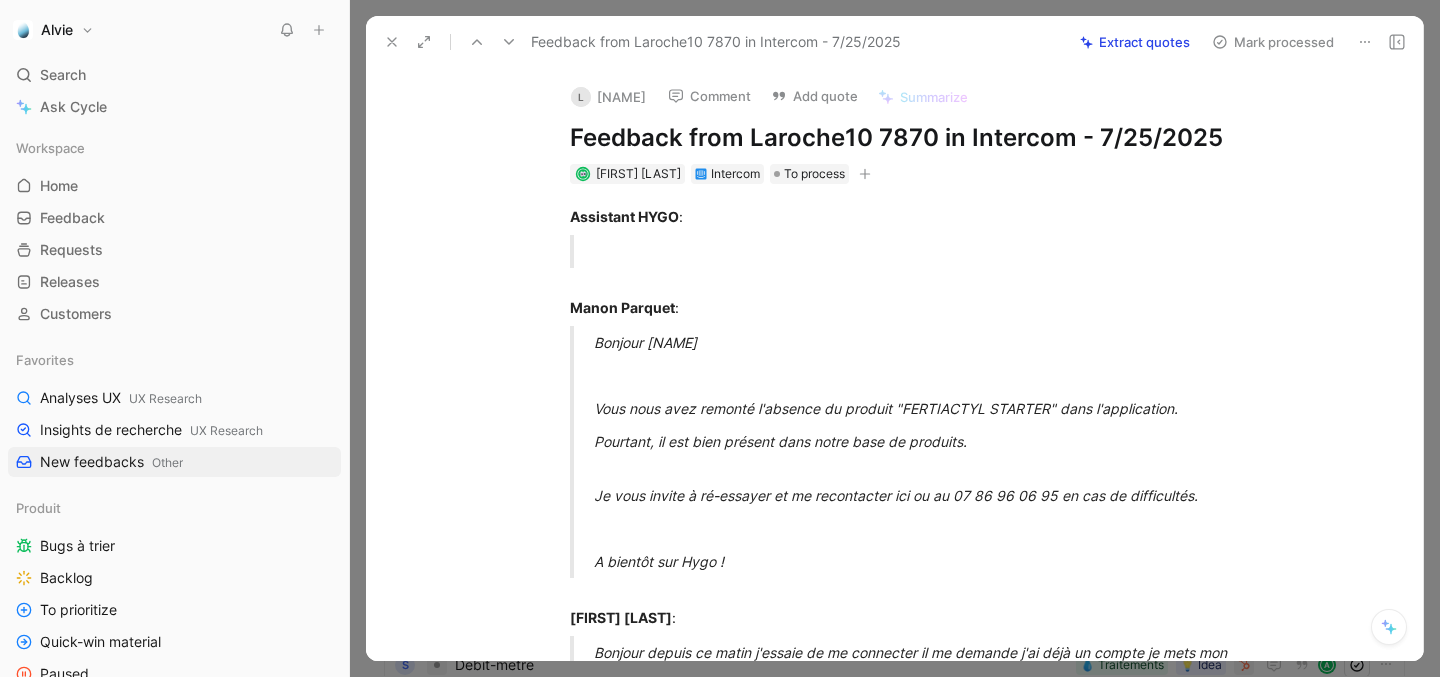click 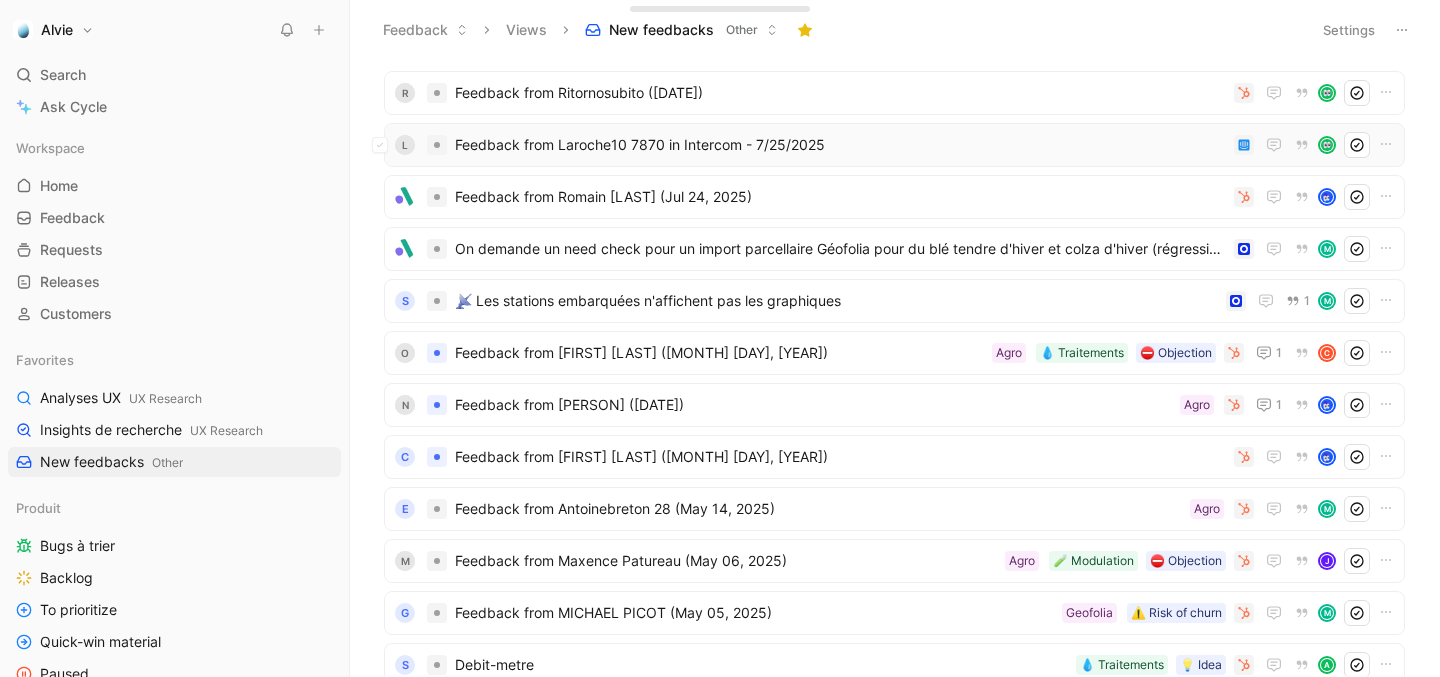 scroll, scrollTop: 625, scrollLeft: 0, axis: vertical 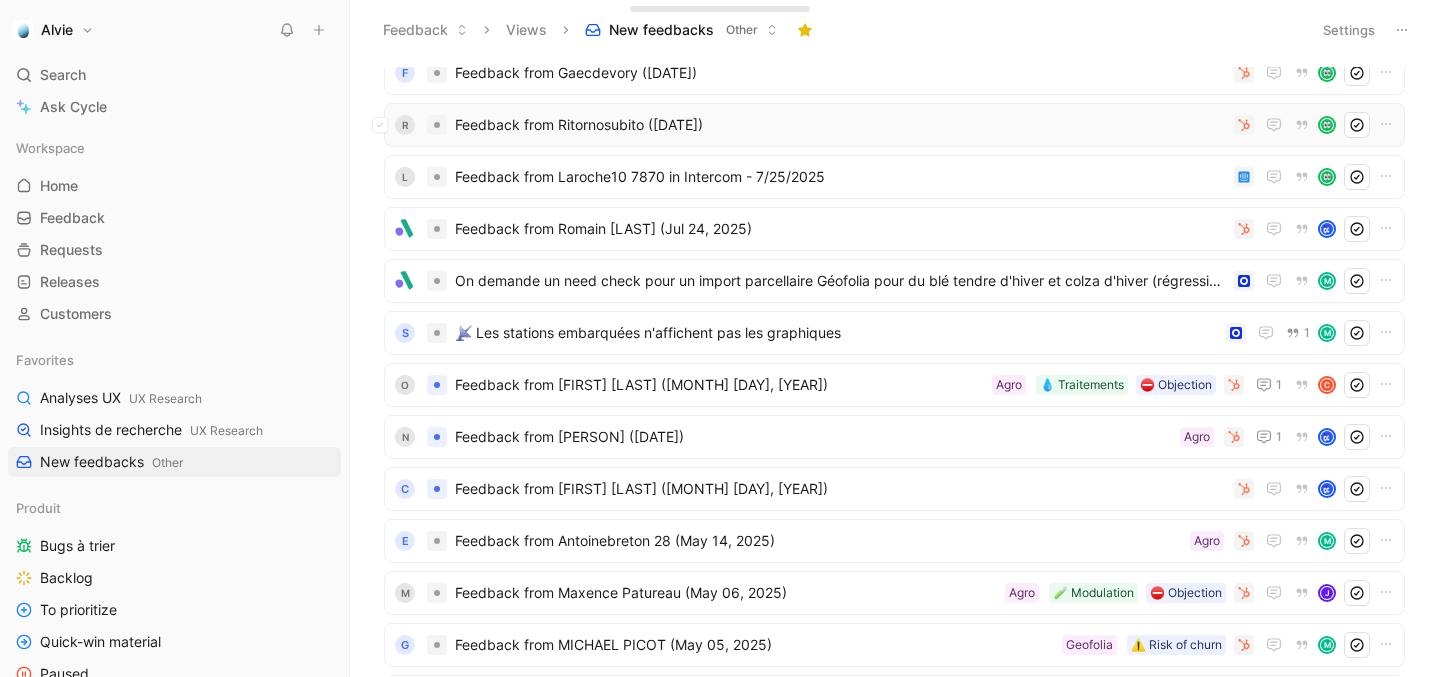 click on "Feedback from Ritornosubito ([DATE])" at bounding box center [840, 125] 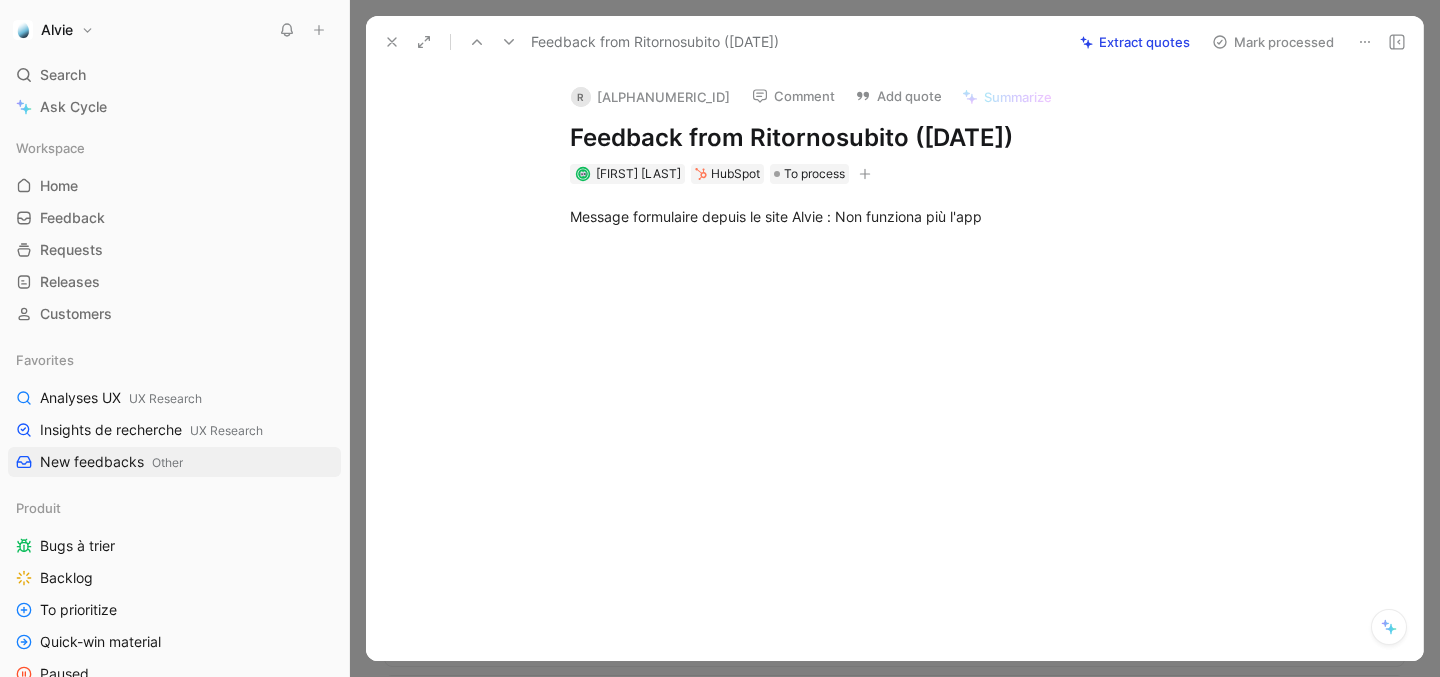click at bounding box center [392, 42] 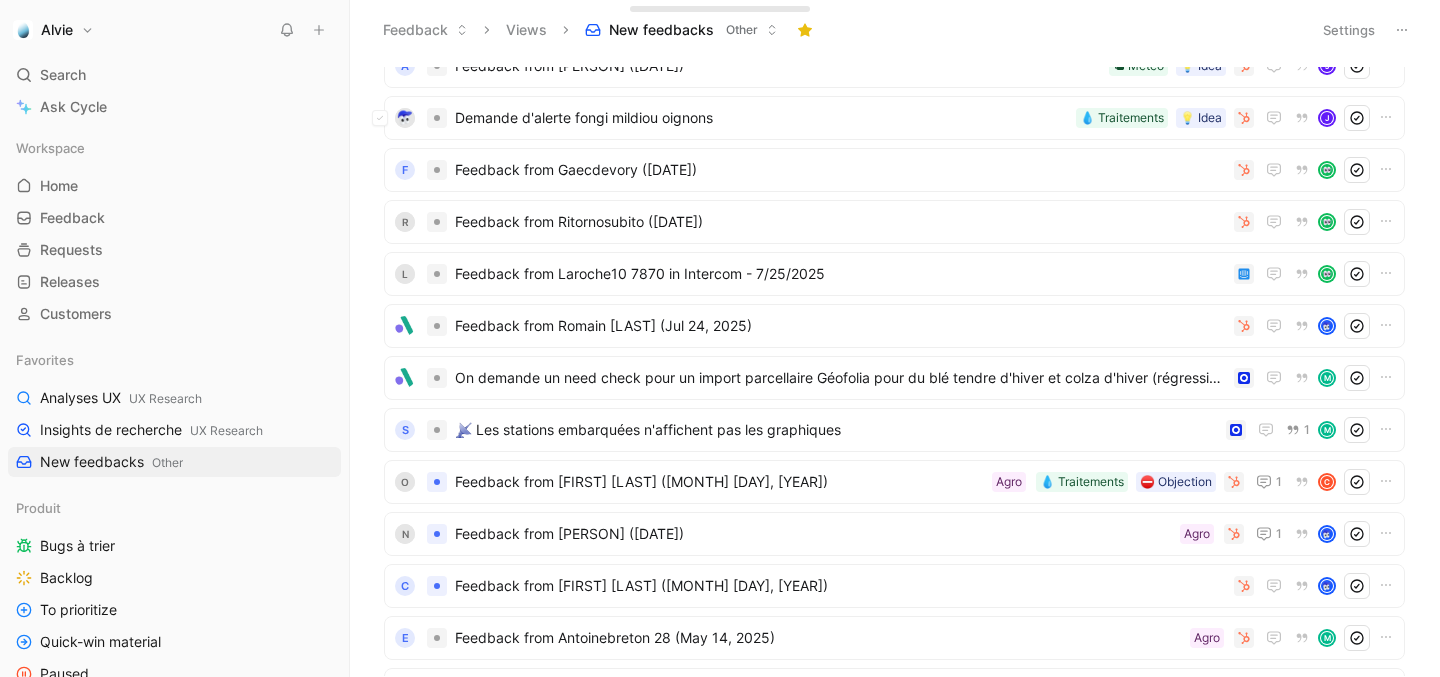 scroll, scrollTop: 495, scrollLeft: 0, axis: vertical 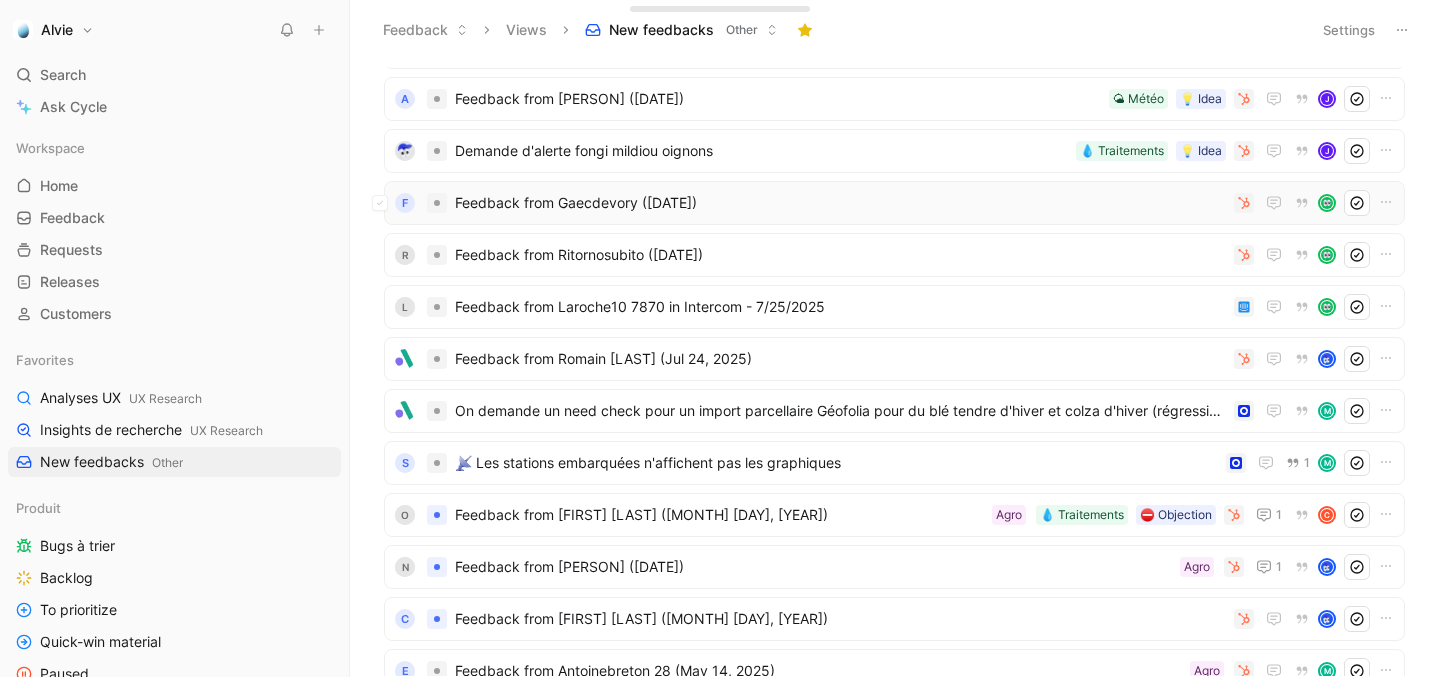 click on "Feedback from Gaecdevory ([DATE])" at bounding box center [840, 203] 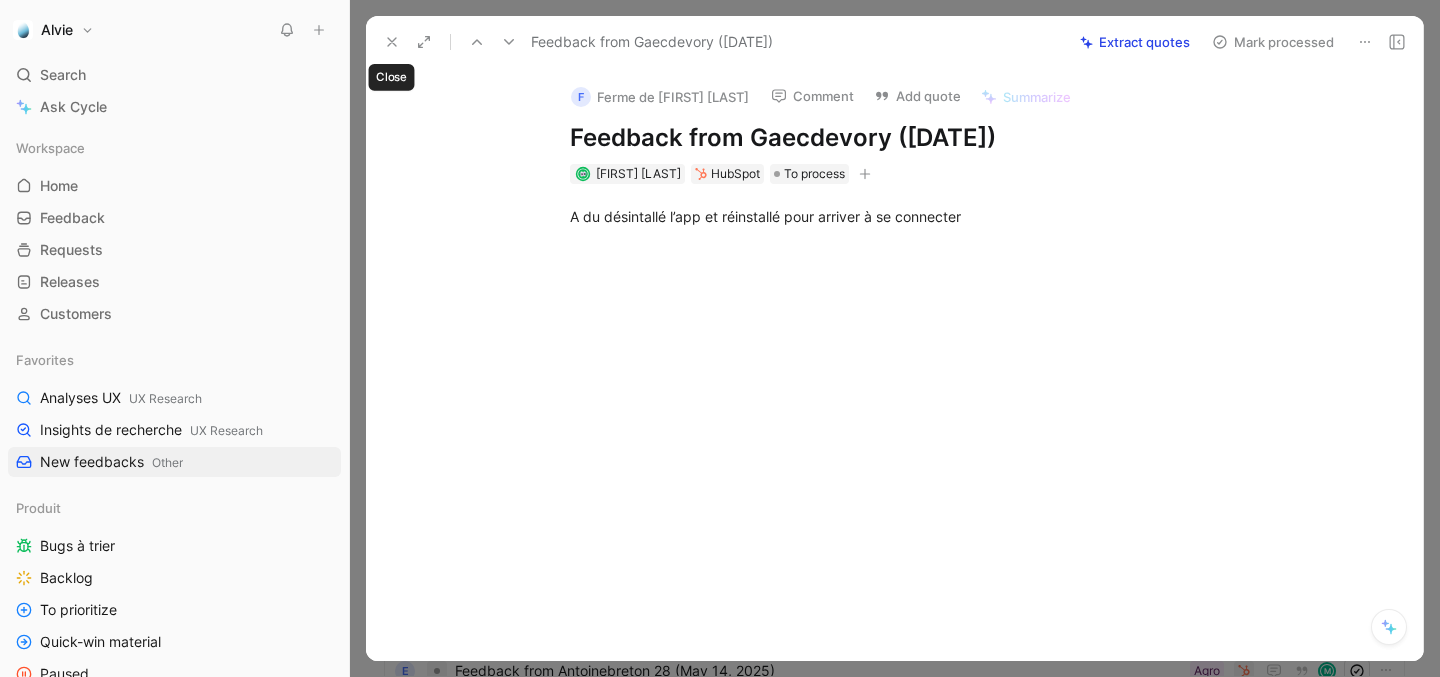 click 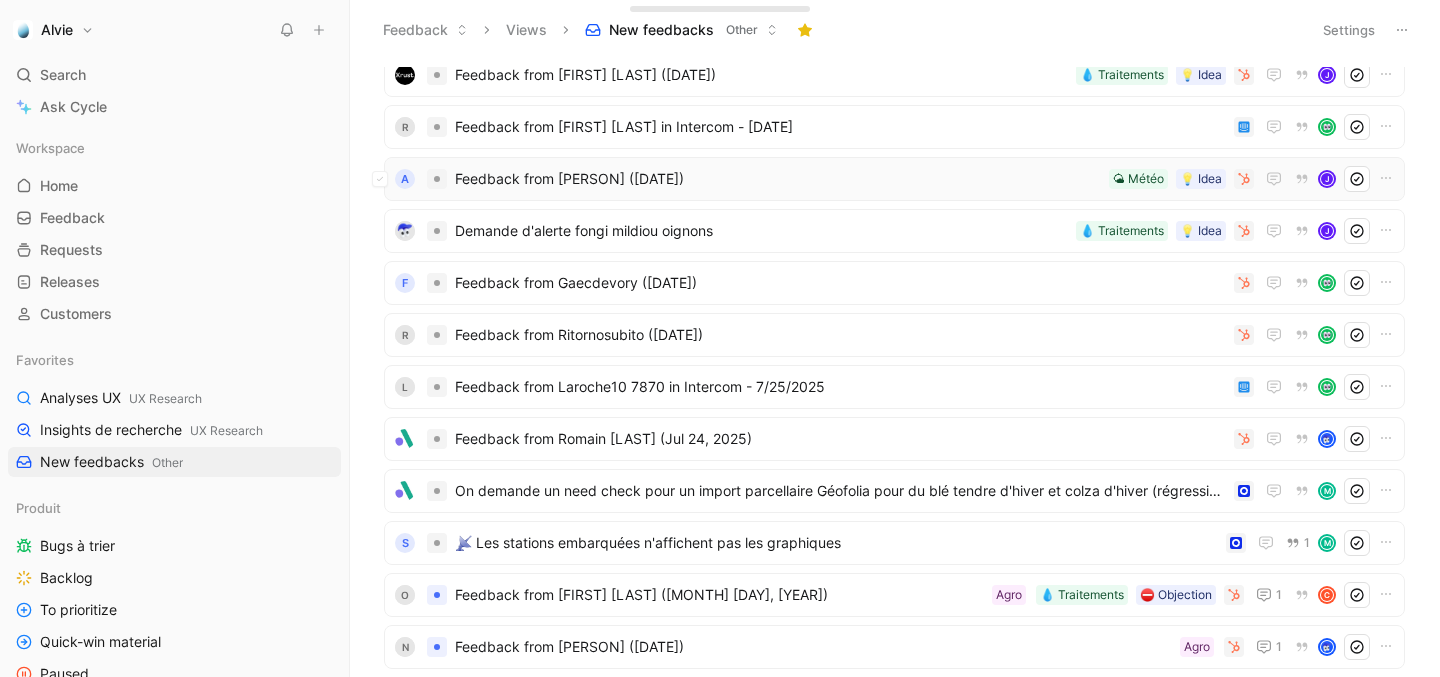 scroll, scrollTop: 381, scrollLeft: 0, axis: vertical 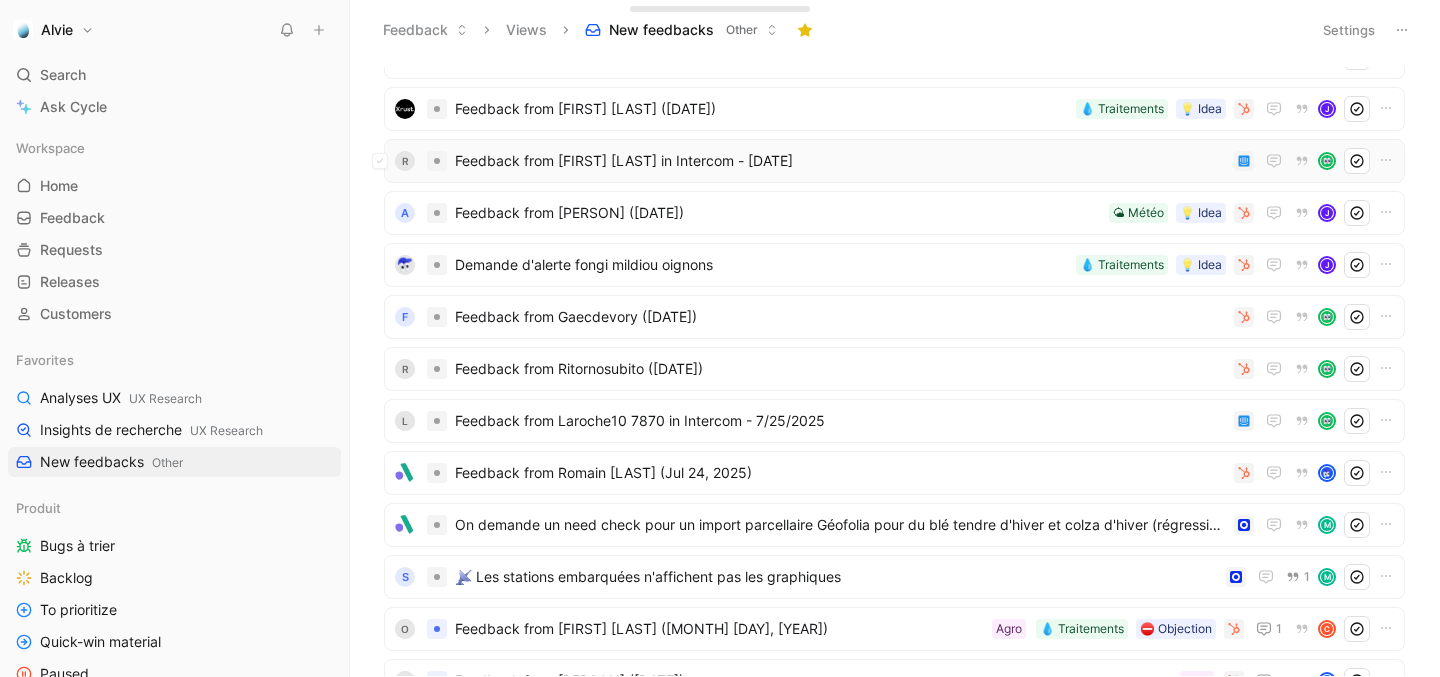 click on "Feedback from [FIRST] [LAST] in Intercom - [DATE]" at bounding box center [840, 161] 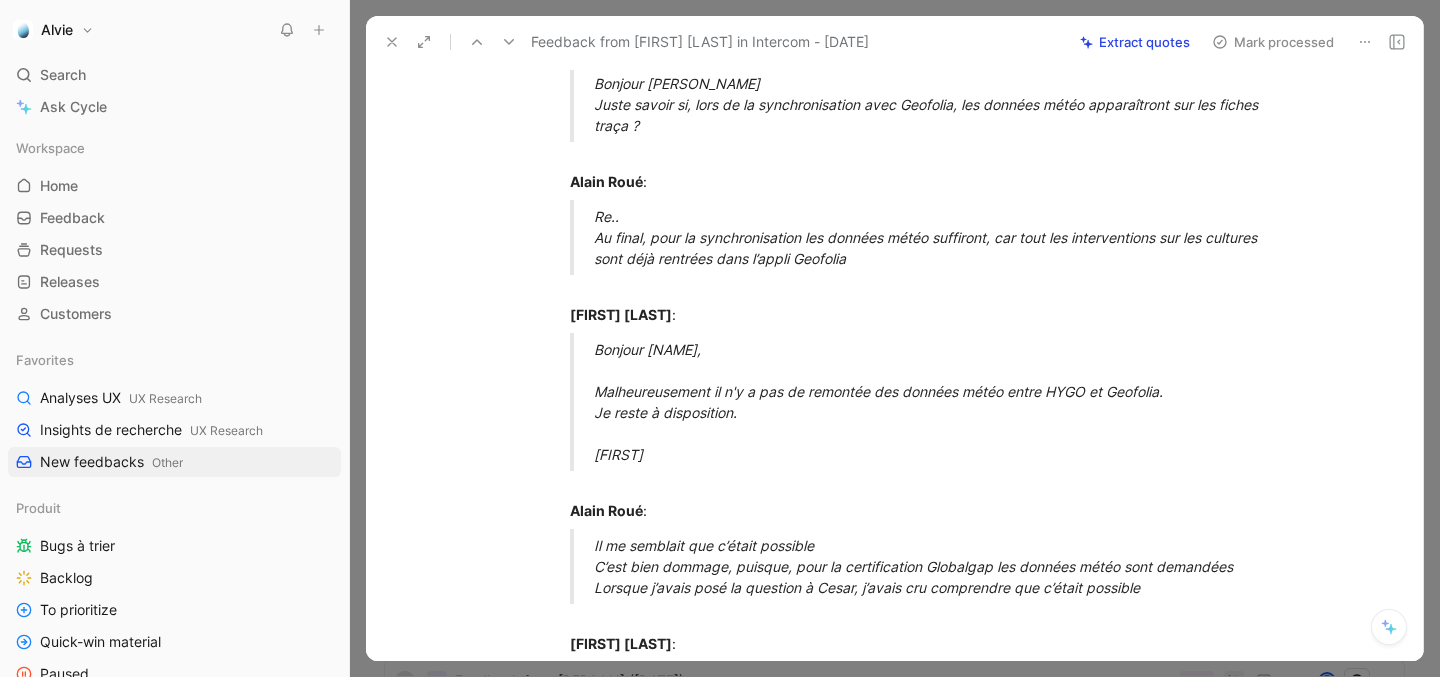 scroll, scrollTop: 3340, scrollLeft: 0, axis: vertical 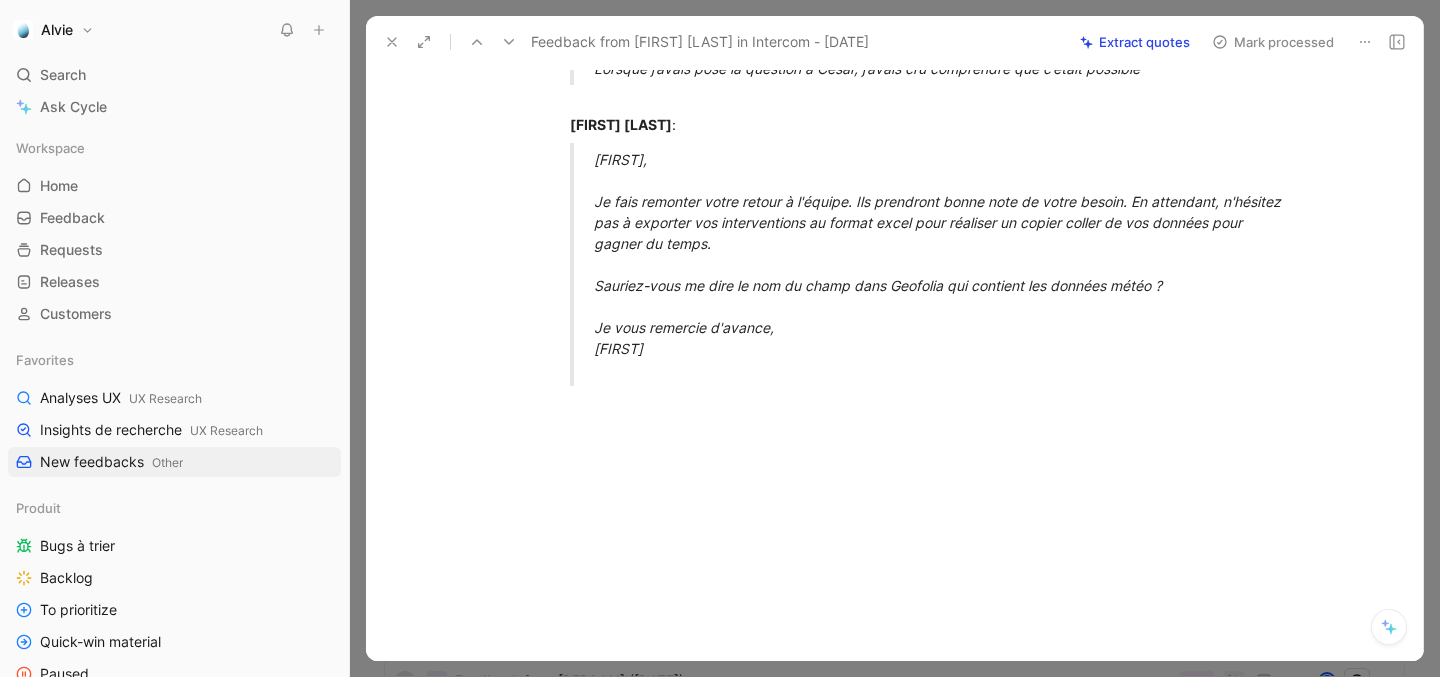 click 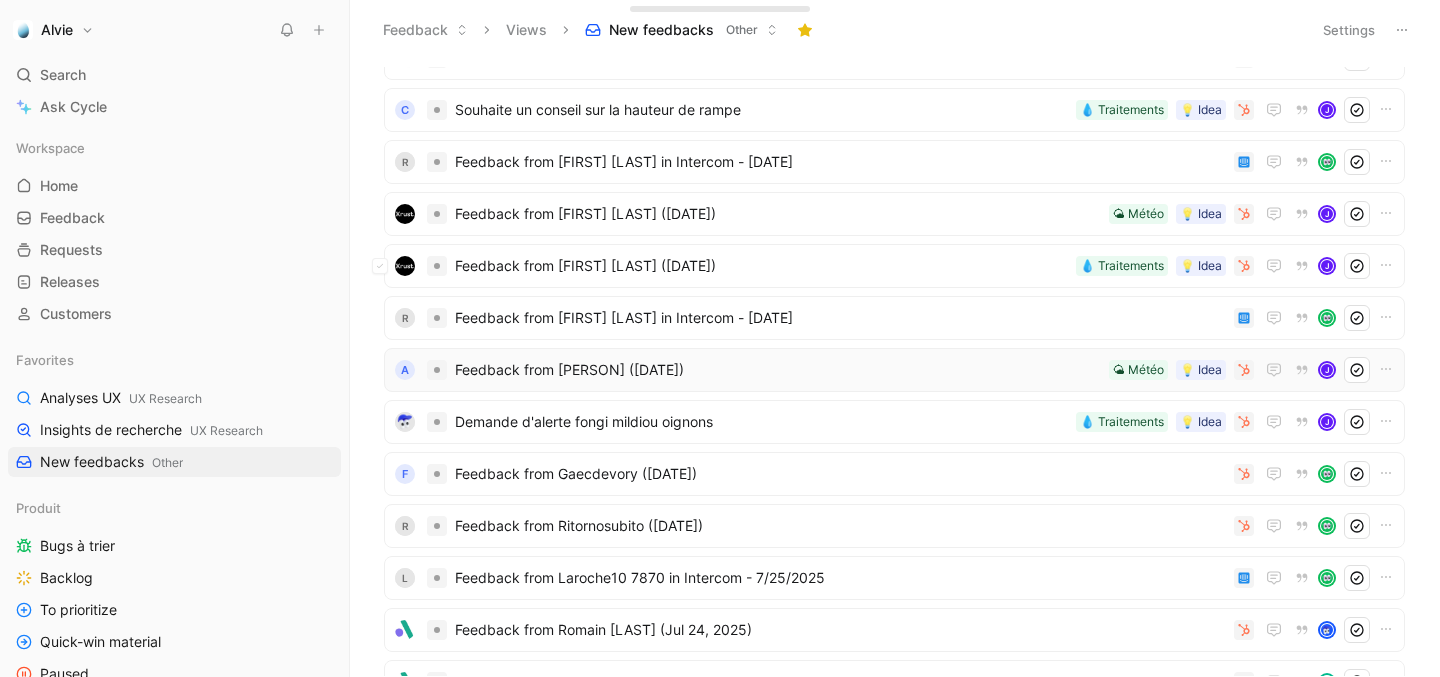 scroll, scrollTop: 139, scrollLeft: 0, axis: vertical 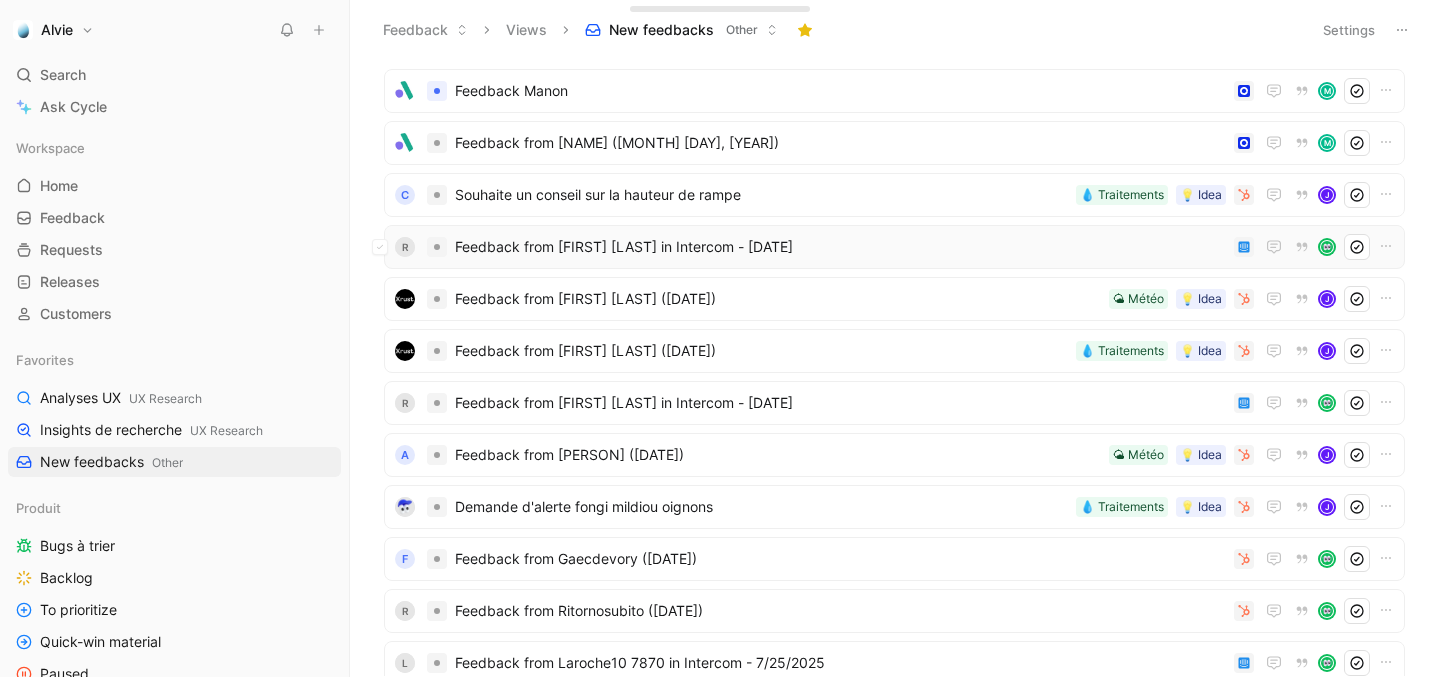 click on "Feedback from [FIRST] [LAST] in Intercom - [DATE]" at bounding box center (840, 247) 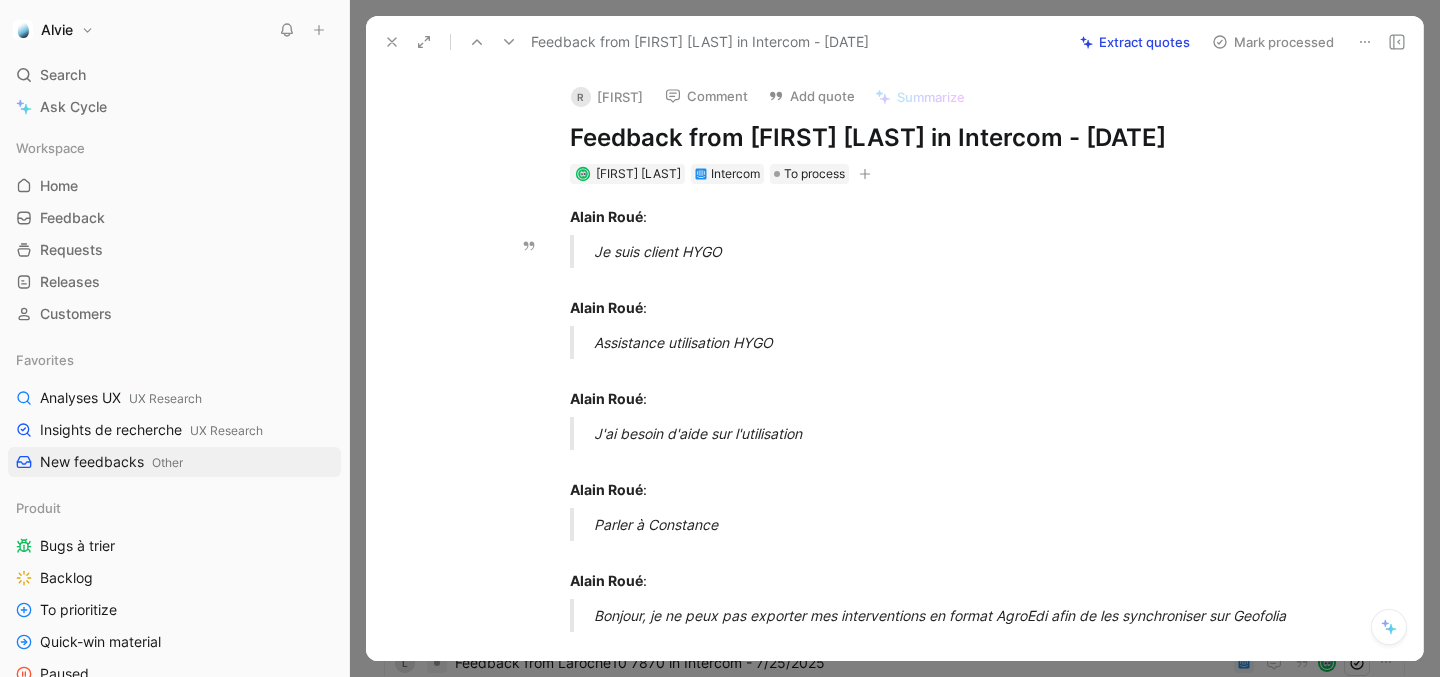 click 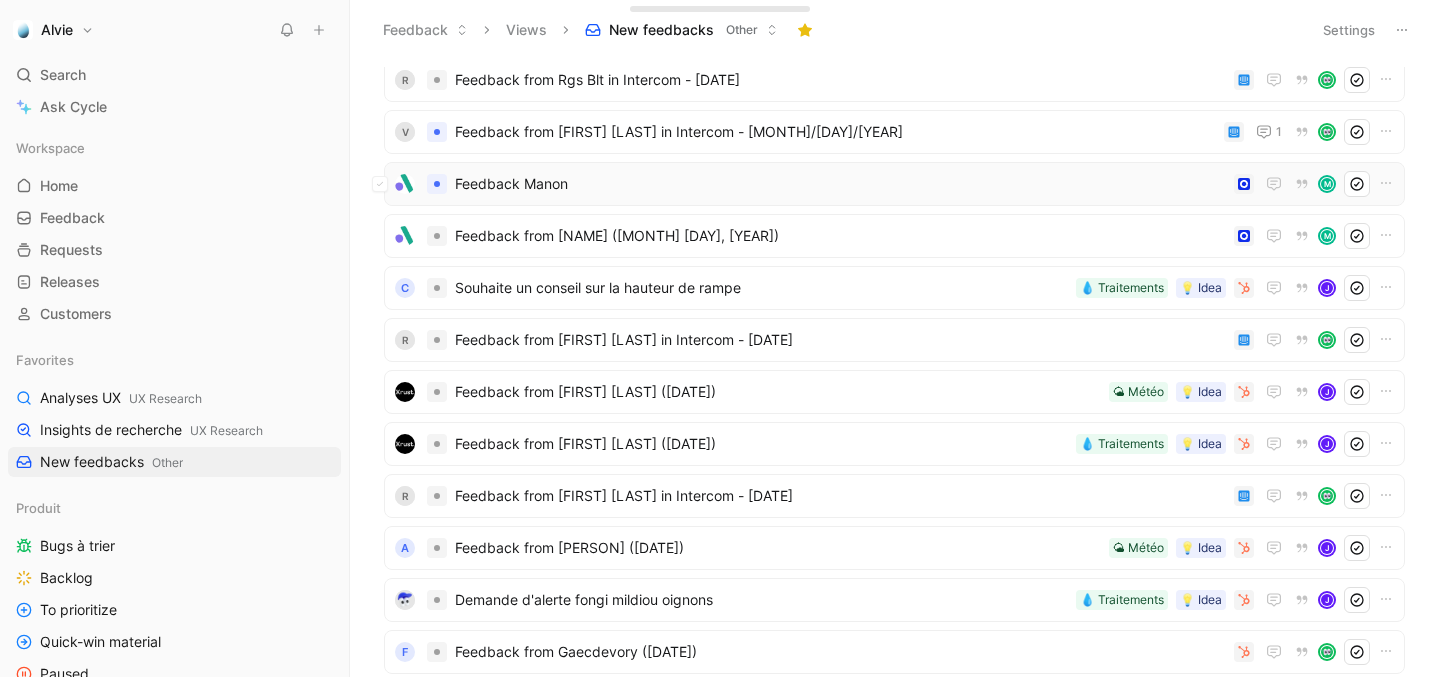 scroll, scrollTop: 0, scrollLeft: 0, axis: both 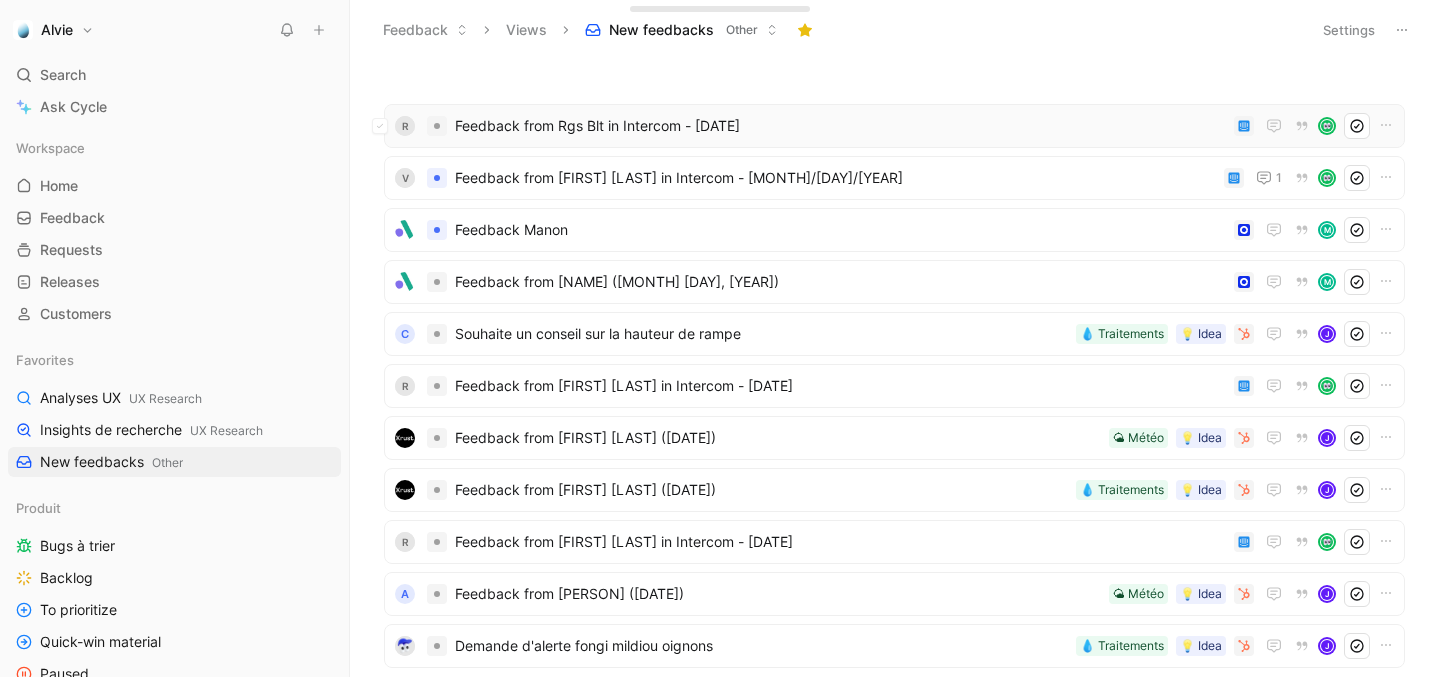click on "Feedback from Rgs Blt in Intercom - [DATE]" at bounding box center (840, 126) 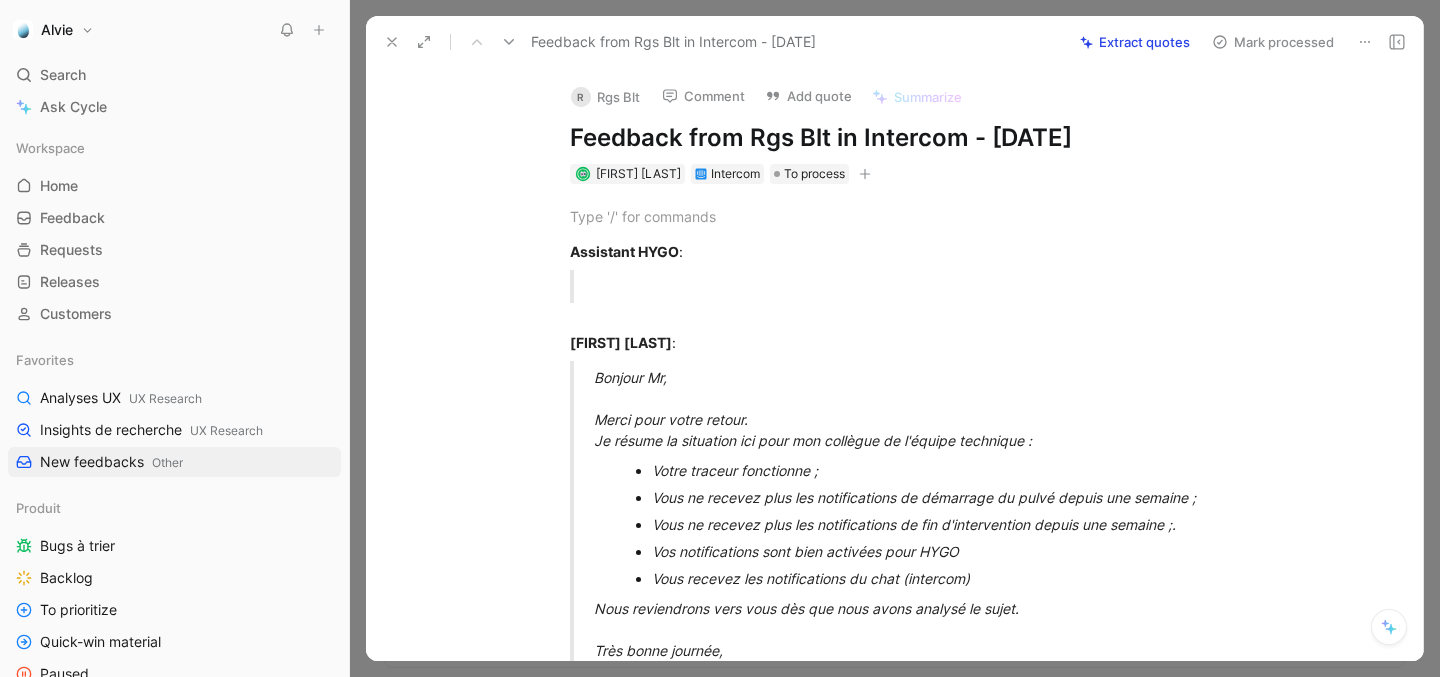 click 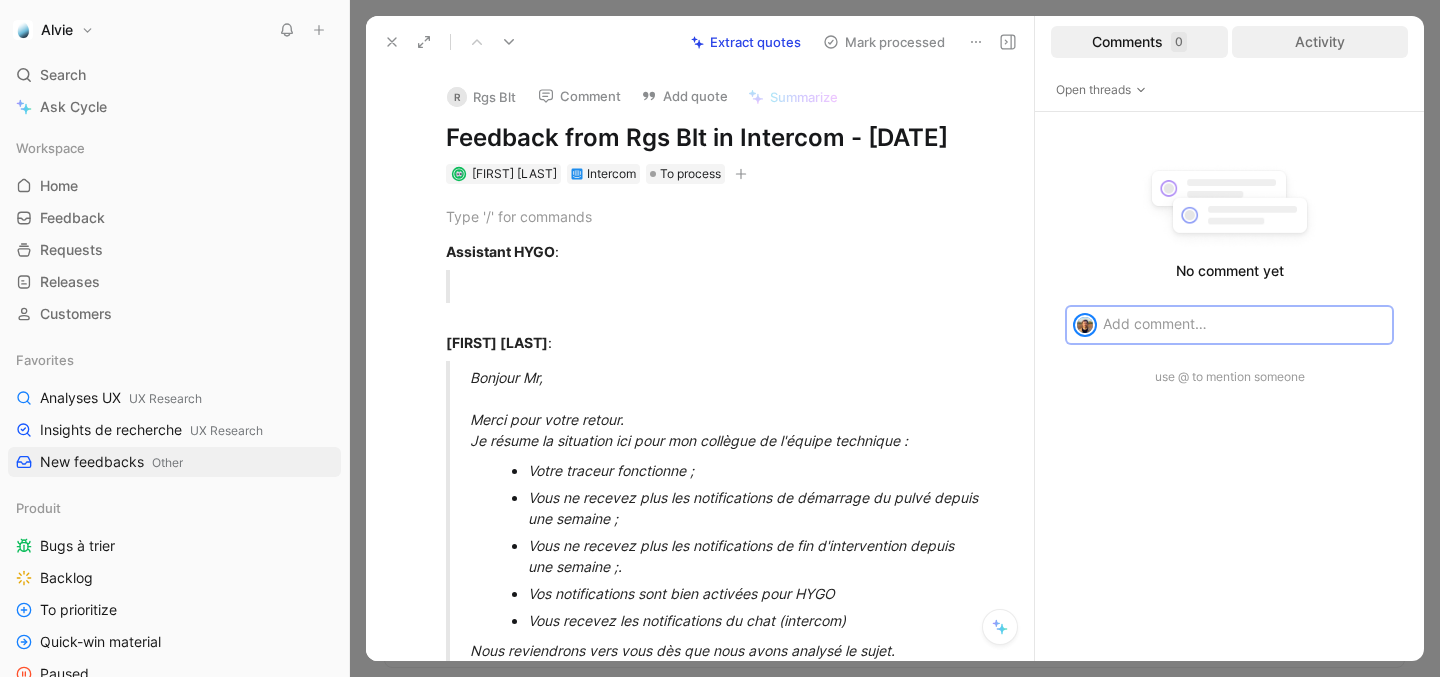 click on "Activity" at bounding box center [1320, 42] 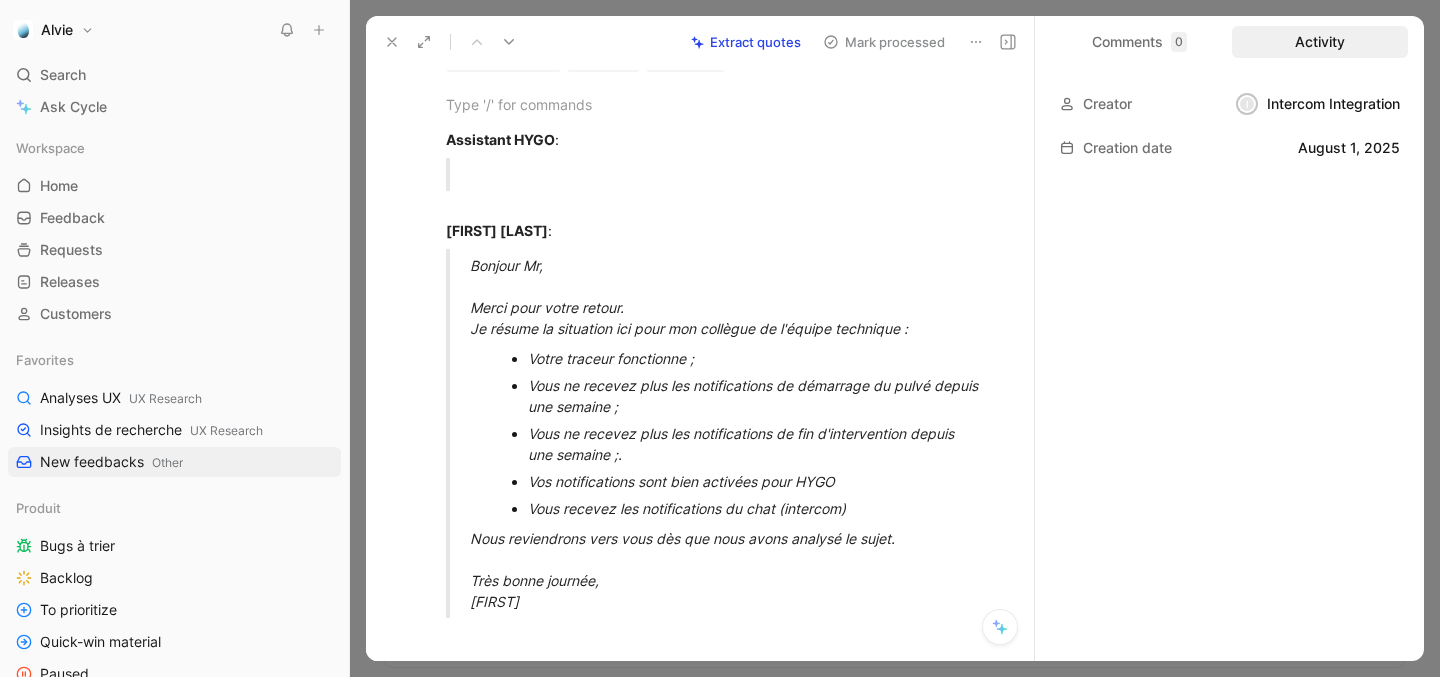 scroll, scrollTop: 197, scrollLeft: 0, axis: vertical 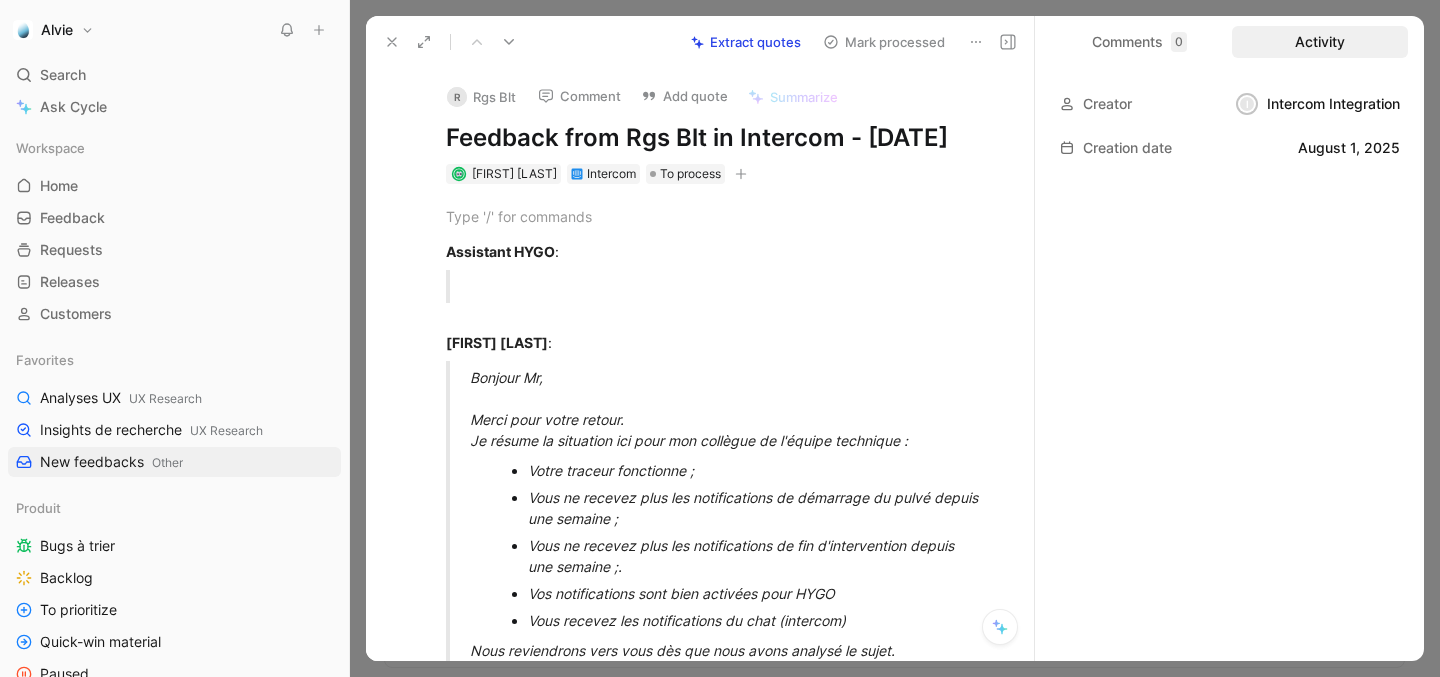 click on "Alvie Search ⌘ K Ask Cycle Workspace Home G then H Feedback G then F Requests G then R Releases G then L Customers Favorites Analyses UX UX Research Insights de recherche UX Research New feedbacks Other Produit Bugs à trier Backlog To prioritize Quick-win material Paused In progress On staging (HYGO Team) Insights All active insights 🚨 Problems 💪 Improvements 💙 Kudos 🥔 Mileos Other Analyses New feedbacks Meetings UX Research Insights de recherche Analyses UX Customer success CS Meetings Risk of churn Churn Stations Netatmo Agronomy Inbox agro 🌱 Improvements 🌱 Problems Sales Fiabilité des recommandations Engagement / Prix Utilisation / Prise en main Marketing, Finance, CRM Marketing Chargebee HubSpot Finance Foreign countries
To pick up a draggable item, press the space bar.
While dragging, use the arrow keys to move the item.
Press space again to drop the item in its new position, or press escape to cancel.
AI queries 18/50 · 29 days left Help center Feedback" at bounding box center (720, 338) 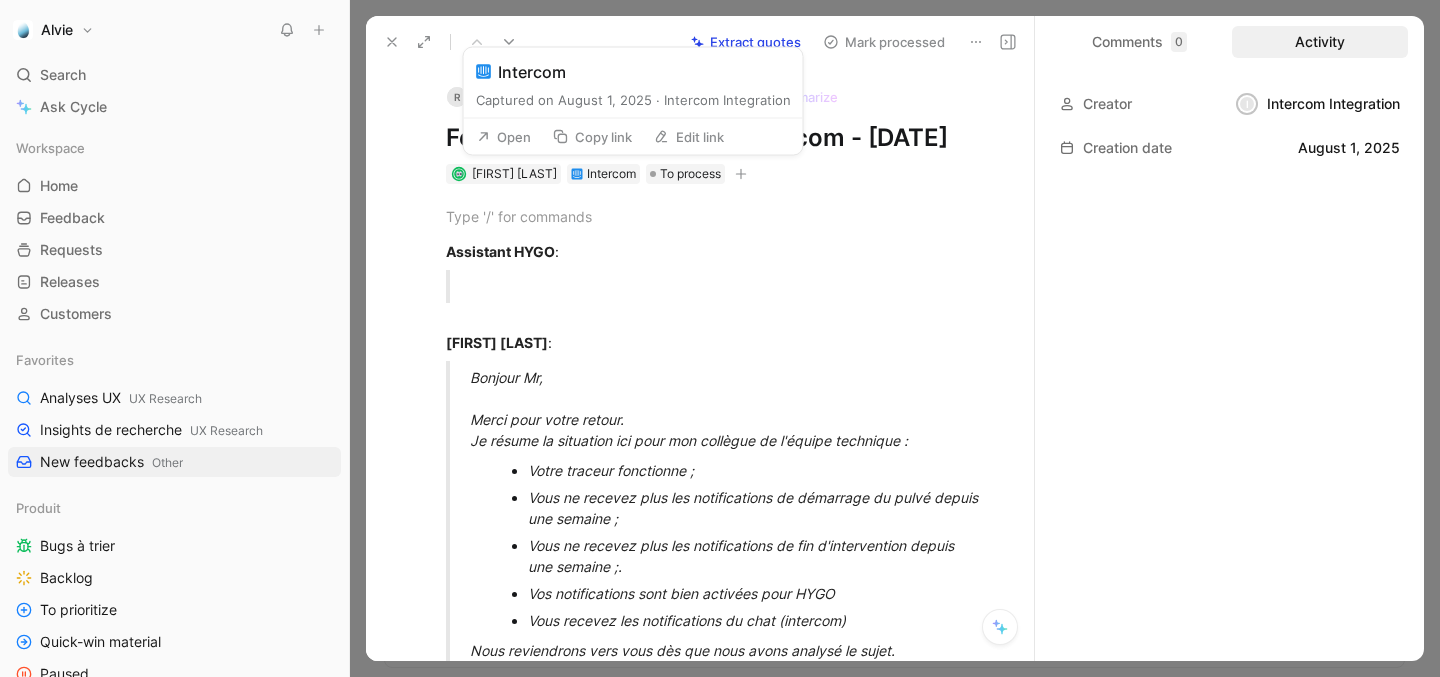 click on "Open" at bounding box center (504, 137) 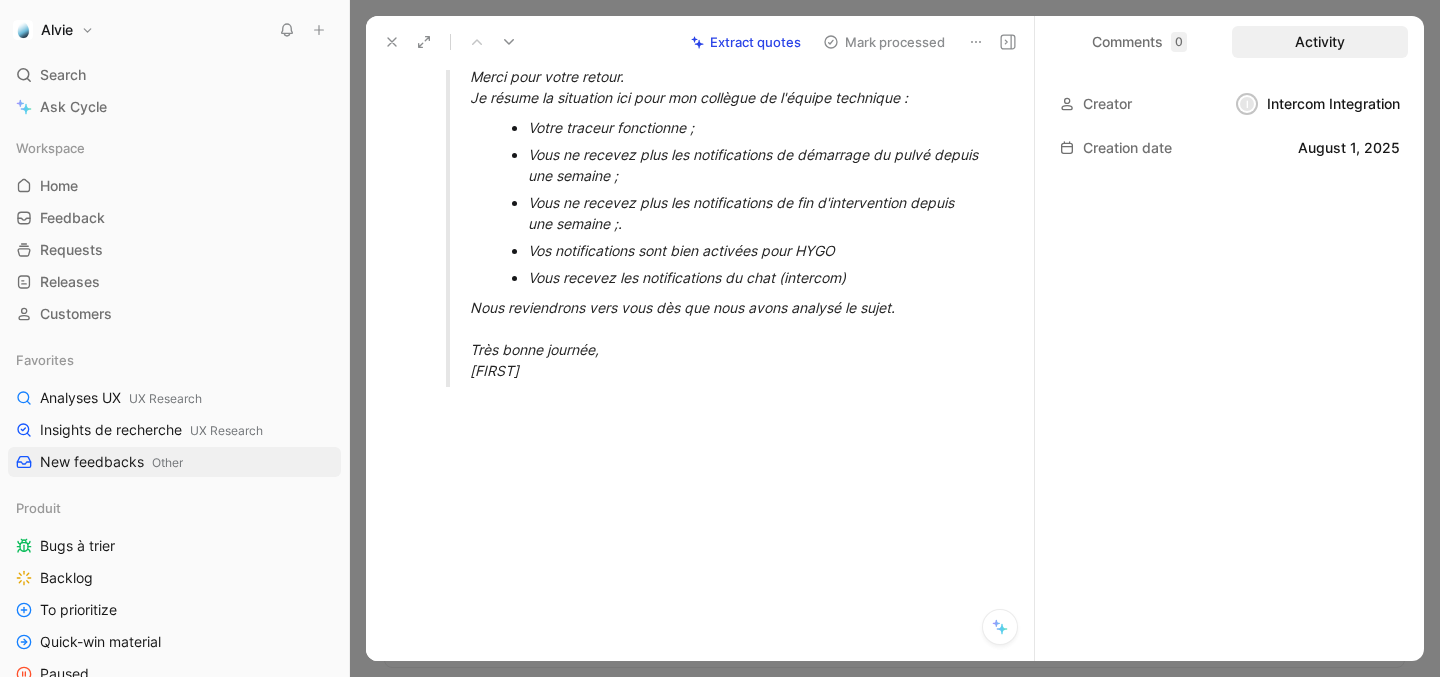 scroll, scrollTop: 0, scrollLeft: 0, axis: both 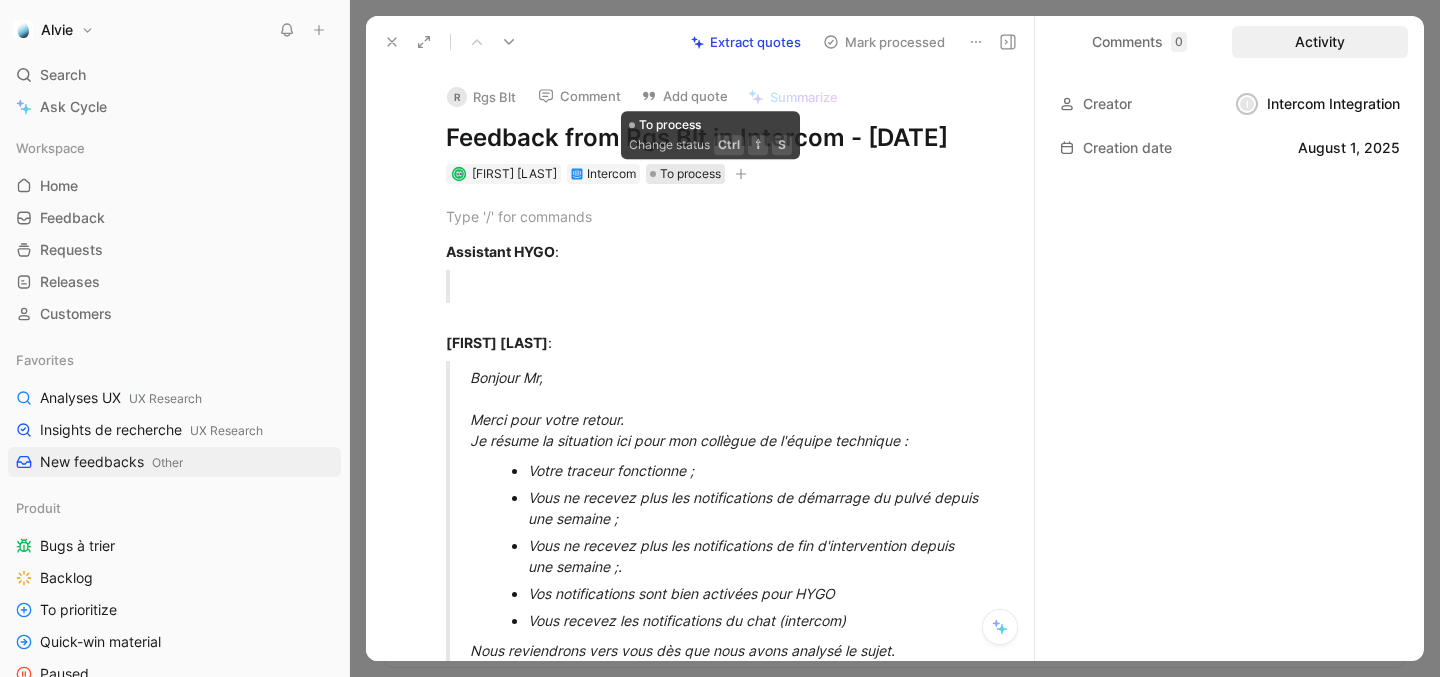 click on "To process" at bounding box center [690, 174] 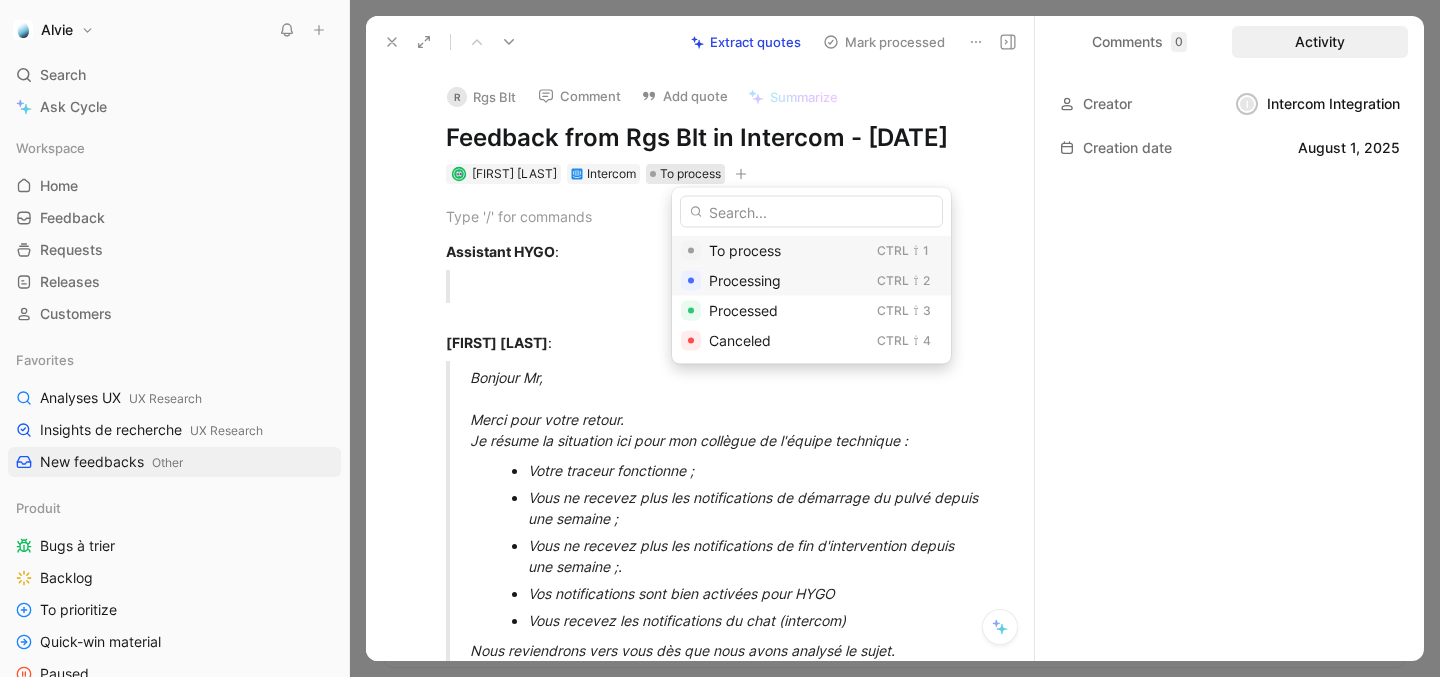 click on "Processing" at bounding box center (745, 280) 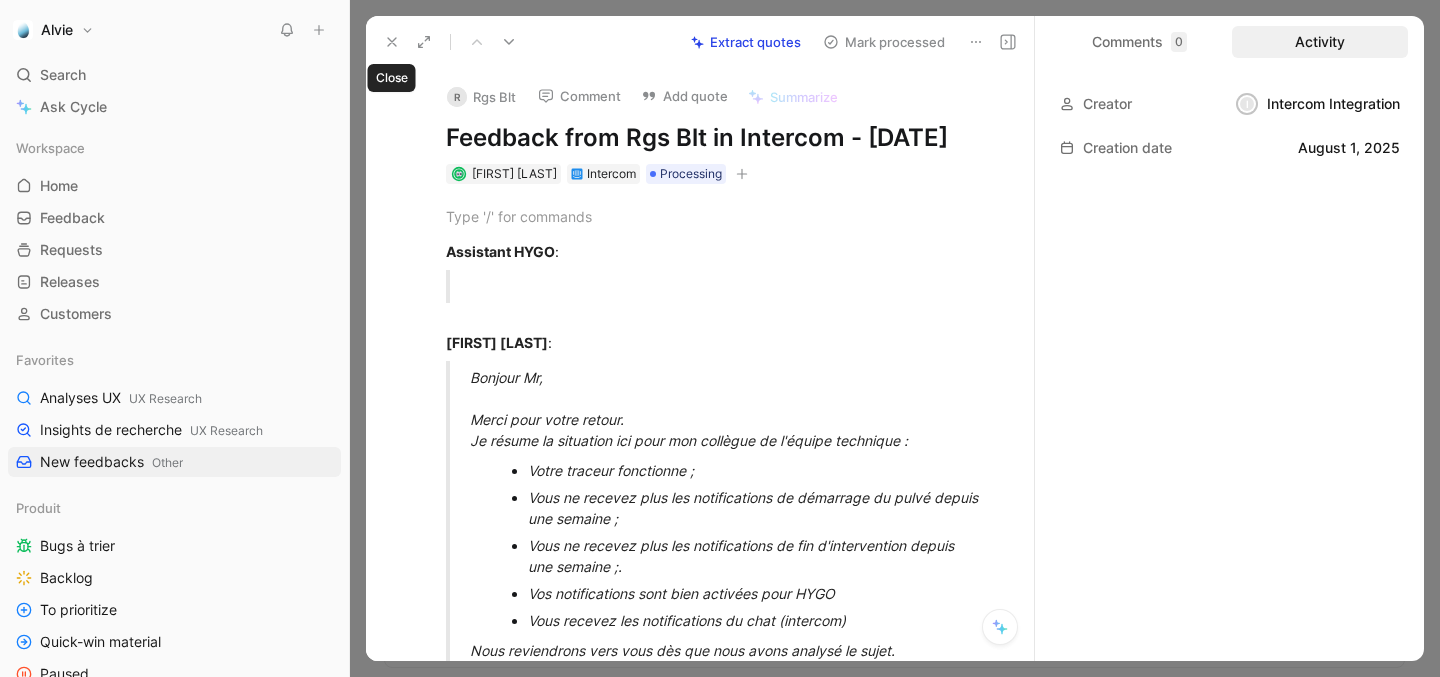 click 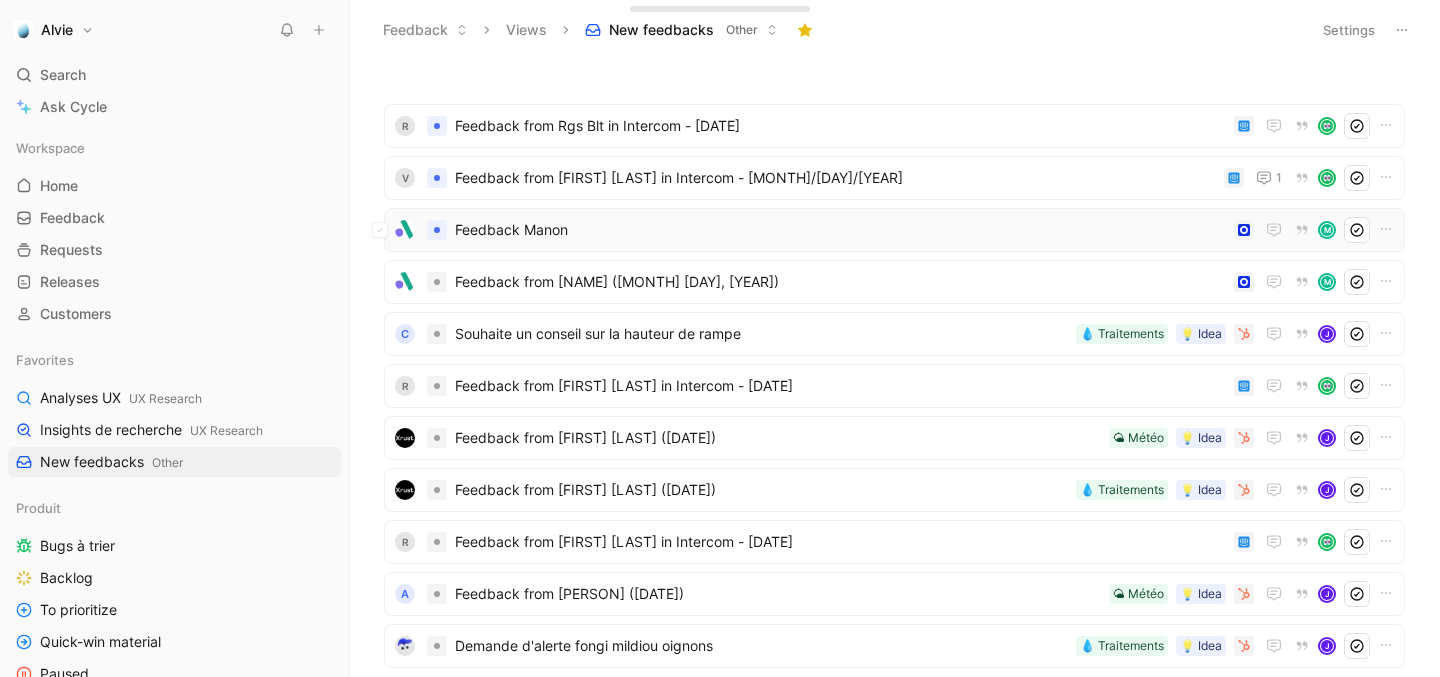 click on "Feedback [PERSON_NAME]" at bounding box center (894, 230) 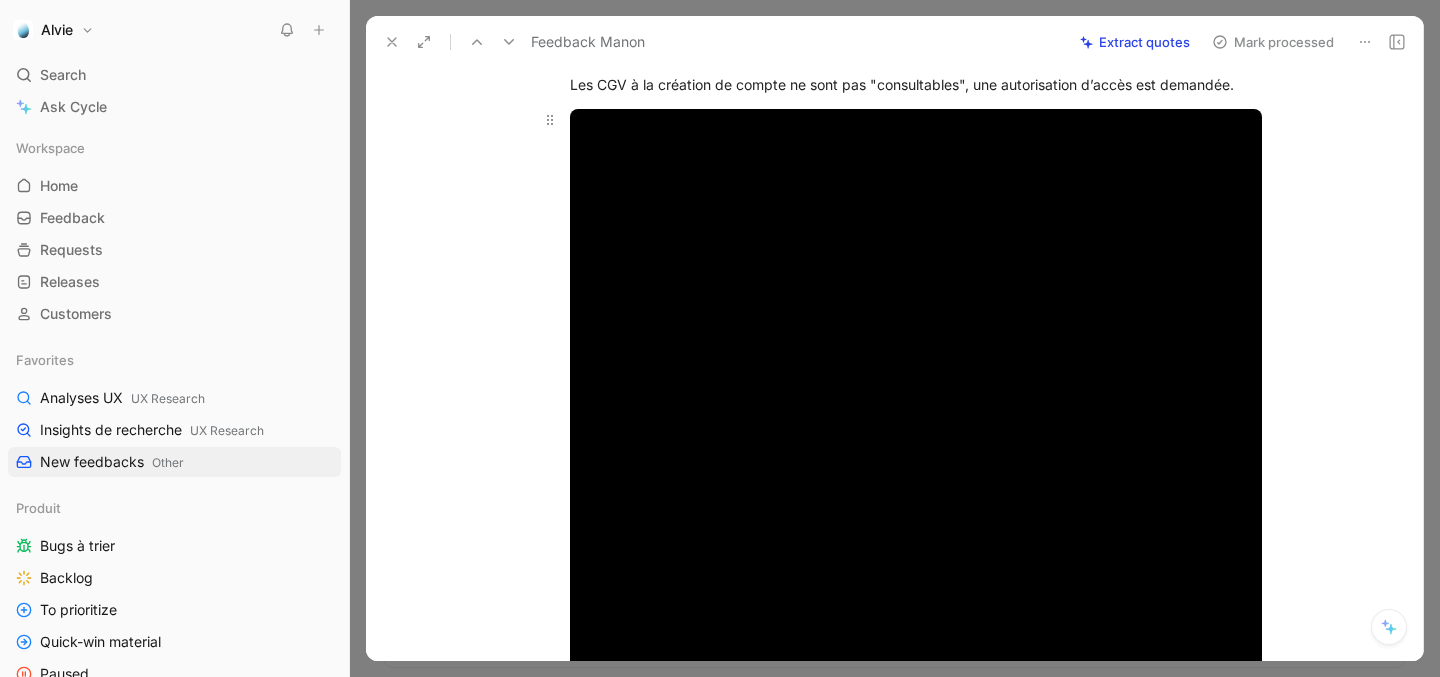 scroll, scrollTop: 0, scrollLeft: 0, axis: both 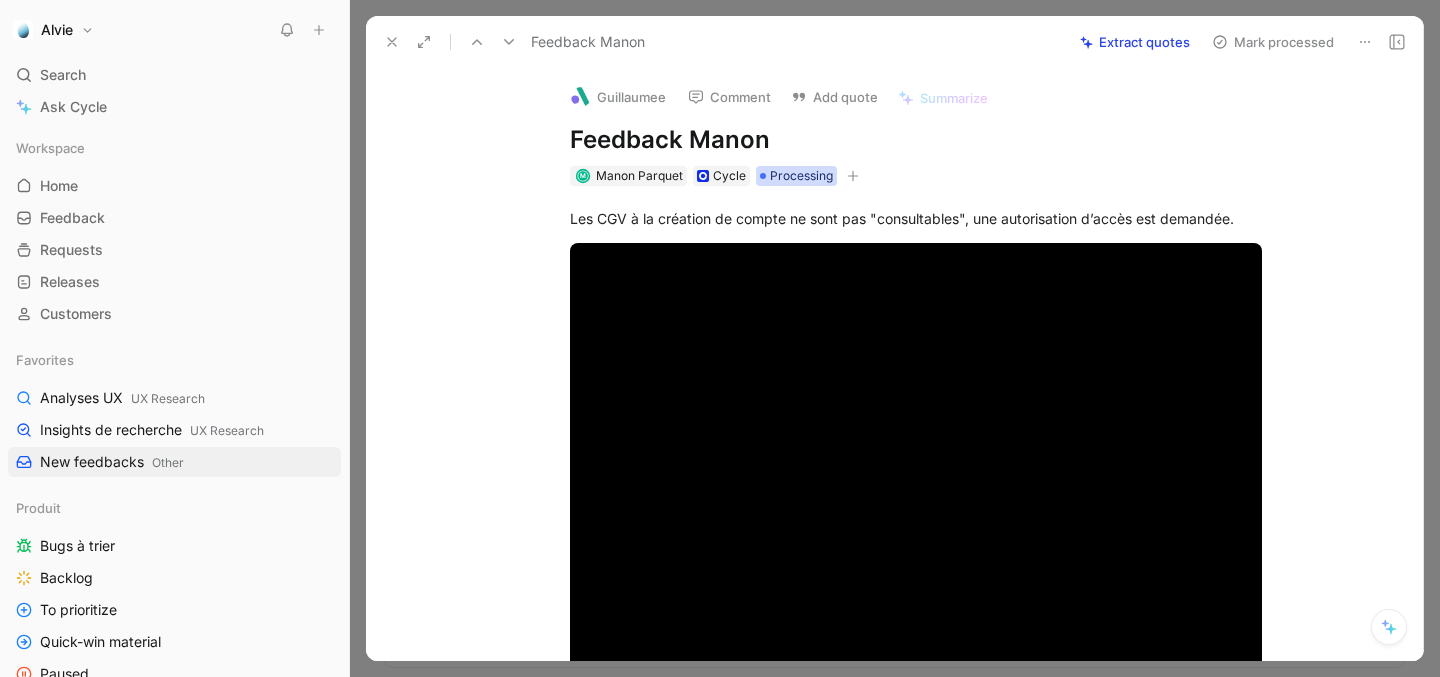 click on "Processing" at bounding box center (801, 176) 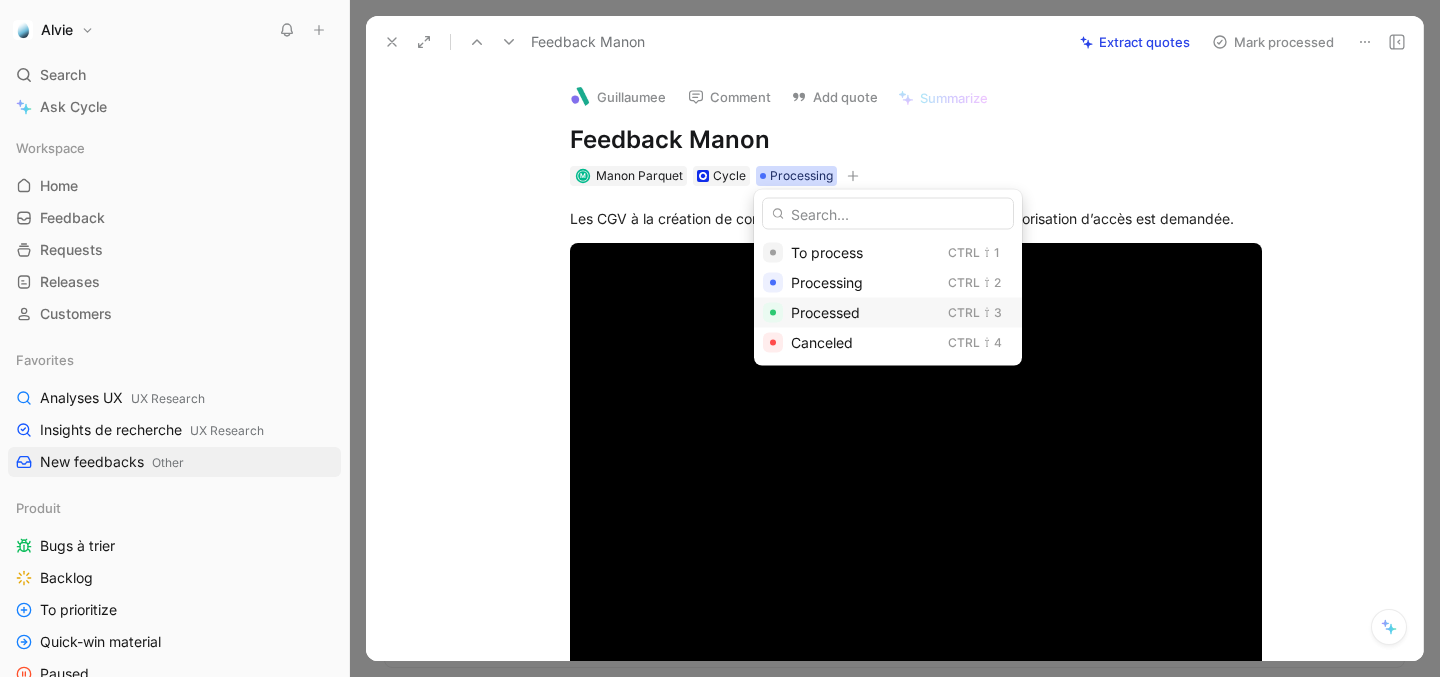 click on "Processed" at bounding box center (825, 312) 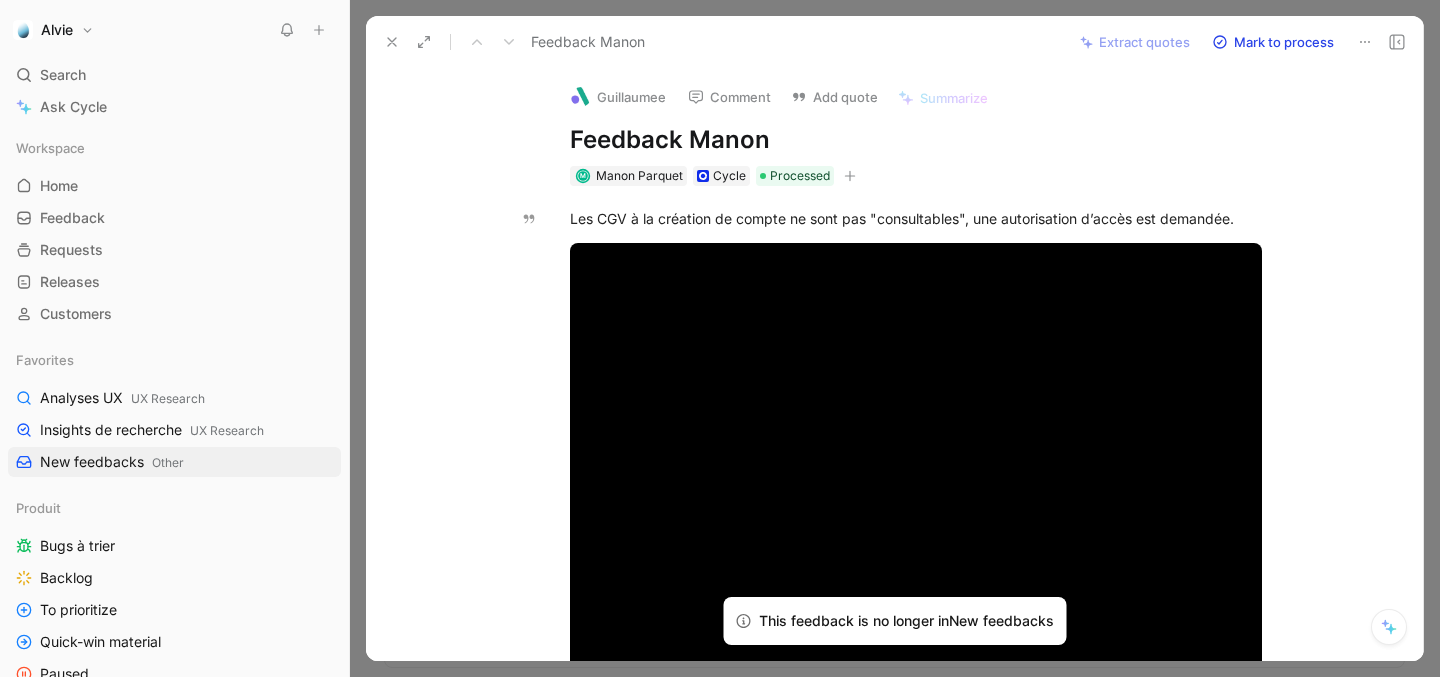 click 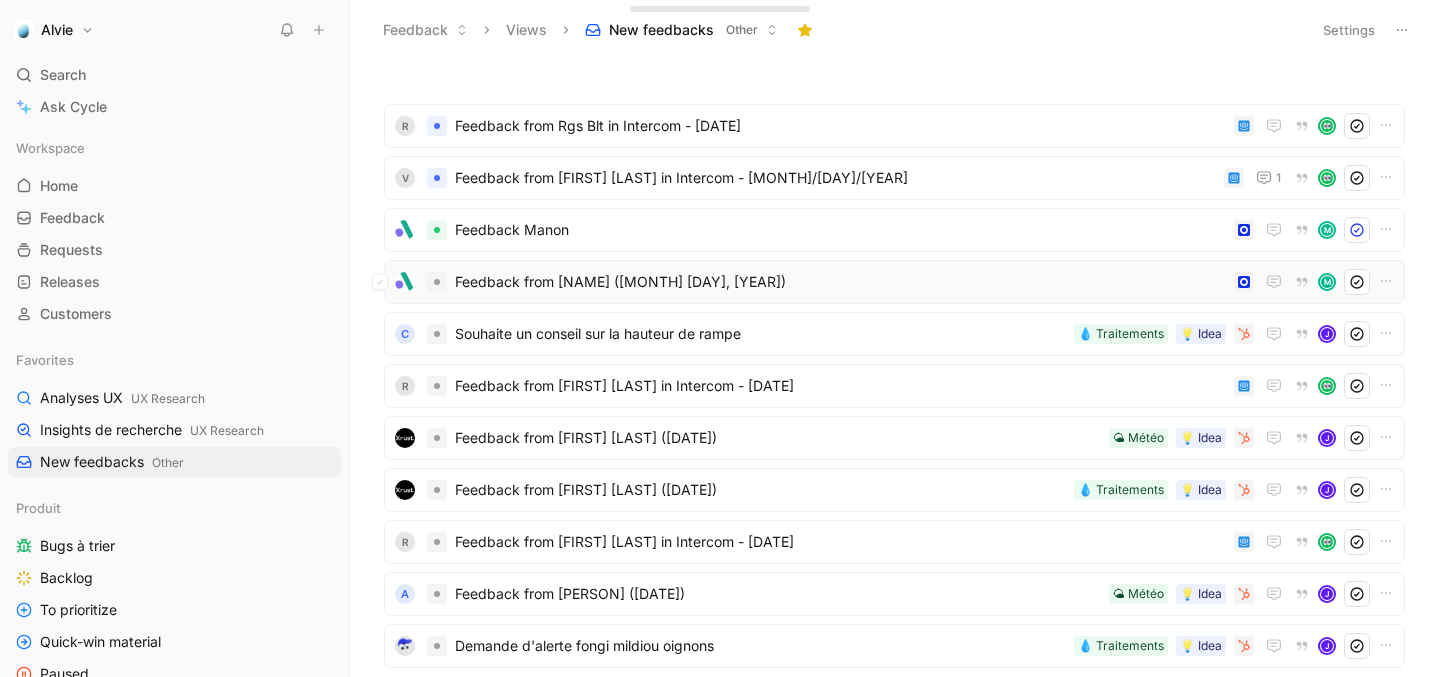 click on "Feedback from [NAME] ([MONTH] [DAY], [YEAR])" at bounding box center [840, 282] 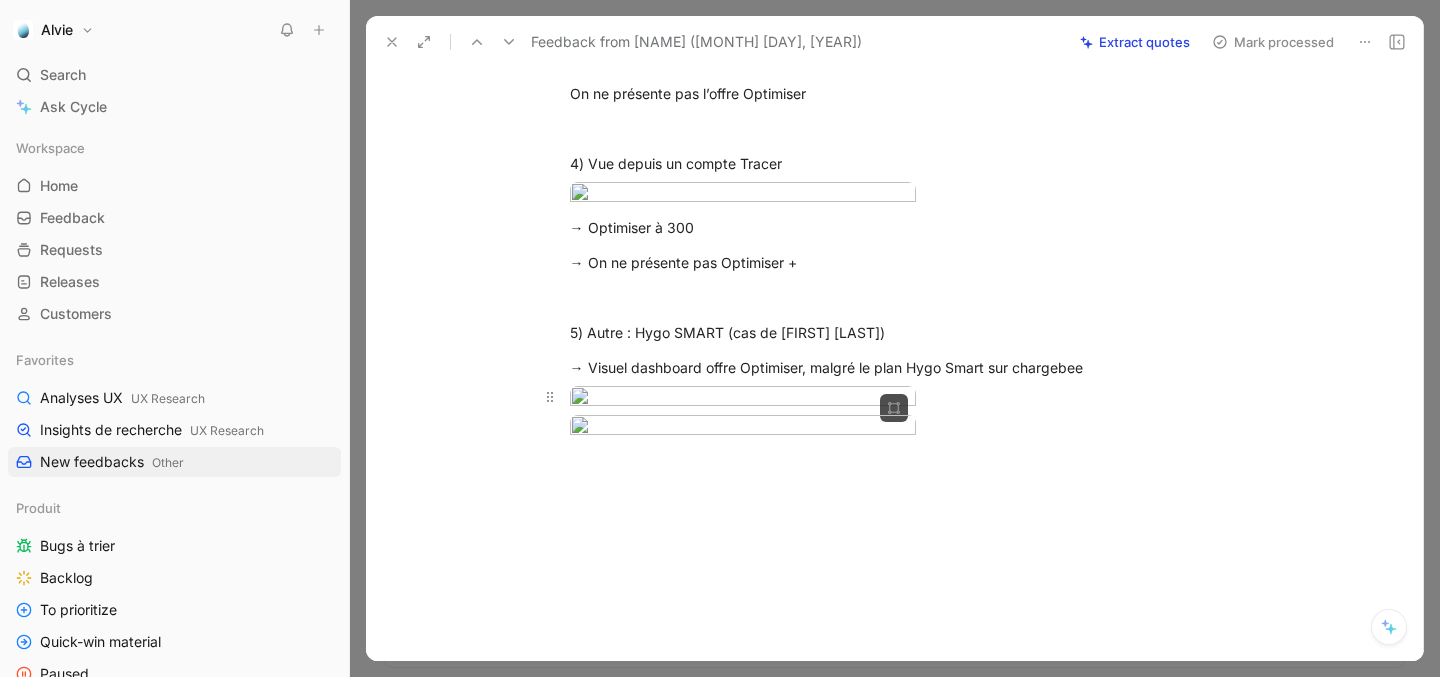 scroll, scrollTop: 0, scrollLeft: 0, axis: both 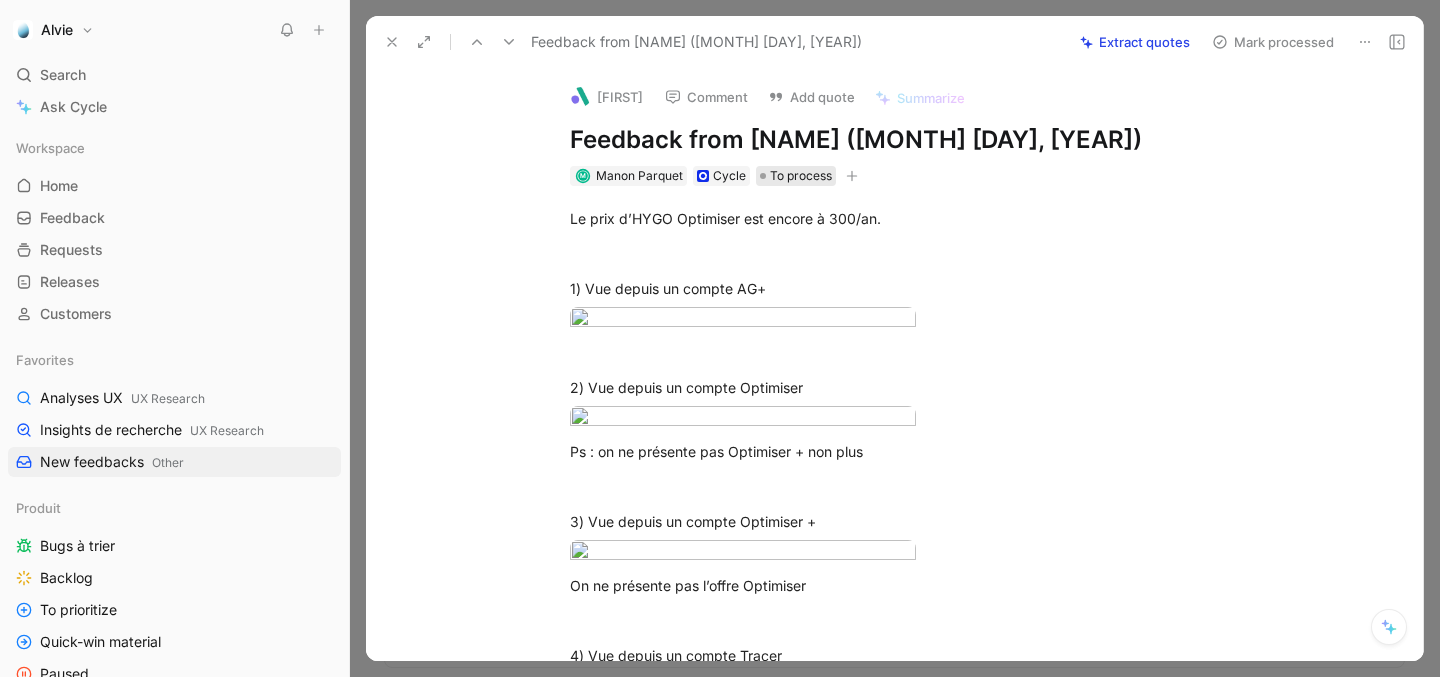 click on "To process" at bounding box center [801, 176] 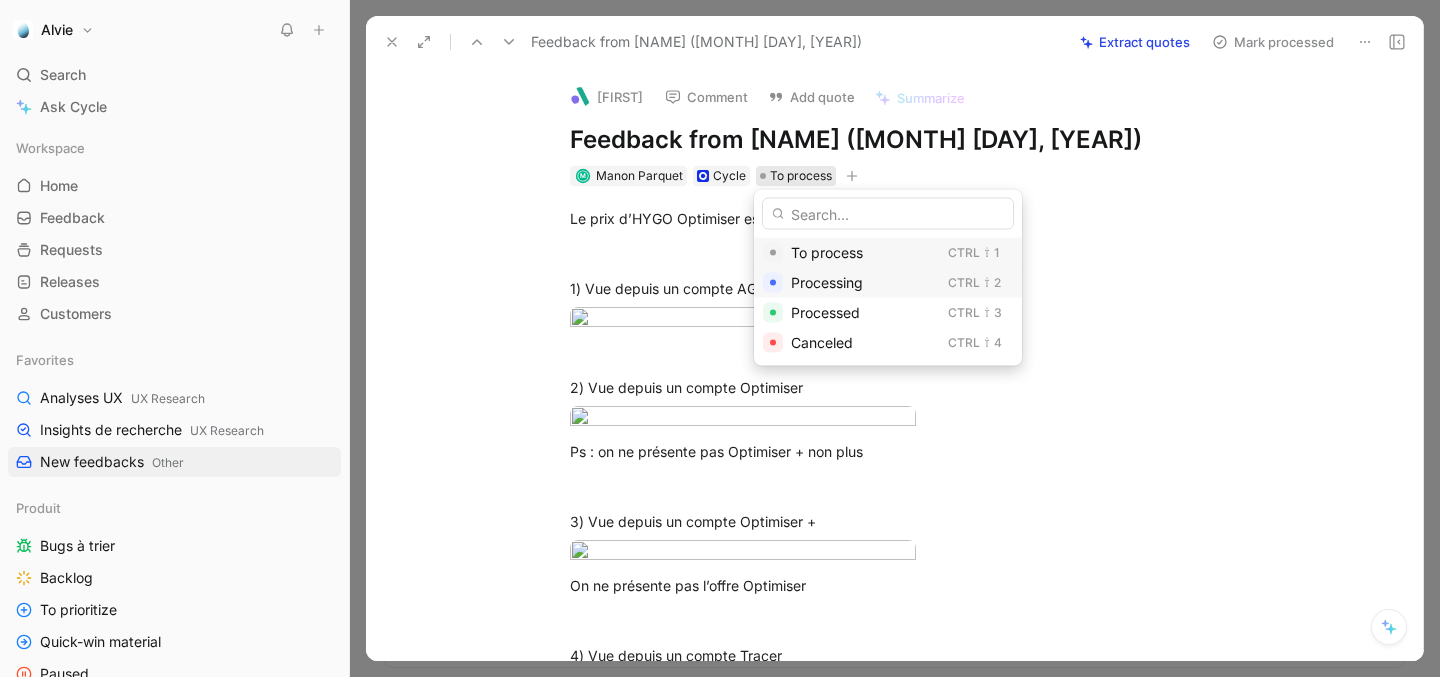 click at bounding box center (773, 283) 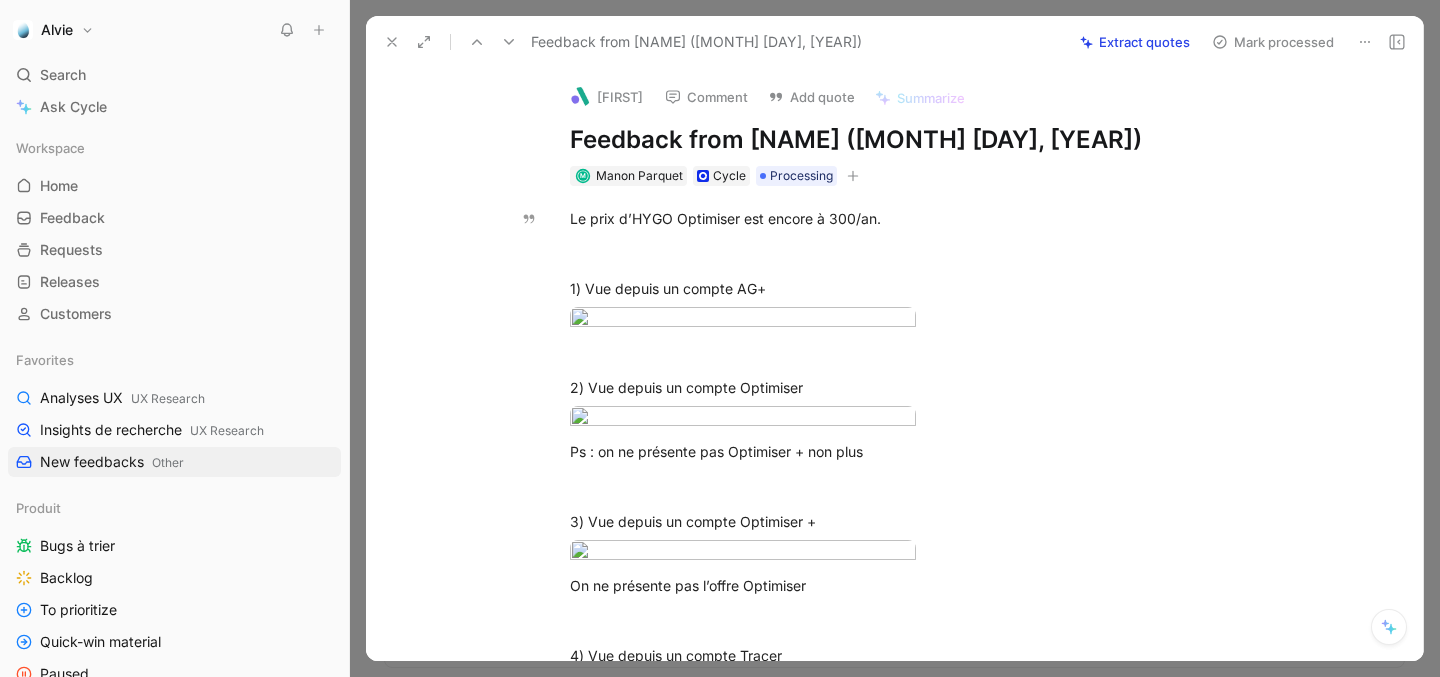 click 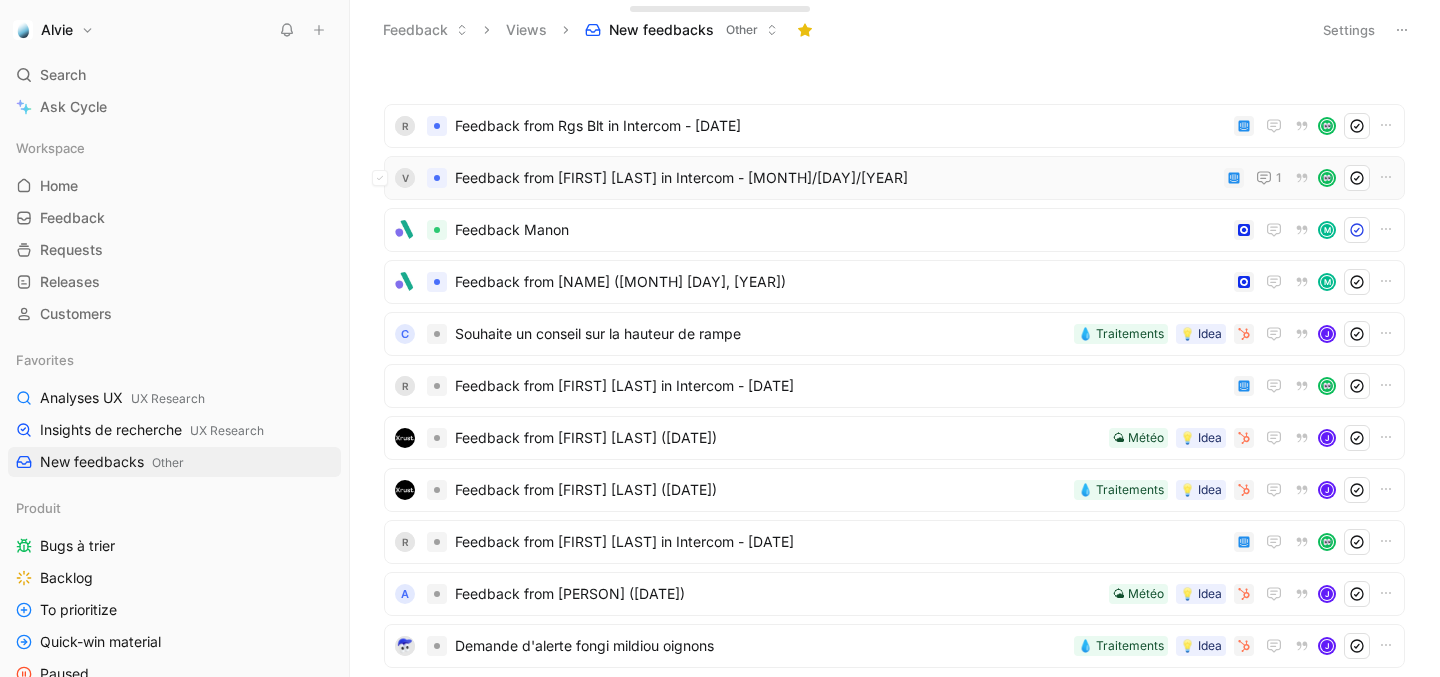 click on "V Feedback from [FIRST] [LAST] in Intercom - [DATE] 1" at bounding box center (894, 178) 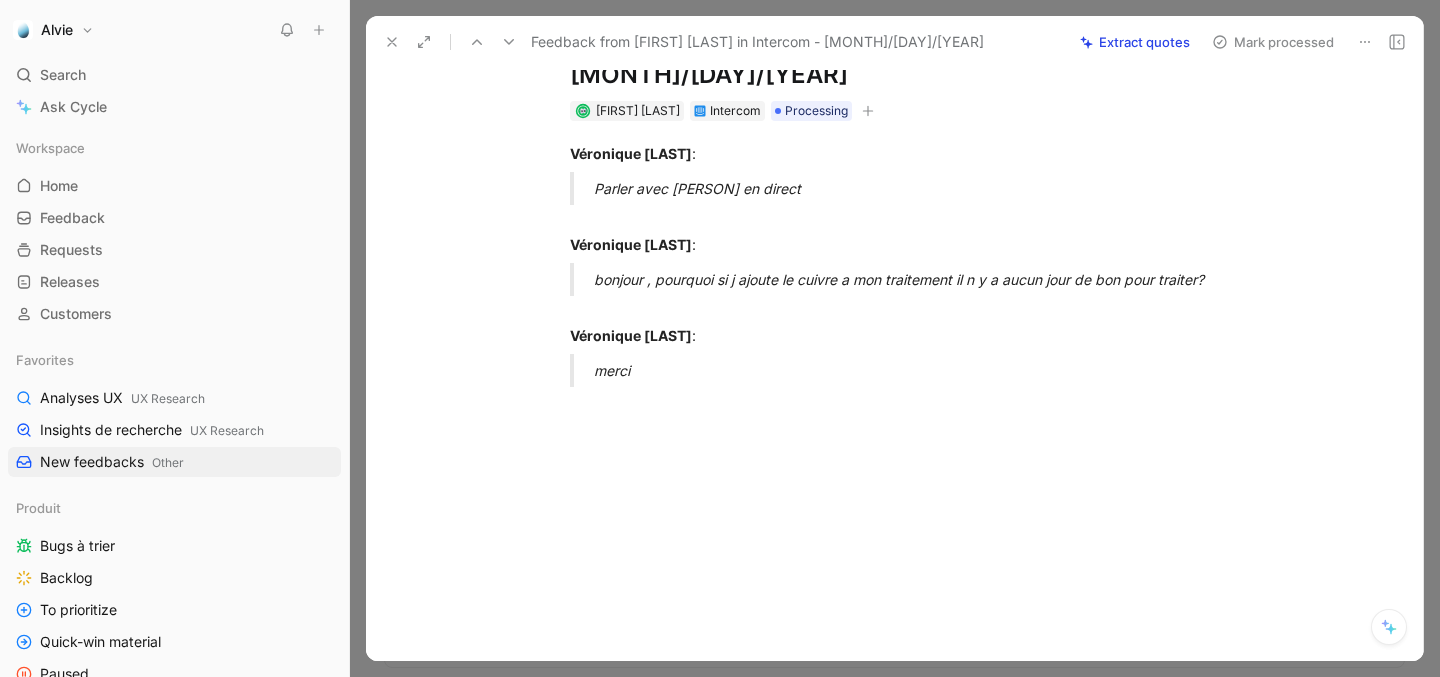 scroll, scrollTop: 0, scrollLeft: 0, axis: both 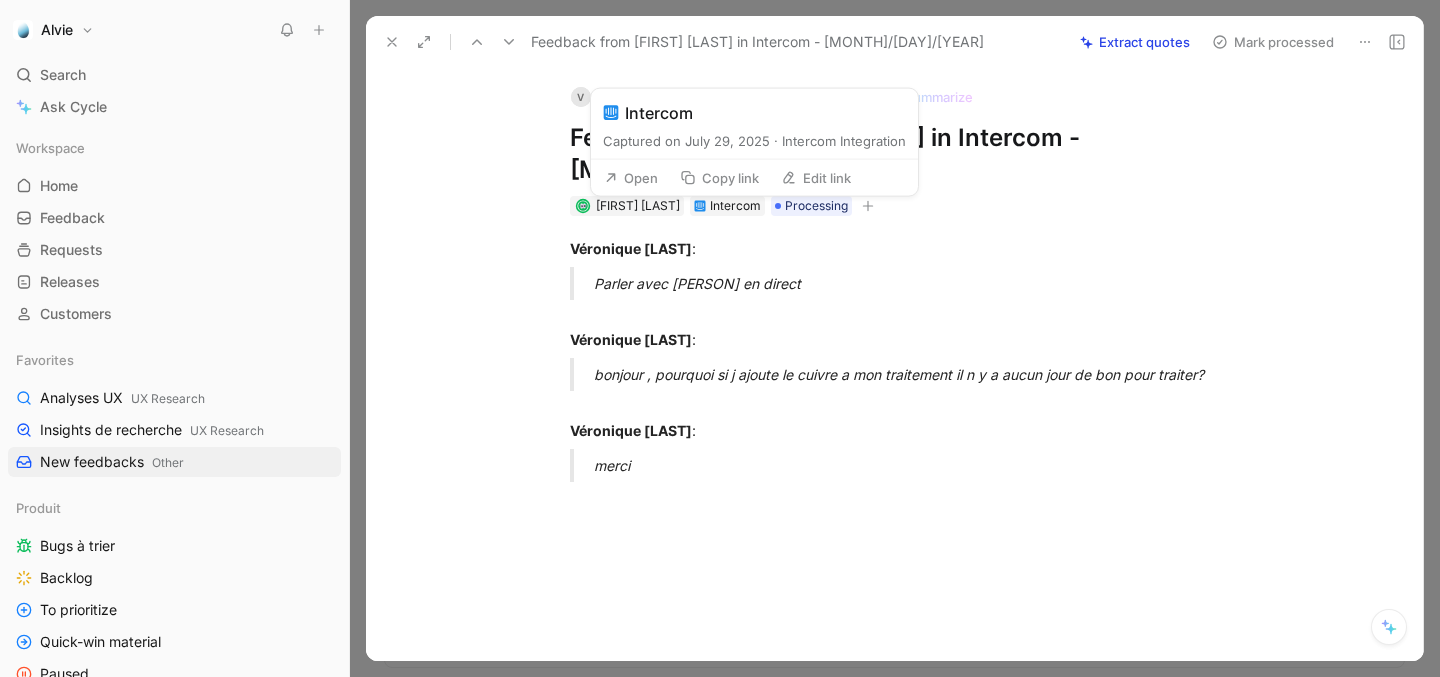 click on "Intercom" at bounding box center [735, 206] 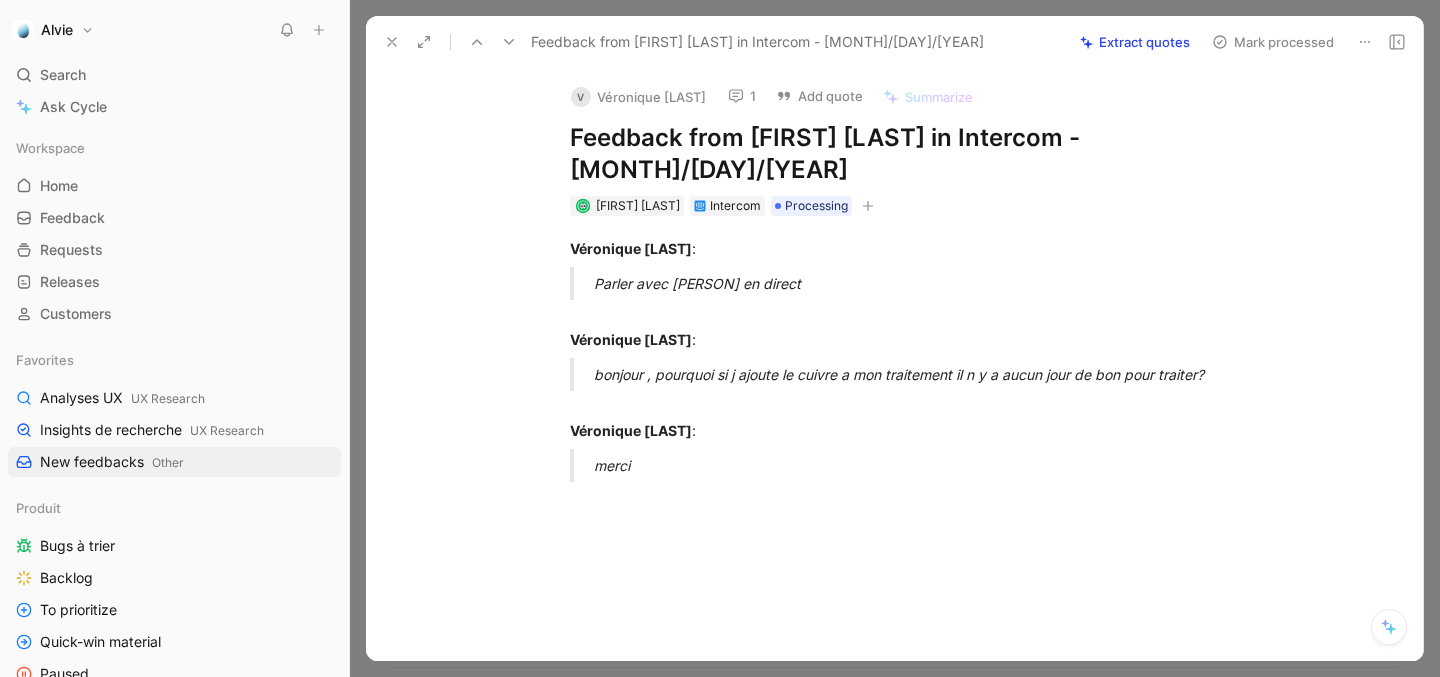 click 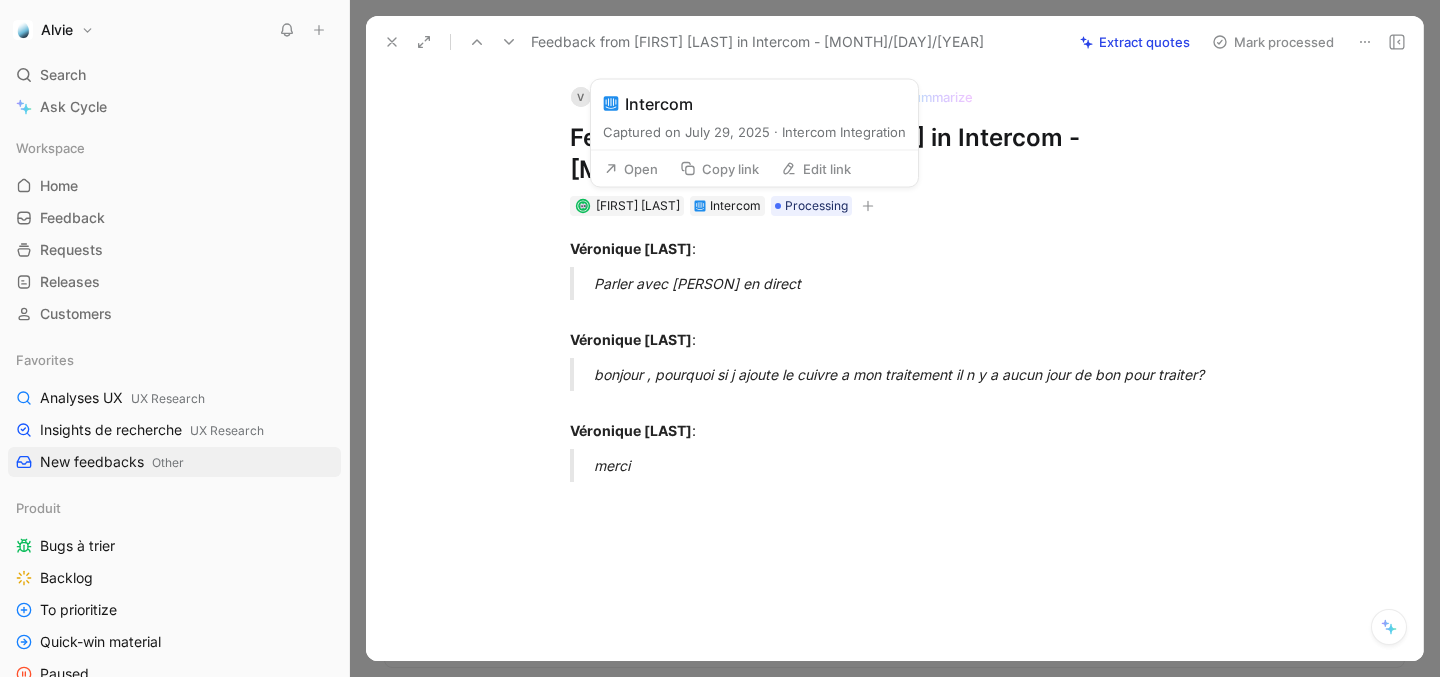 click on "Open" at bounding box center (631, 169) 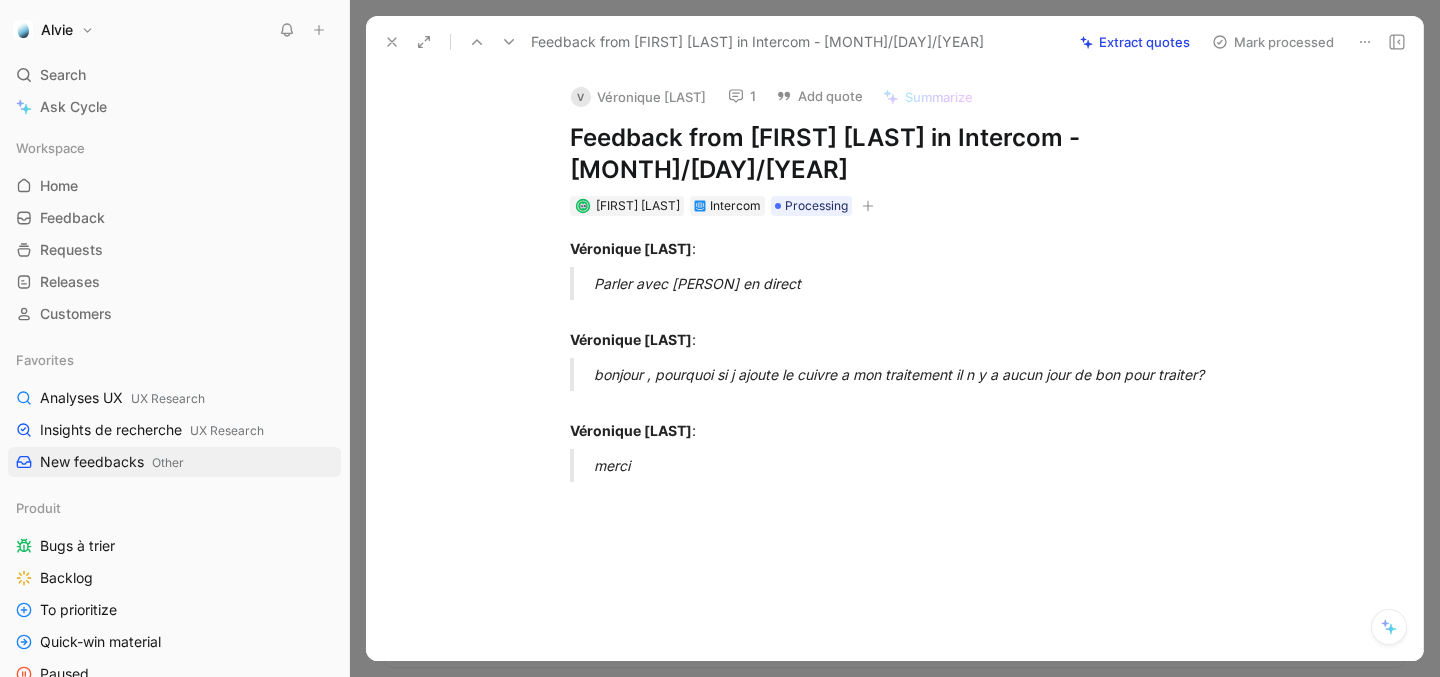 click at bounding box center (392, 42) 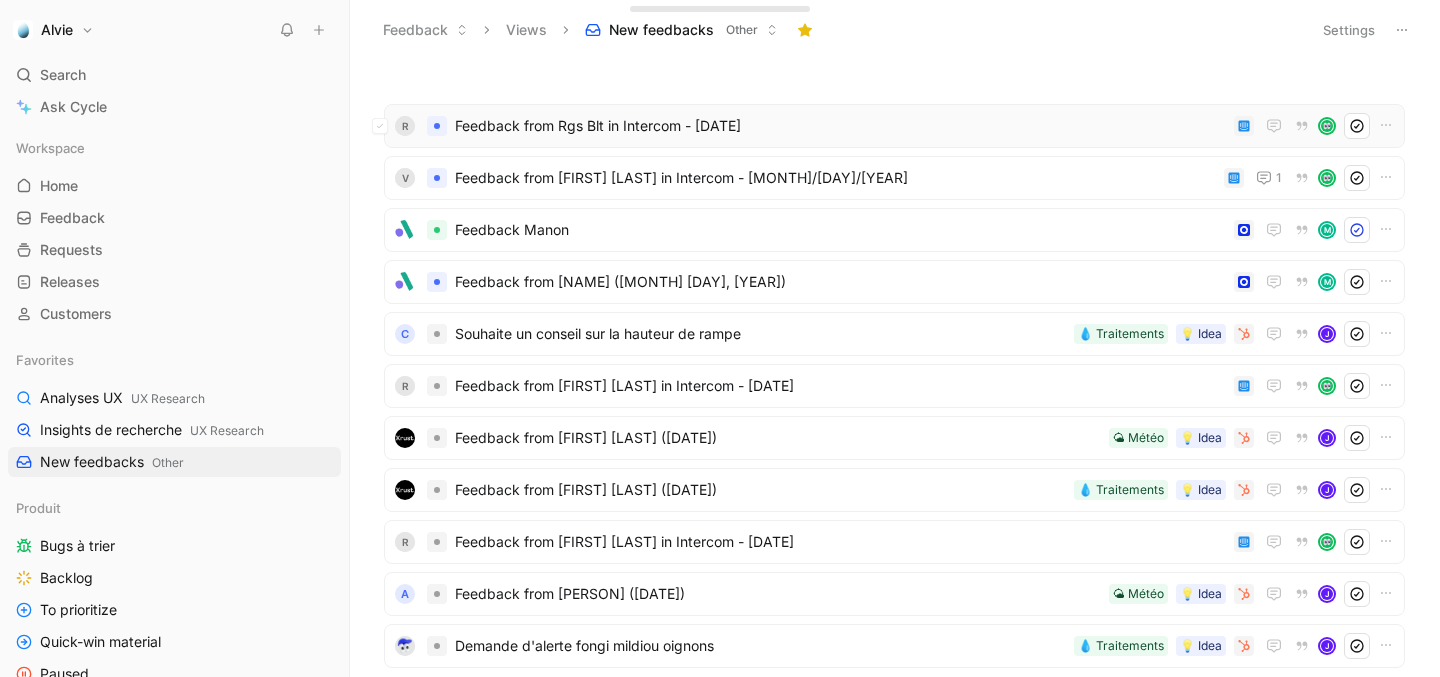 click on "Feedback from Rgs Blt in Intercom - [DATE]" at bounding box center (840, 126) 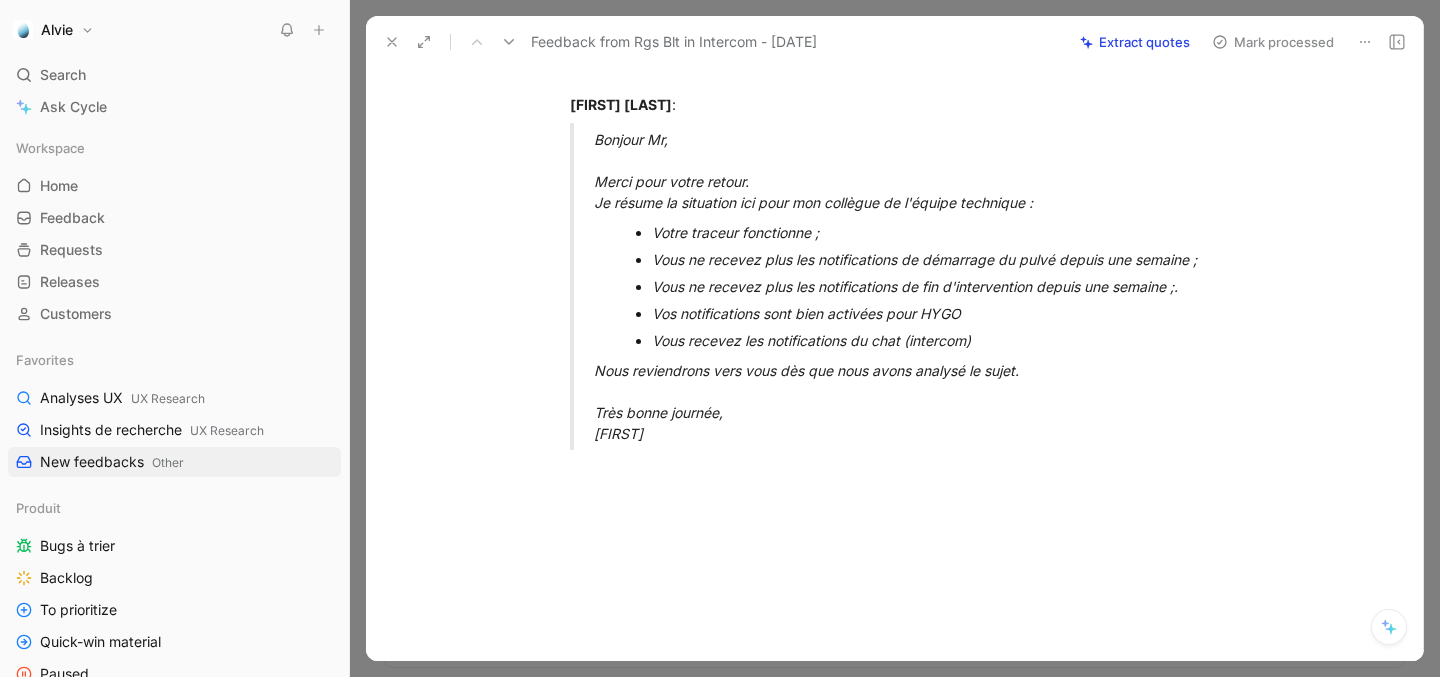 scroll, scrollTop: 301, scrollLeft: 0, axis: vertical 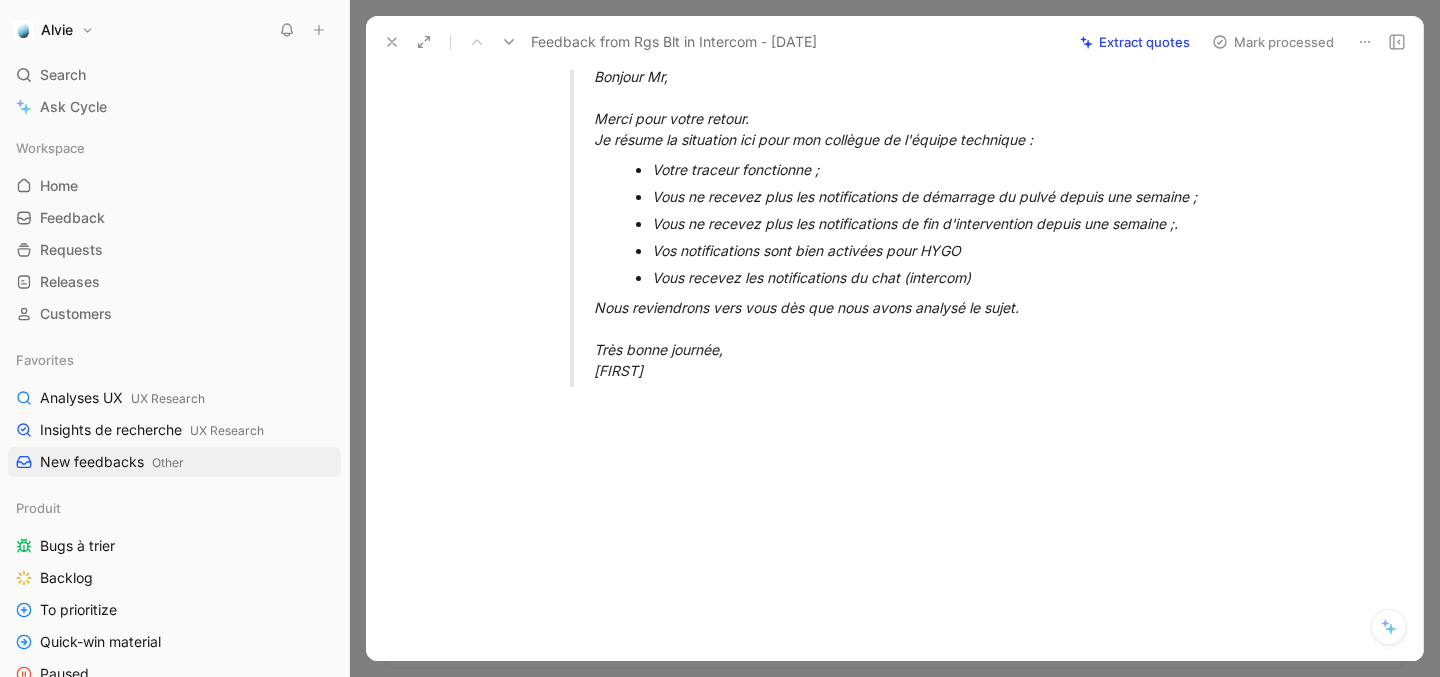 click at bounding box center [392, 42] 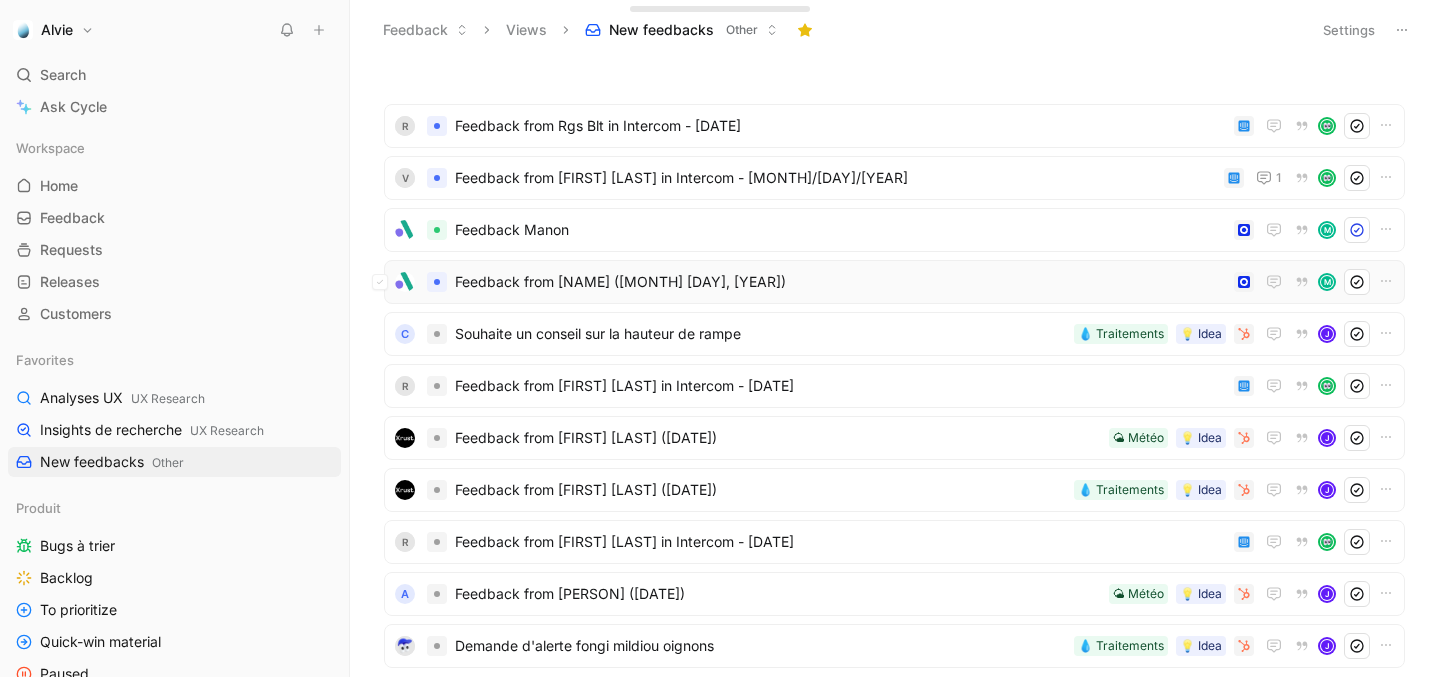 click on "Feedback from [NAME] ([MONTH] [DAY], [YEAR])" at bounding box center [840, 282] 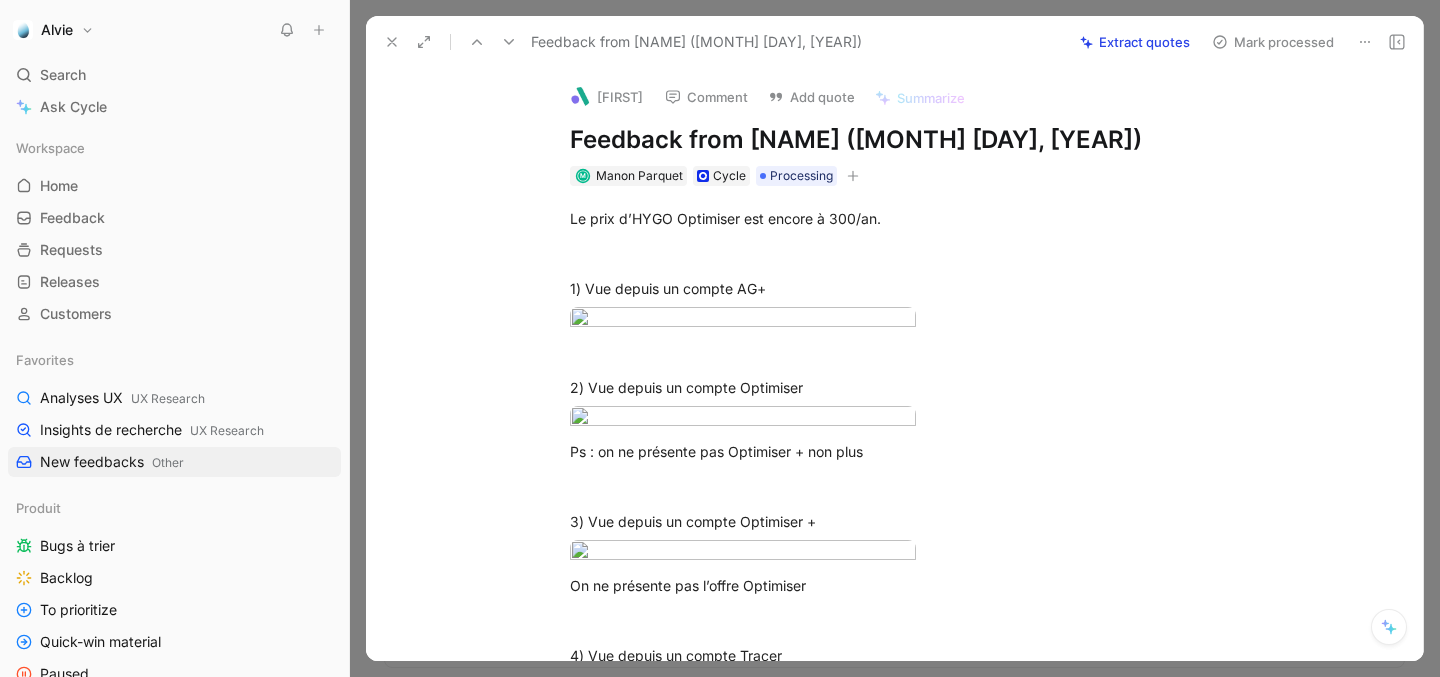 click 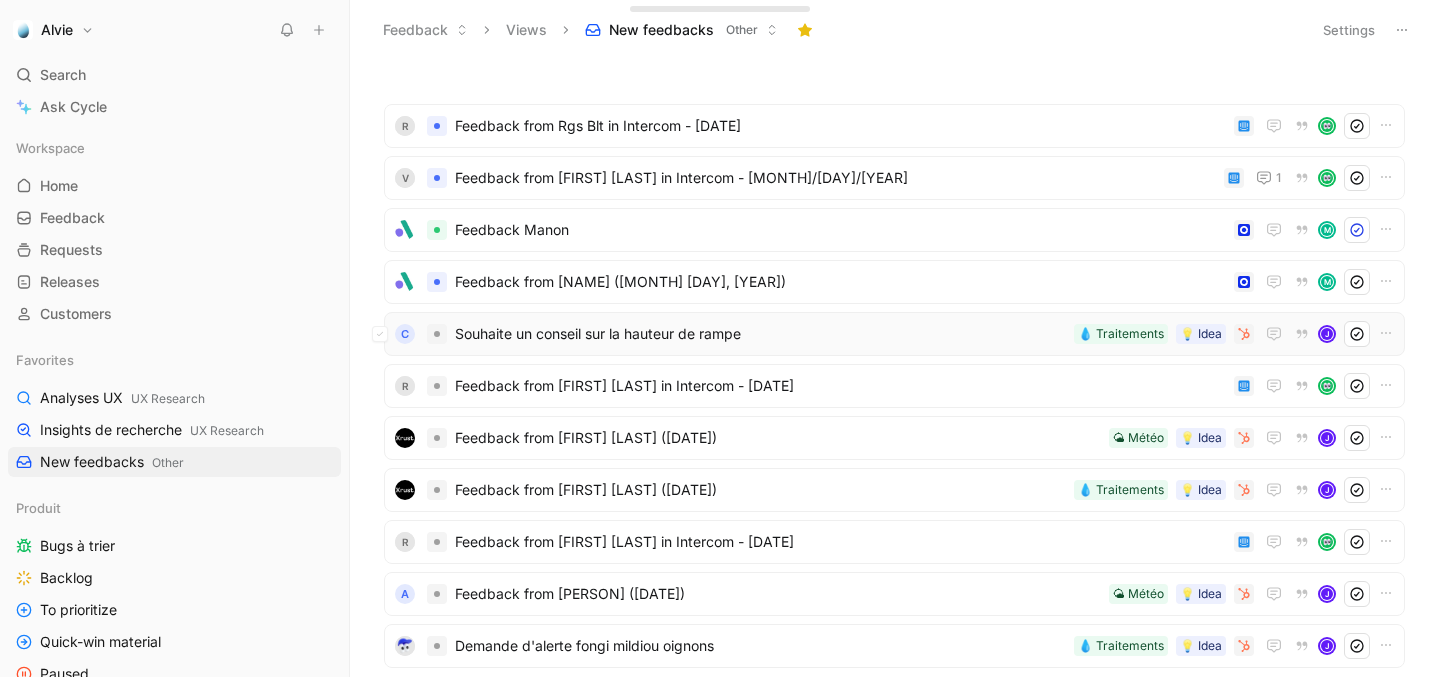 click on "Souhaite un conseil sur la hauteur de rampe" at bounding box center (760, 334) 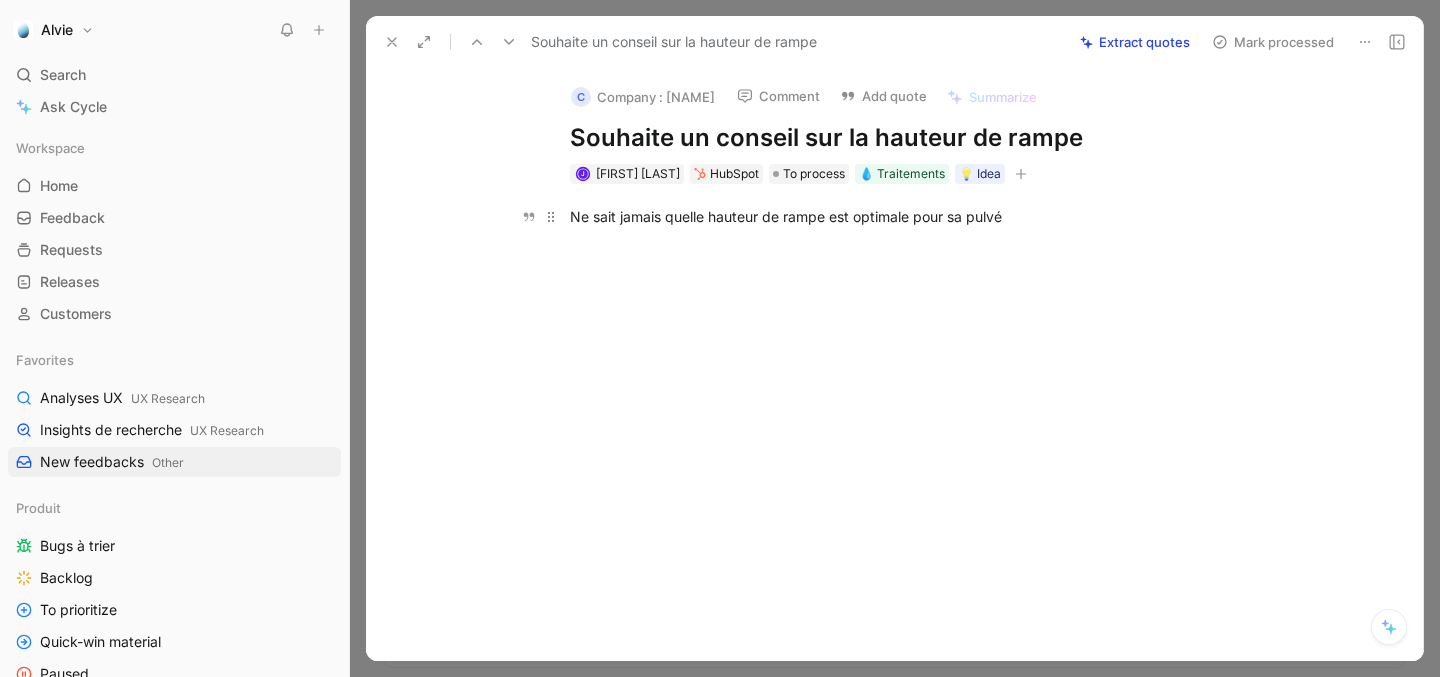 click on "Ne sait jamais quelle hauteur de rampe est optimale pour sa pulvé" at bounding box center [916, 216] 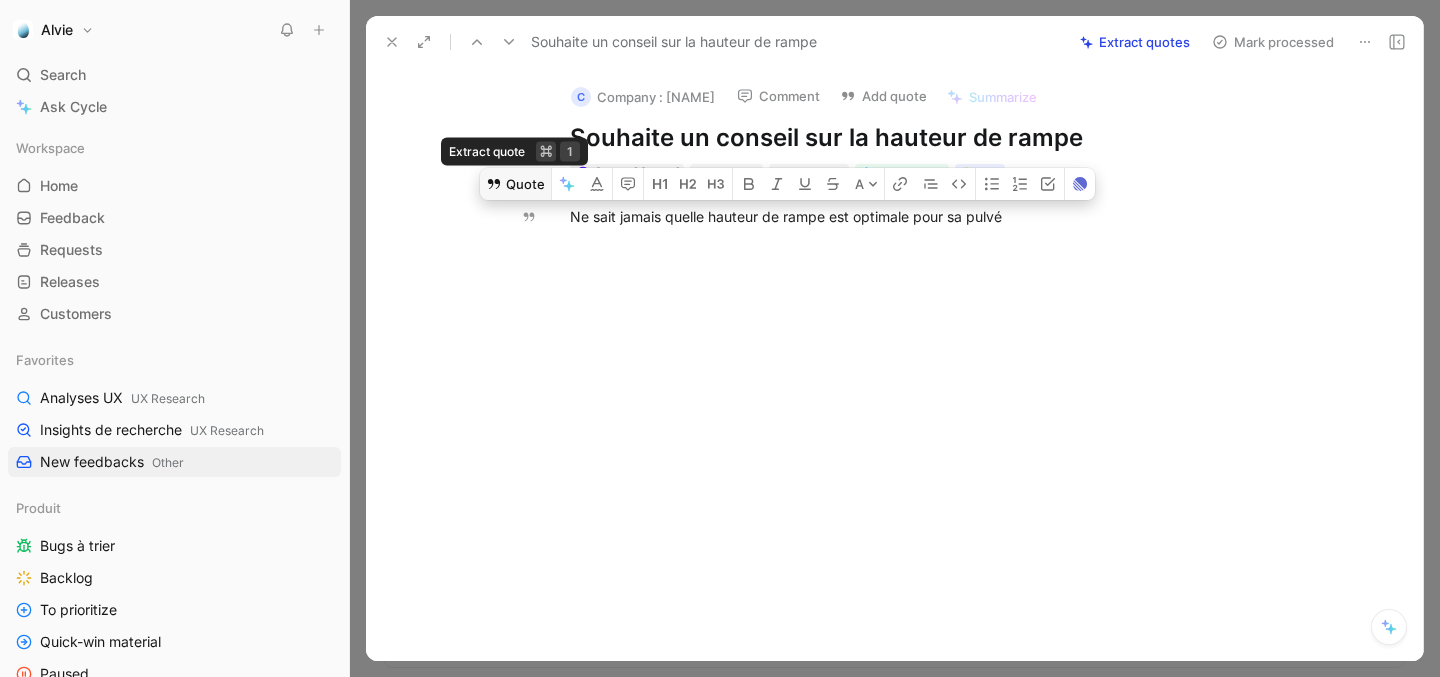 click on "Quote" at bounding box center (515, 184) 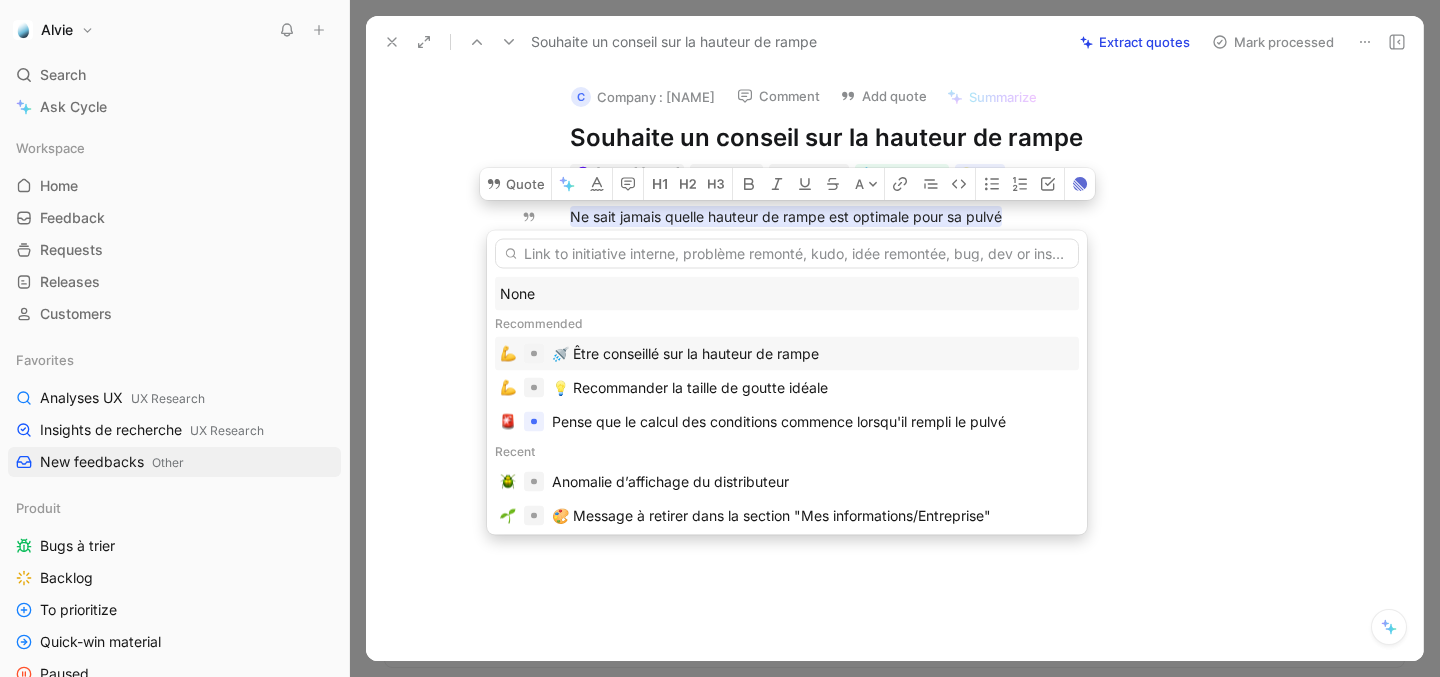 click on "🚿 Être conseillé sur la hauteur de rampe" at bounding box center (685, 354) 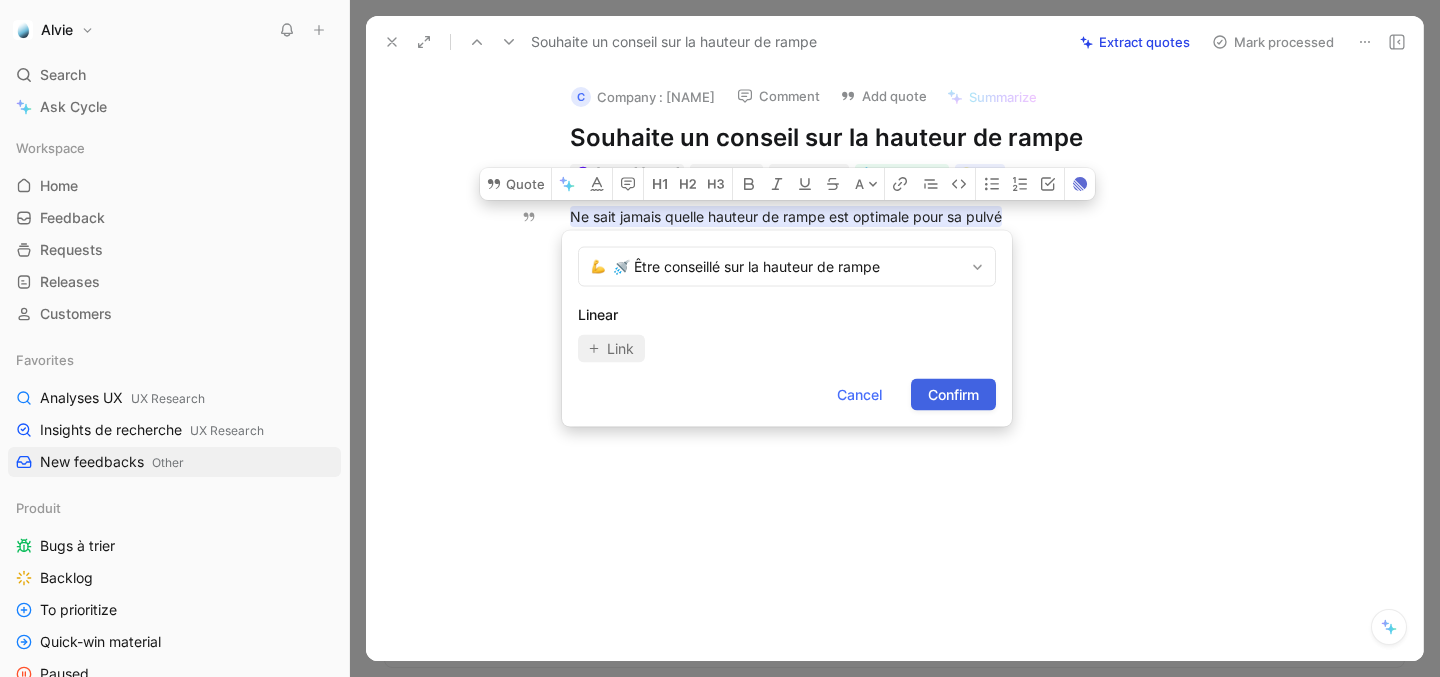 click on "Confirm" at bounding box center (953, 395) 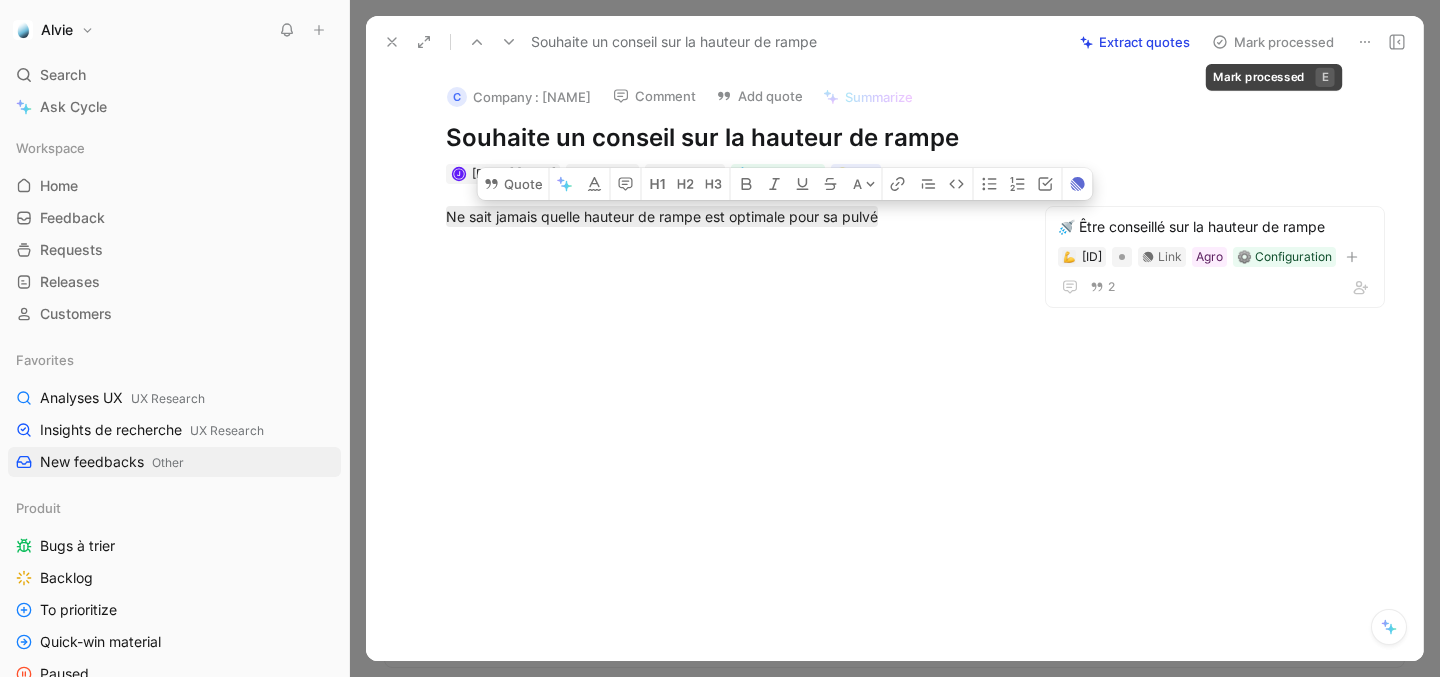 click on "Mark processed" at bounding box center (1273, 42) 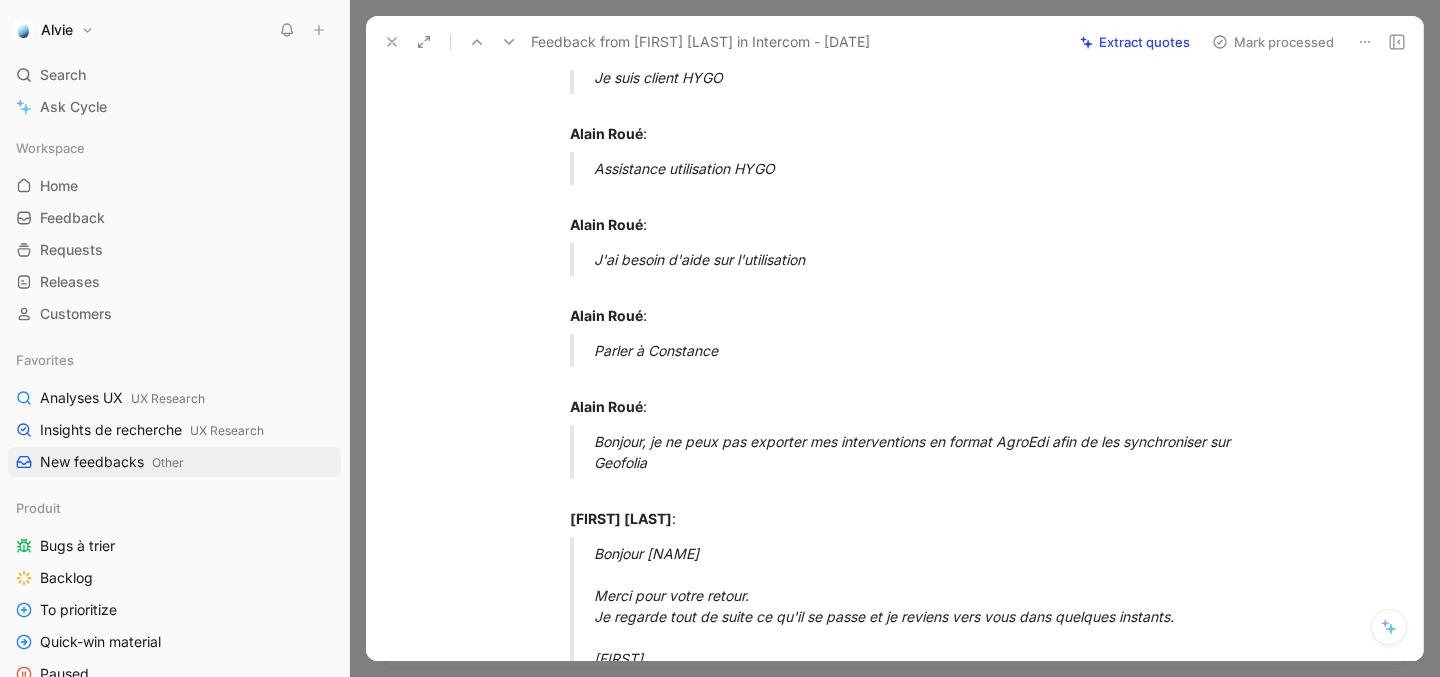 scroll, scrollTop: 0, scrollLeft: 0, axis: both 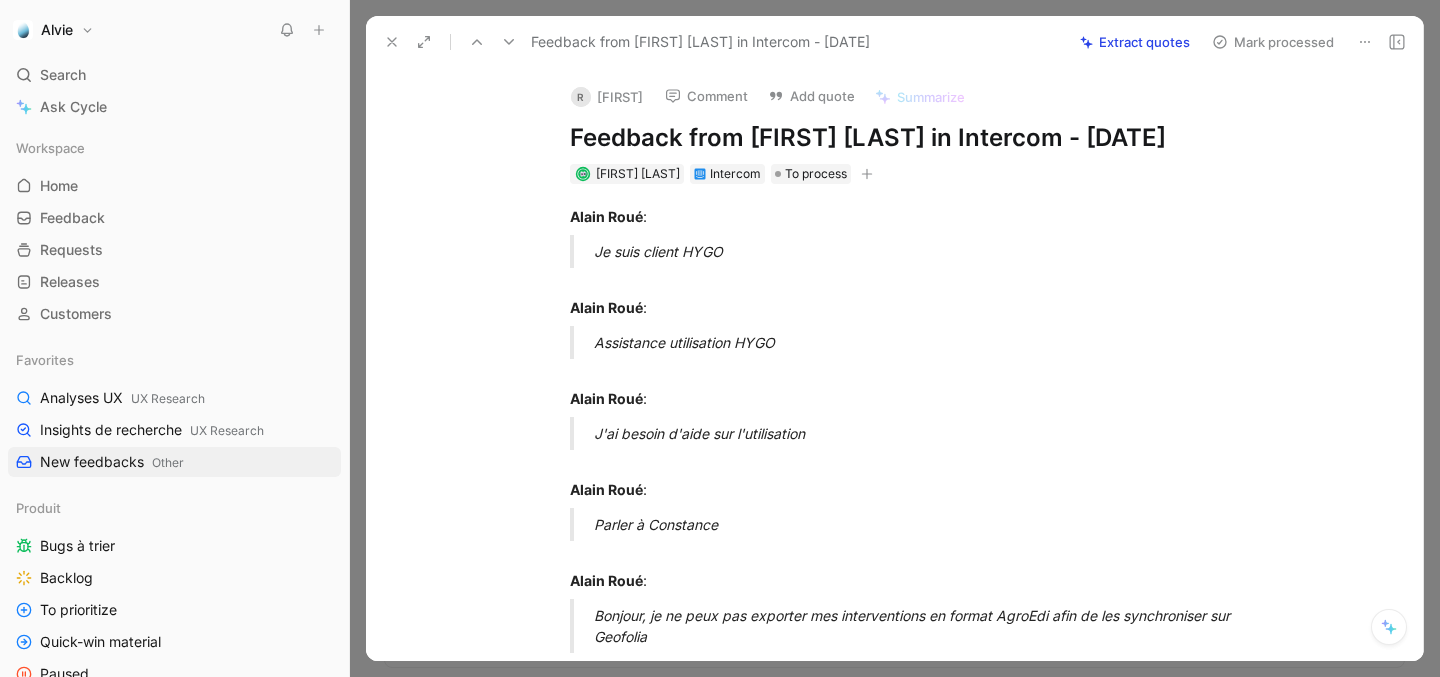 click 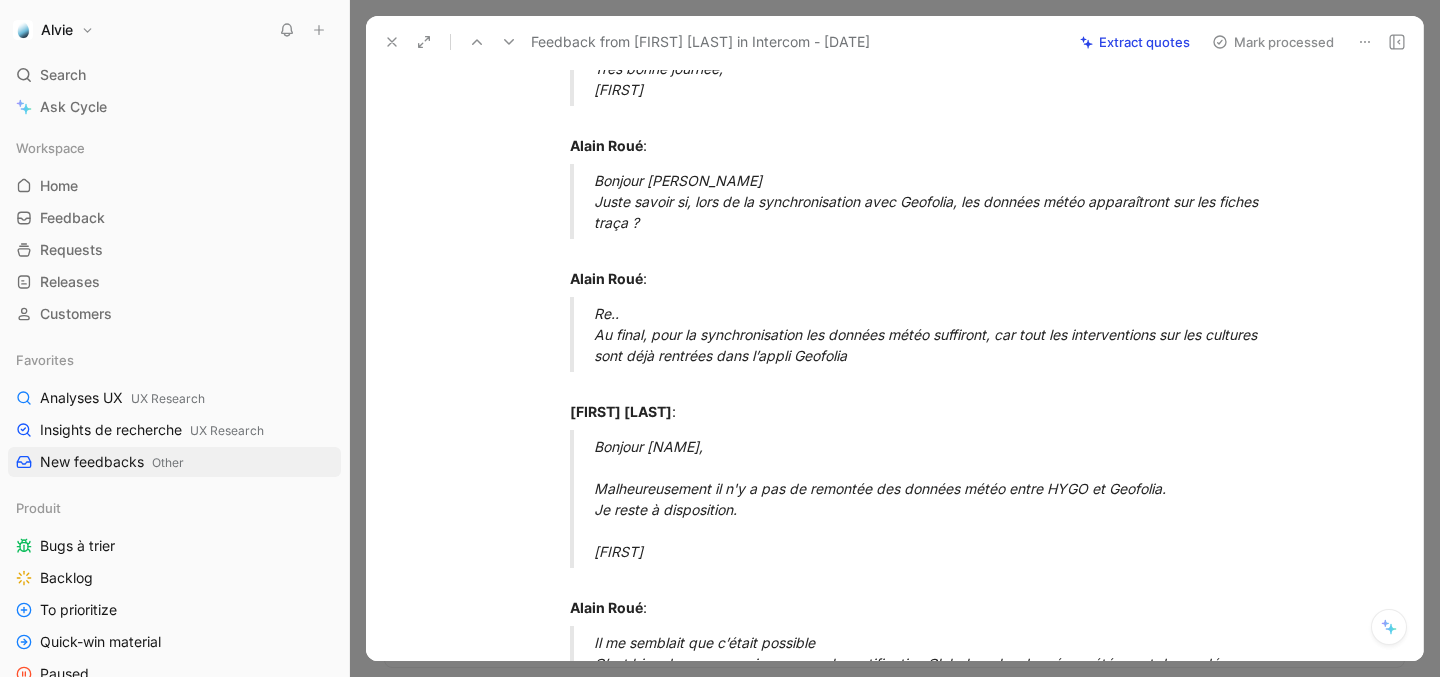 scroll, scrollTop: 2731, scrollLeft: 0, axis: vertical 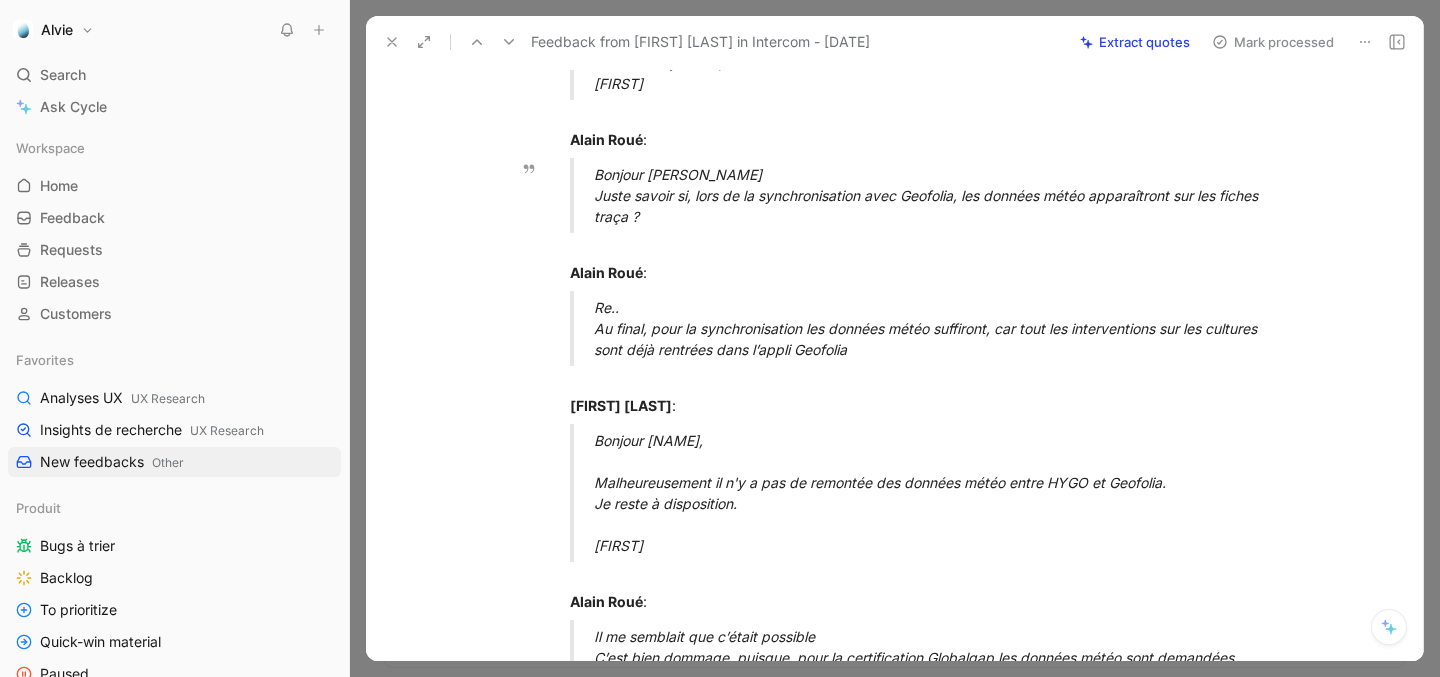 click on "Bonjour Constance Juste savoir si, lors de la synchronisation avec Geofolia, les données météo apparaîtront sur les fiches traça ?" at bounding box center (940, 195) 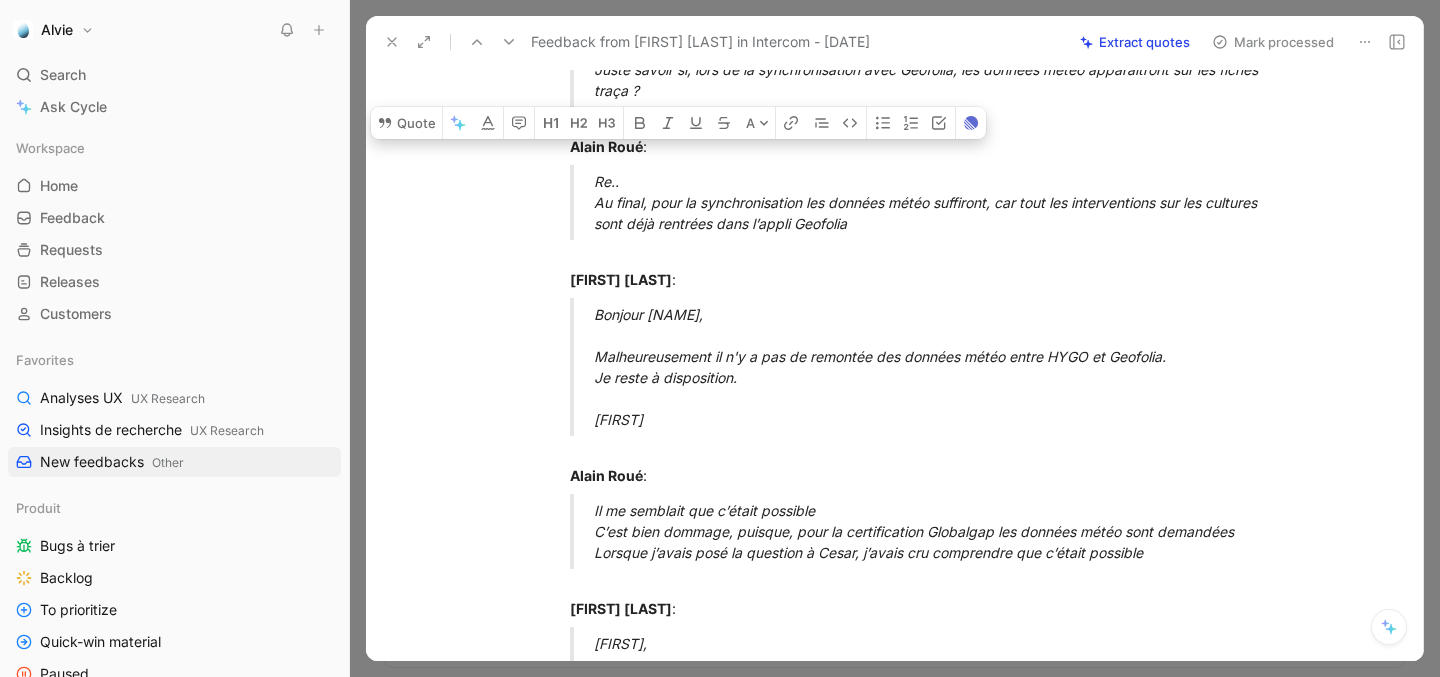 scroll, scrollTop: 2999, scrollLeft: 0, axis: vertical 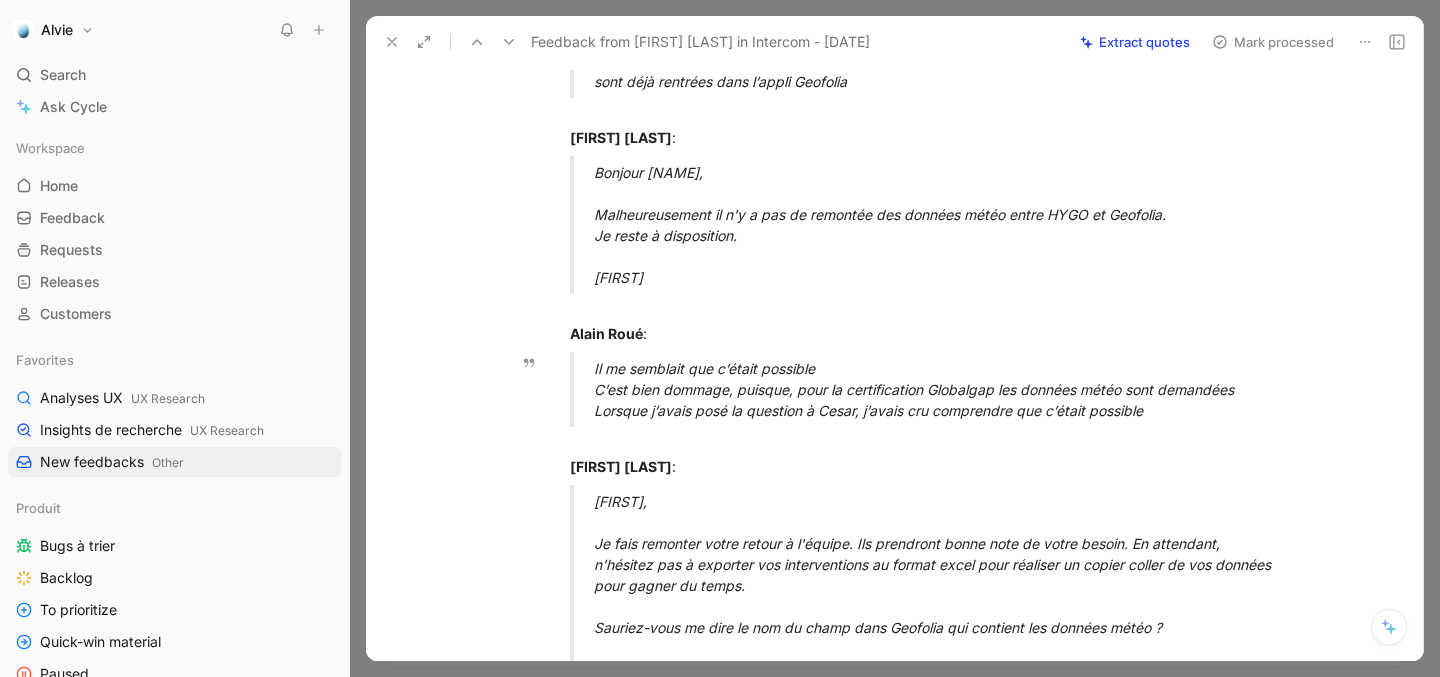 click on "Il me semblait que c’était possible  C’est bien dommage, puisque, pour la certification Globalgap les données météo sont demandées Lorsque j’avais posé la question à Cesar, j’avais cru comprendre que c’était possible" at bounding box center (940, 389) 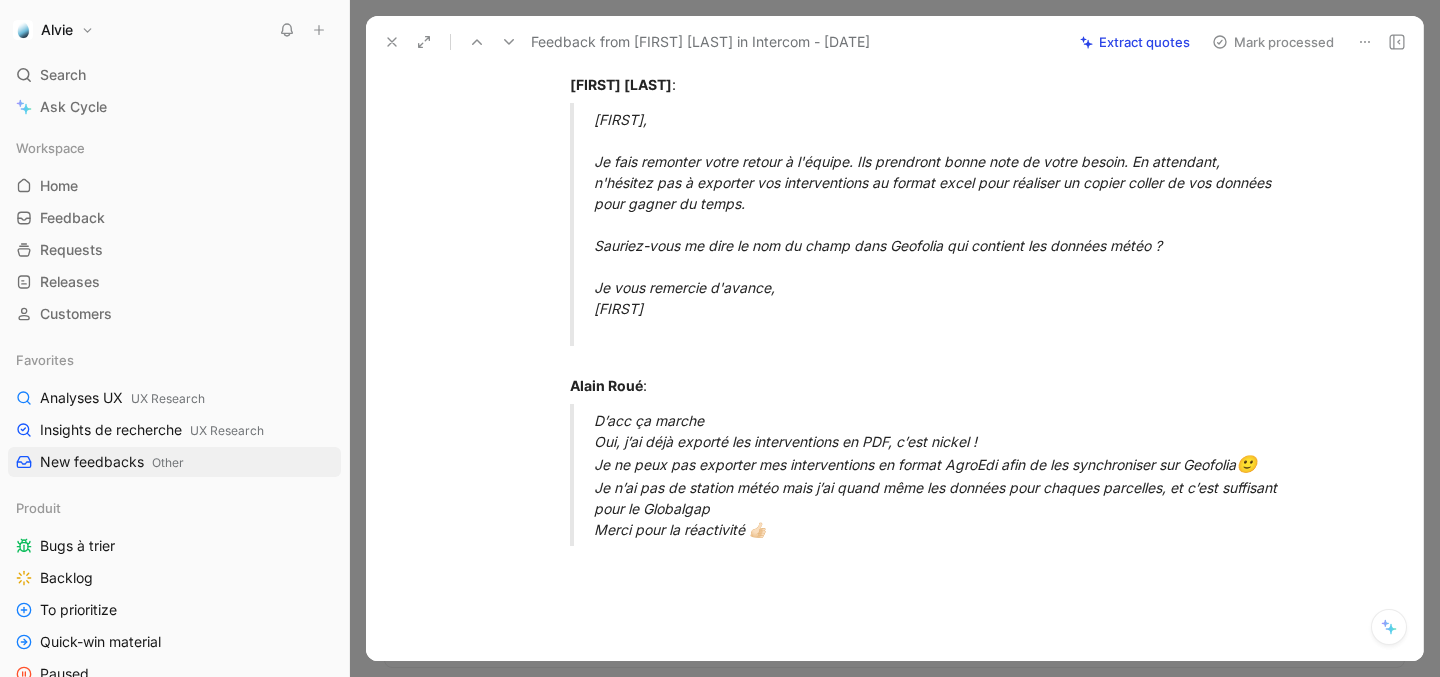 scroll, scrollTop: 3411, scrollLeft: 0, axis: vertical 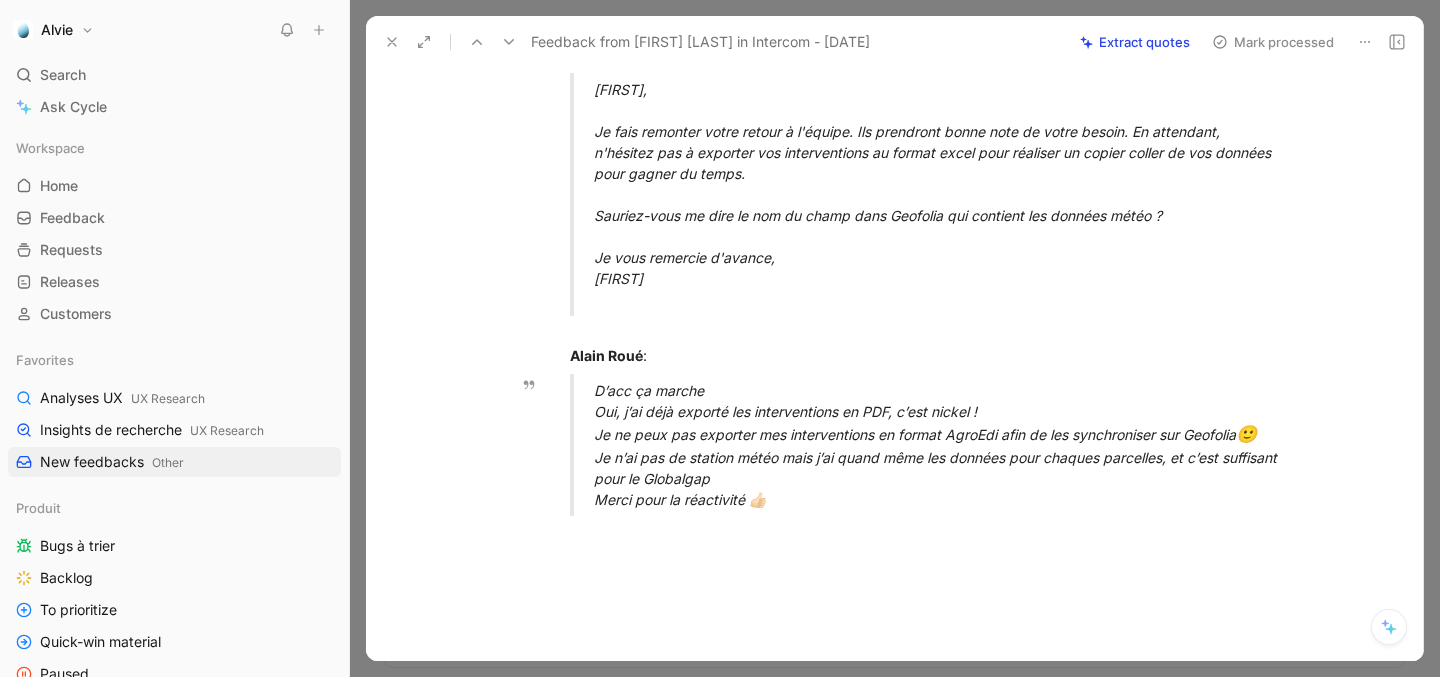 click on "D’acc ça marche  Oui, j’ai déjà exporté les interventions en PDF, c’est nickel ! Je ne peux pas les exploiter pour le dossier Globalgap puisqu’il manque les matières actives des produits ainsi que les DAR, d’où l’intérêt de la synchro avec Geofolia  🙂 Je n’ai pas de station météo mais j’ai quand même les données pour chaques parcelles, et c’est suffisant pour le Globalgap  Merci pour la réactivité 👍🏻" at bounding box center (940, 445) 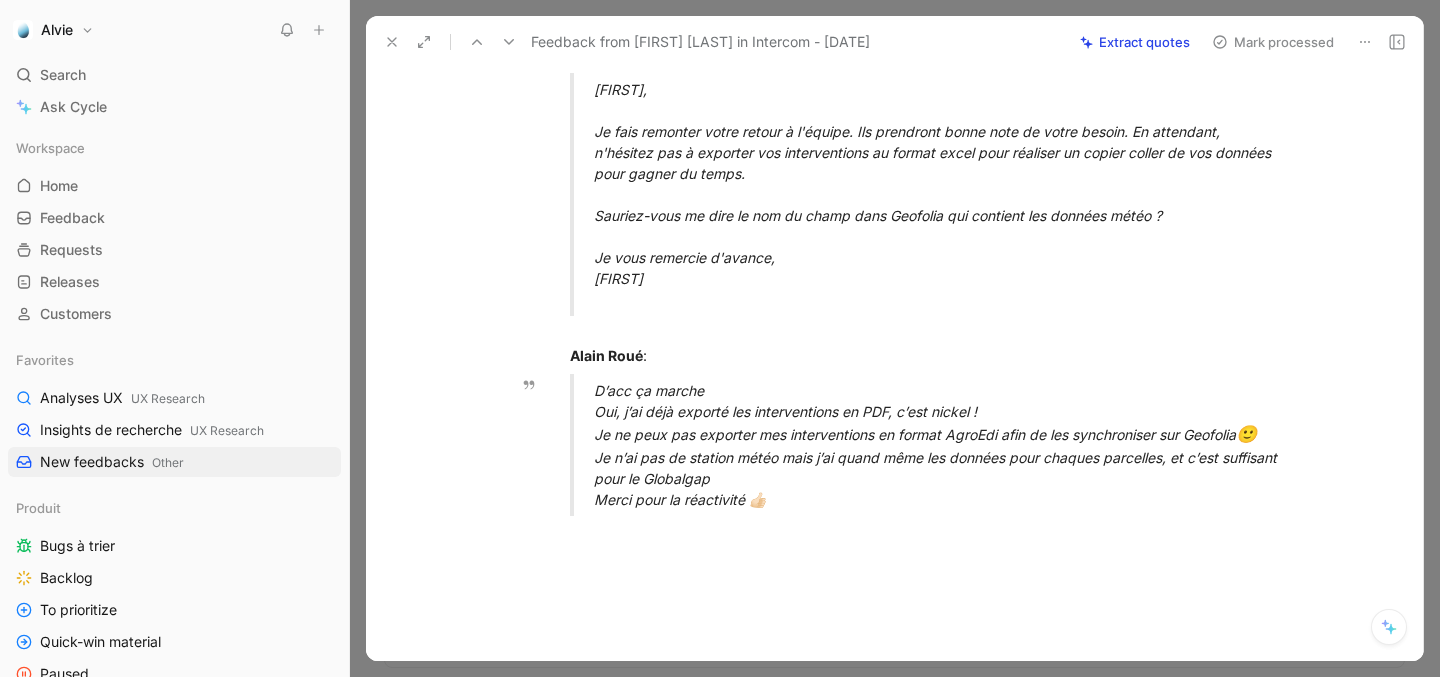 click on "D’acc ça marche  Oui, j’ai déjà exporté les interventions en PDF, c’est nickel ! Je ne peux pas les exploiter pour le dossier Globalgap puisqu’il manque les matières actives des produits ainsi que les DAR, d’où l’intérêt de la synchro avec Geofolia  🙂 Je n’ai pas de station météo mais j’ai quand même les données pour chaques parcelles, et c’est suffisant pour le Globalgap  Merci pour la réactivité 👍🏻" at bounding box center [940, 445] 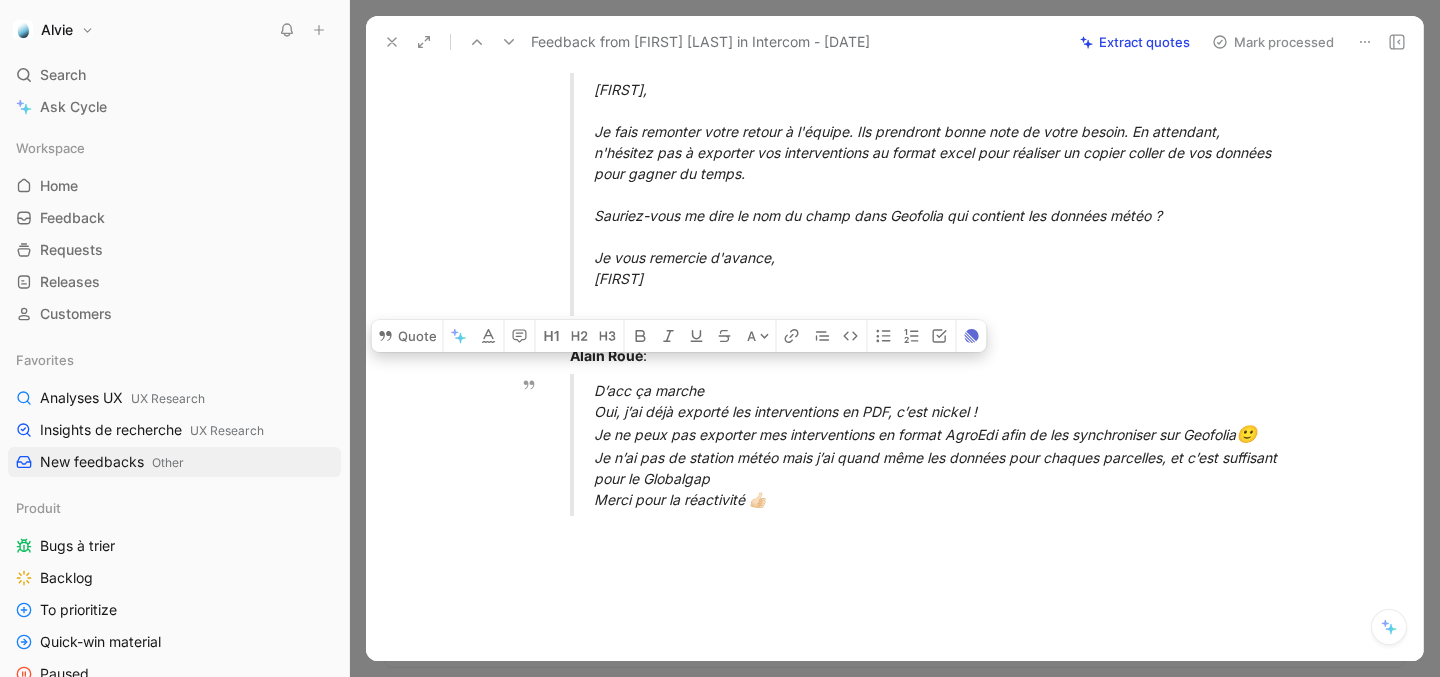 click on "D’acc ça marche  Oui, j’ai déjà exporté les interventions en PDF, c’est nickel ! Je ne peux pas les exploiter pour le dossier Globalgap puisqu’il manque les matières actives des produits ainsi que les DAR, d’où l’intérêt de la synchro avec Geofolia  🙂 Je n’ai pas de station météo mais j’ai quand même les données pour chaques parcelles, et c’est suffisant pour le Globalgap  Merci pour la réactivité 👍🏻" at bounding box center [940, 445] 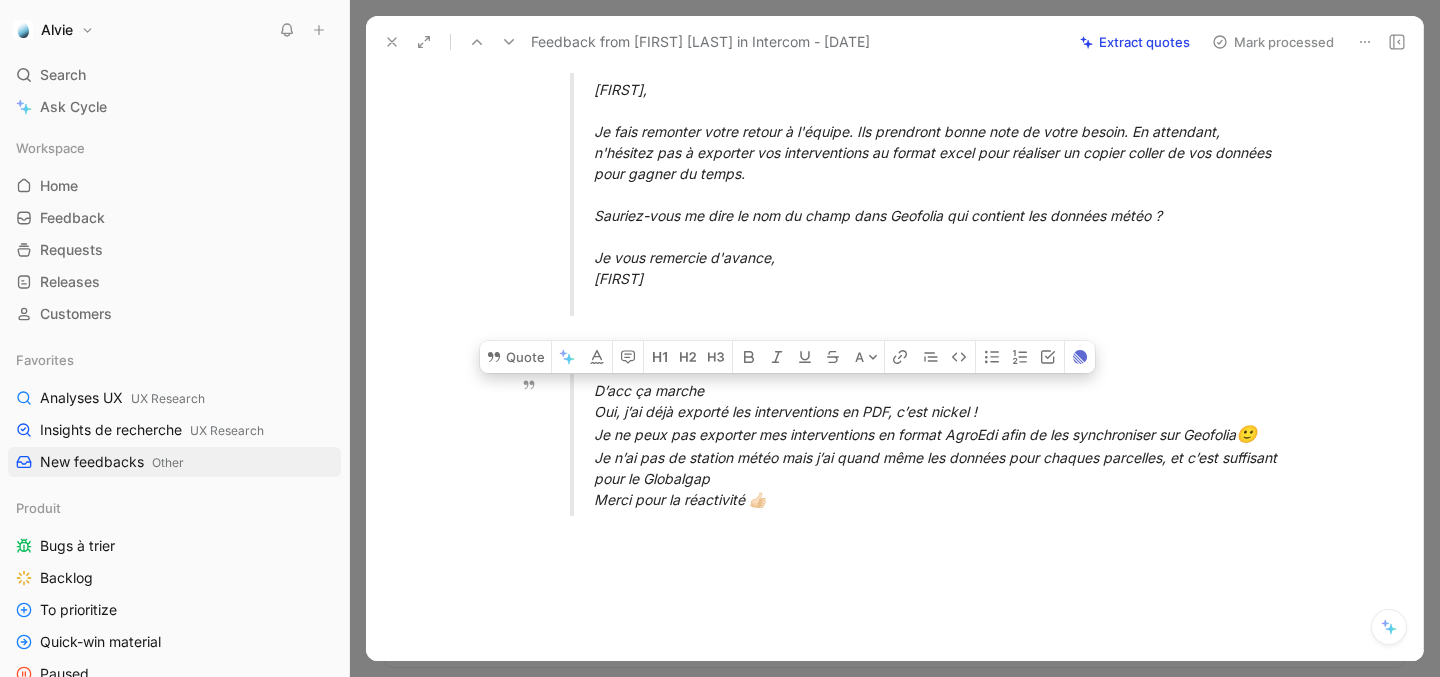 drag, startPoint x: 597, startPoint y: 414, endPoint x: 1048, endPoint y: 413, distance: 451.0011 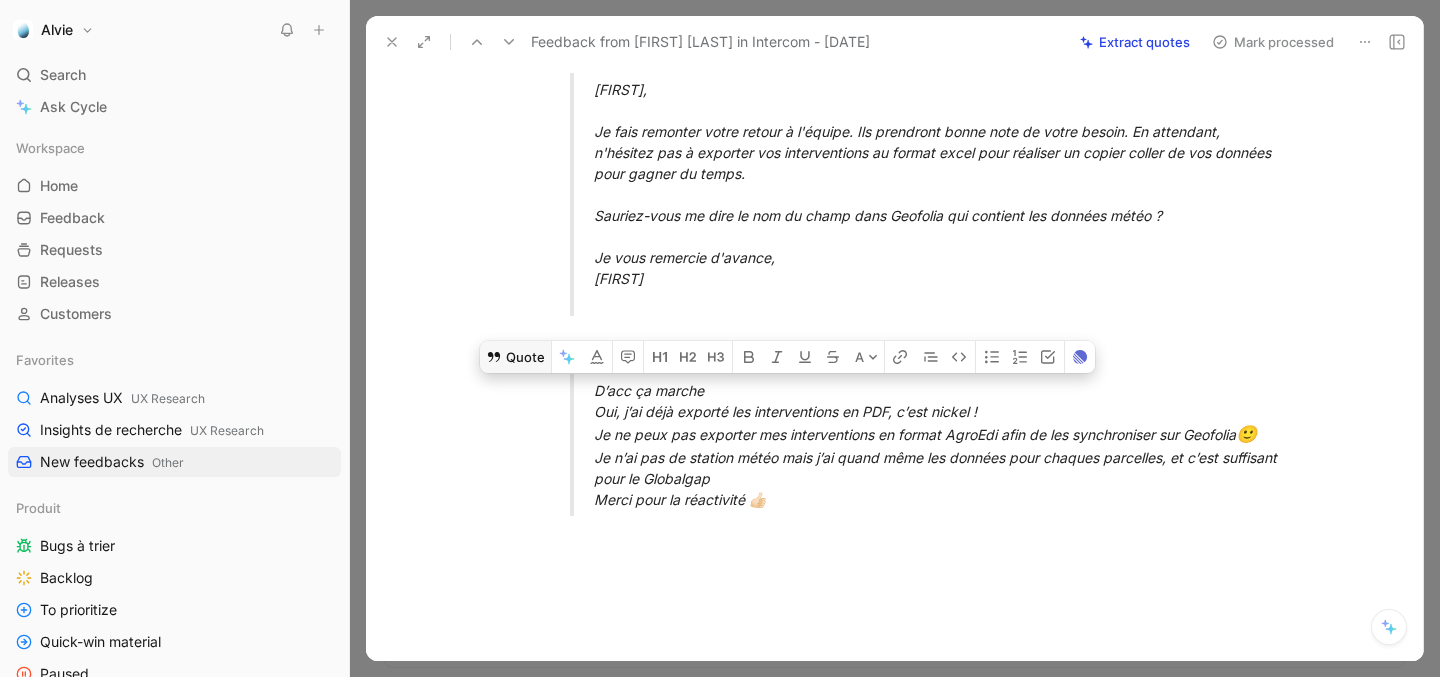 click on "Quote" at bounding box center [515, 357] 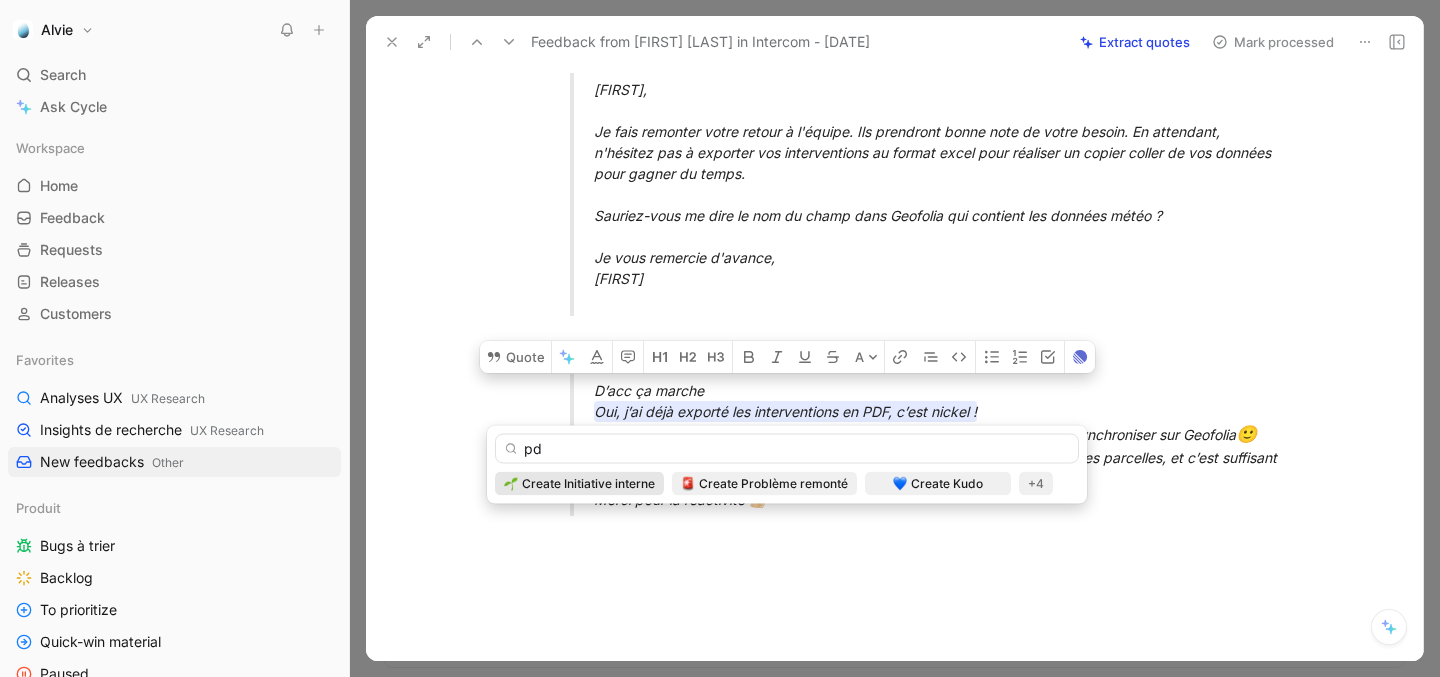 type on "p" 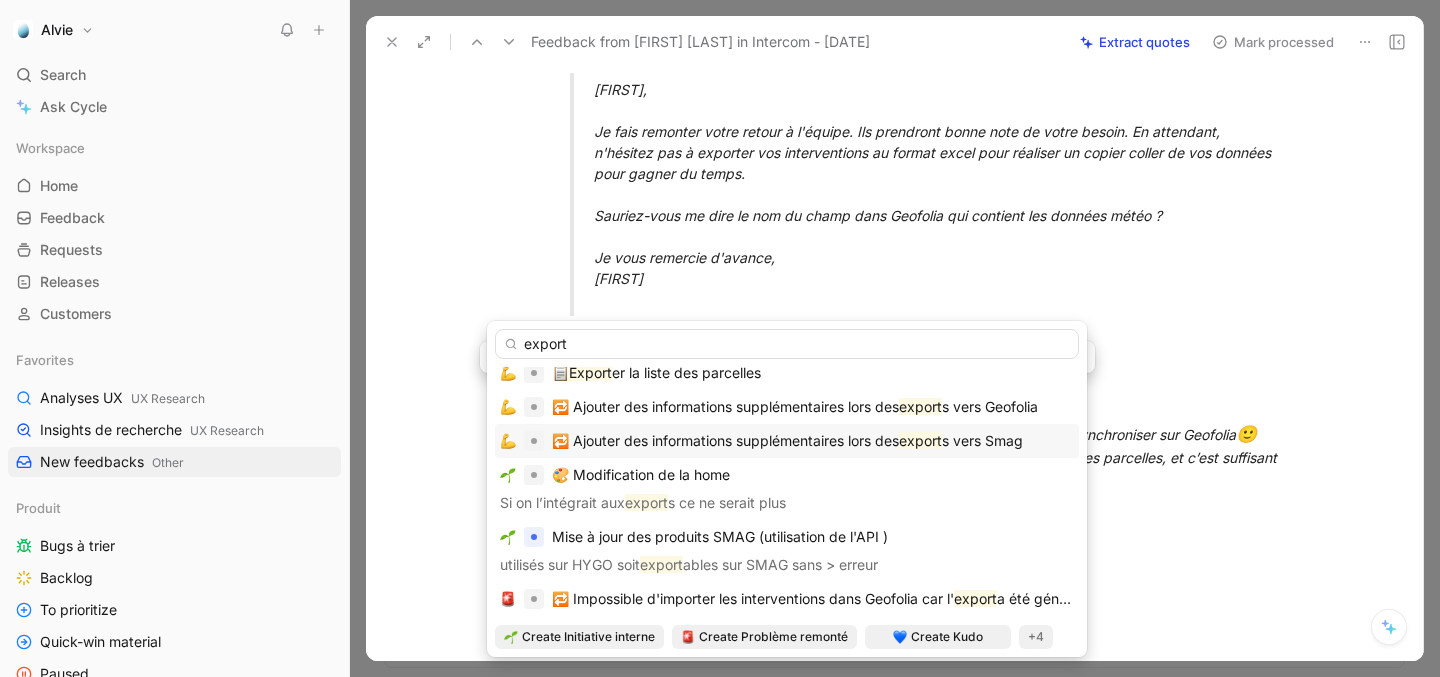 scroll, scrollTop: 0, scrollLeft: 0, axis: both 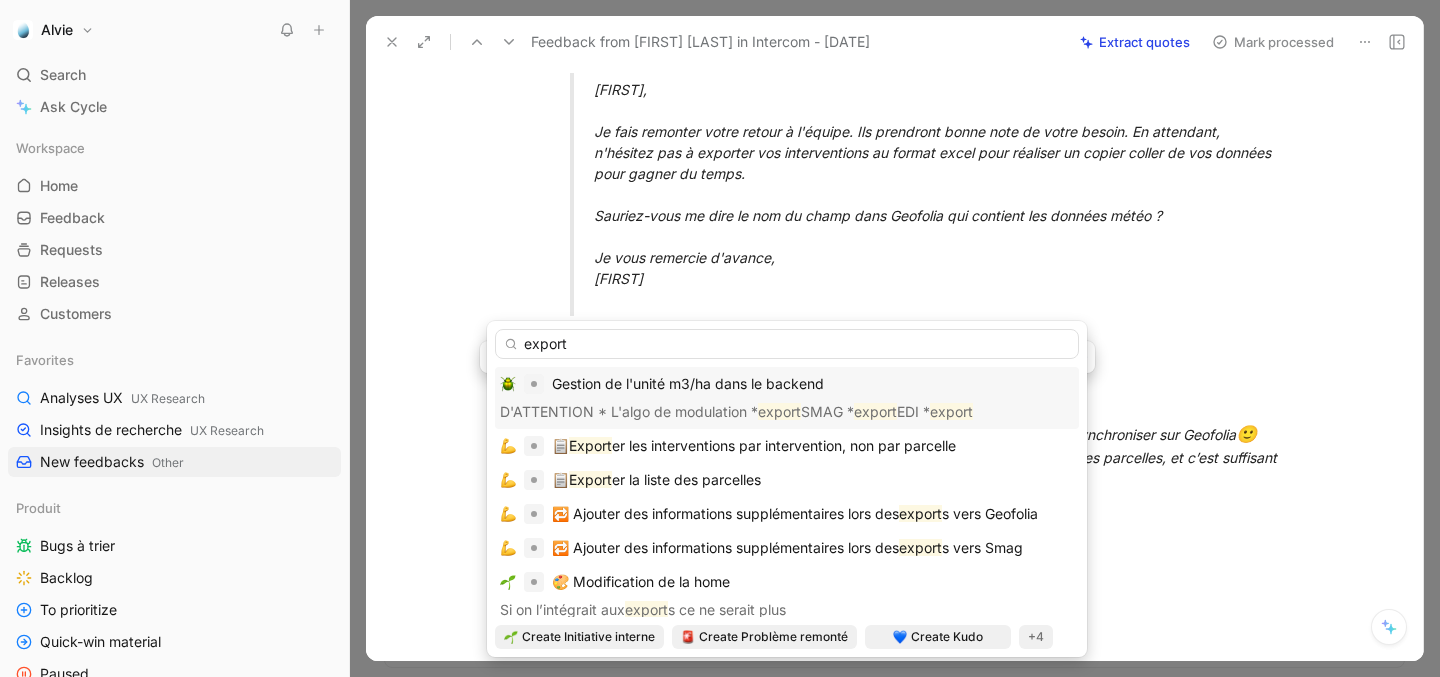 click on "export" at bounding box center [787, 344] 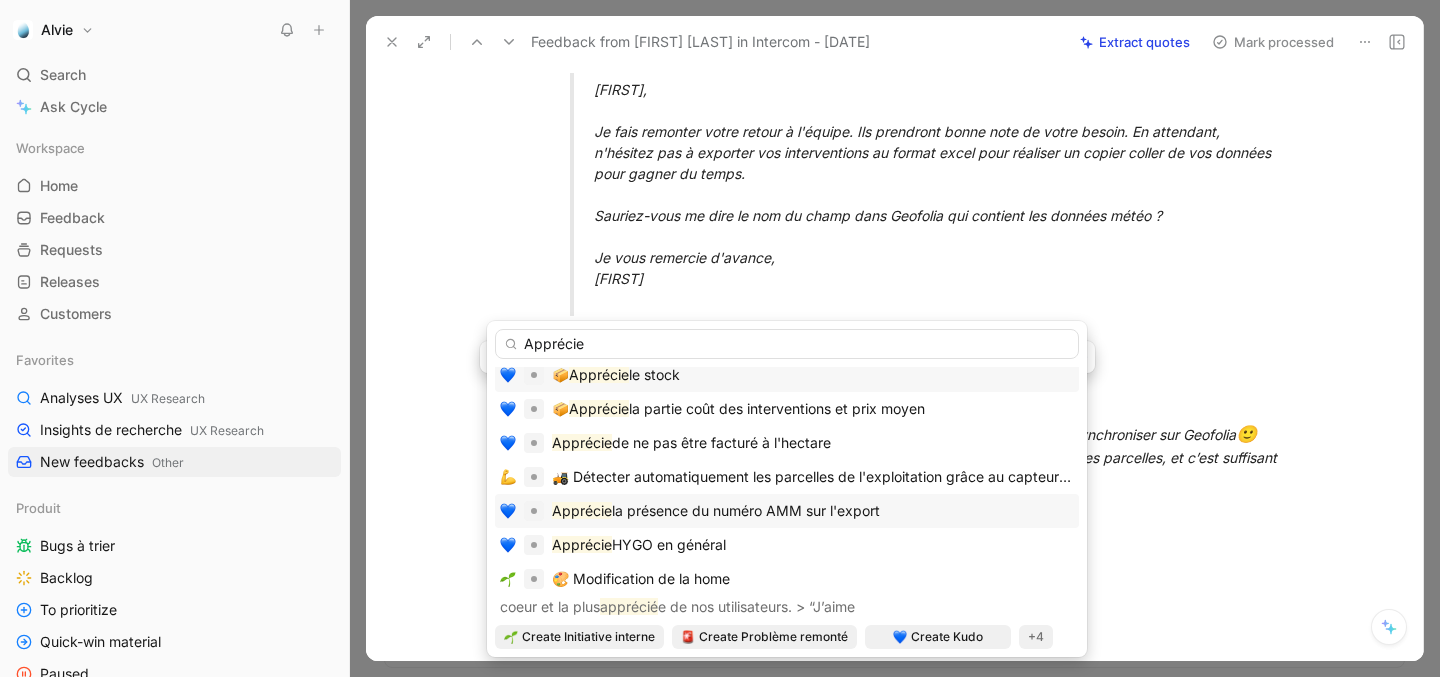 scroll, scrollTop: 16, scrollLeft: 0, axis: vertical 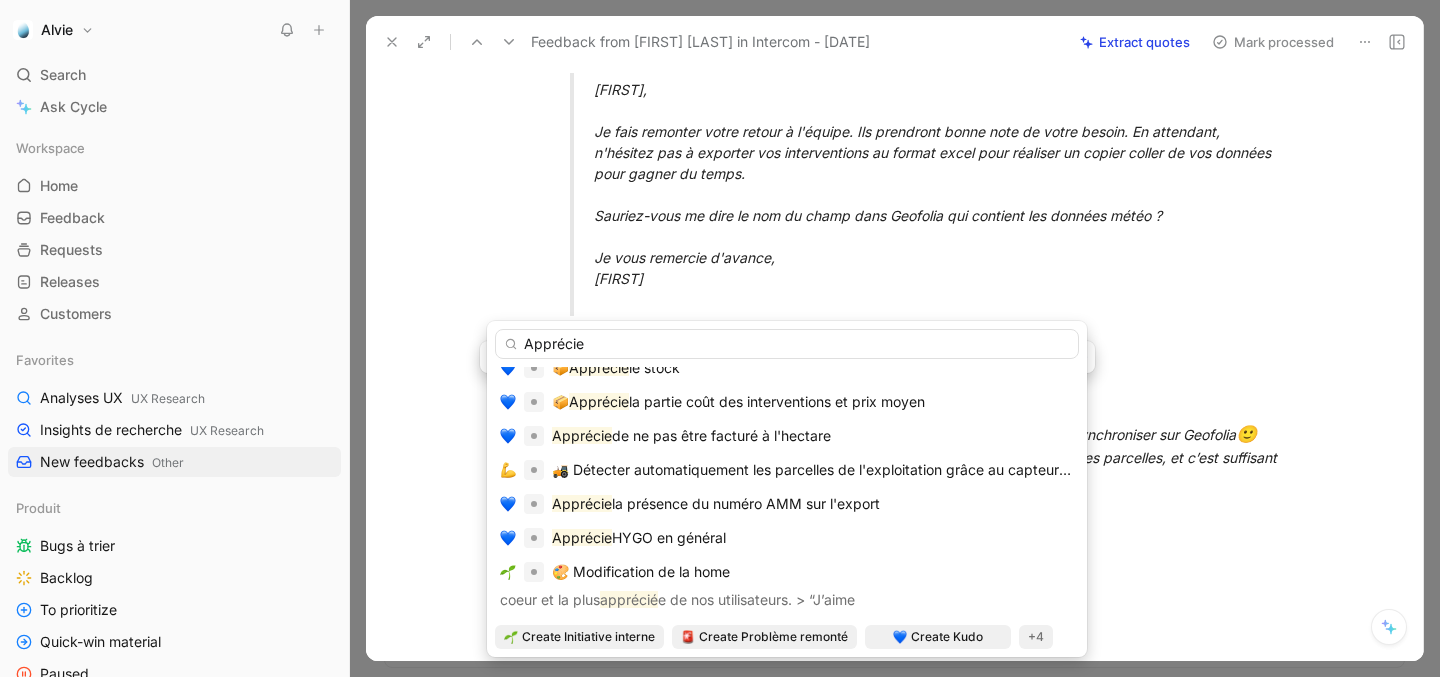 click on "Apprécie" at bounding box center (787, 344) 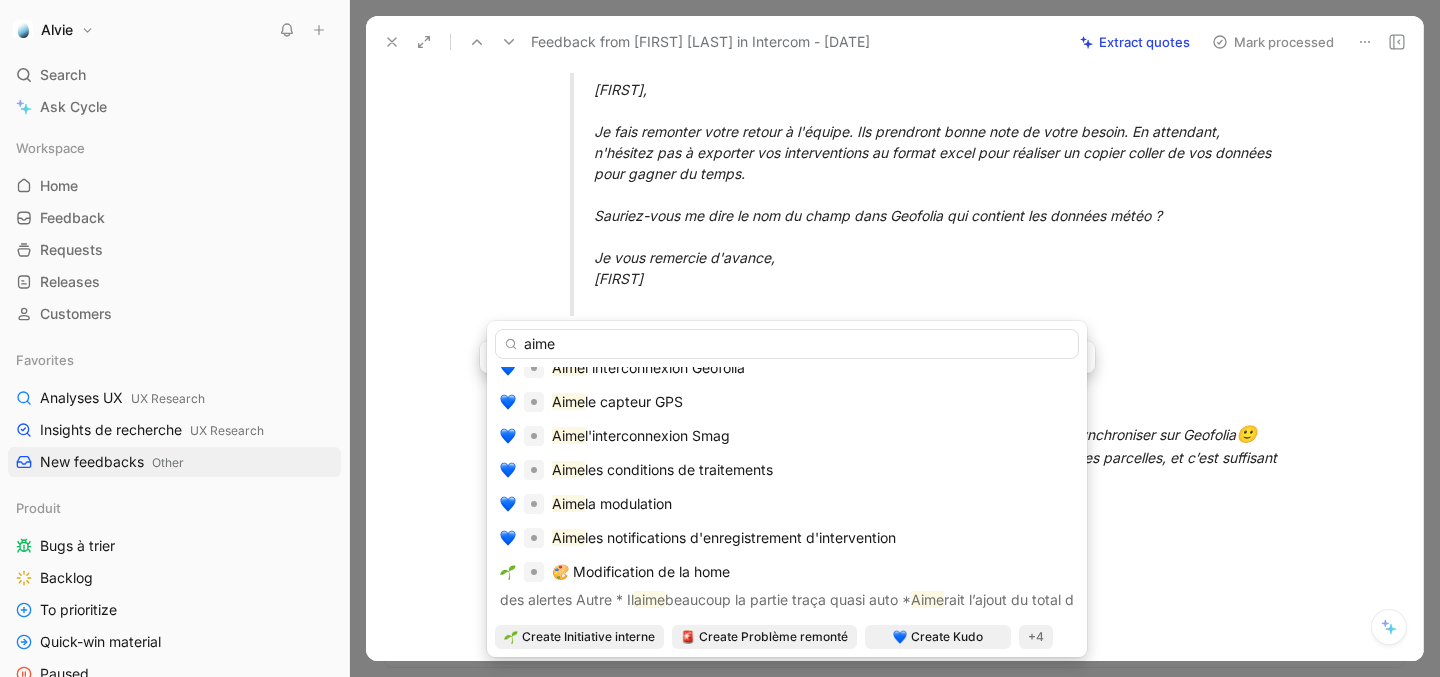 scroll, scrollTop: 0, scrollLeft: 0, axis: both 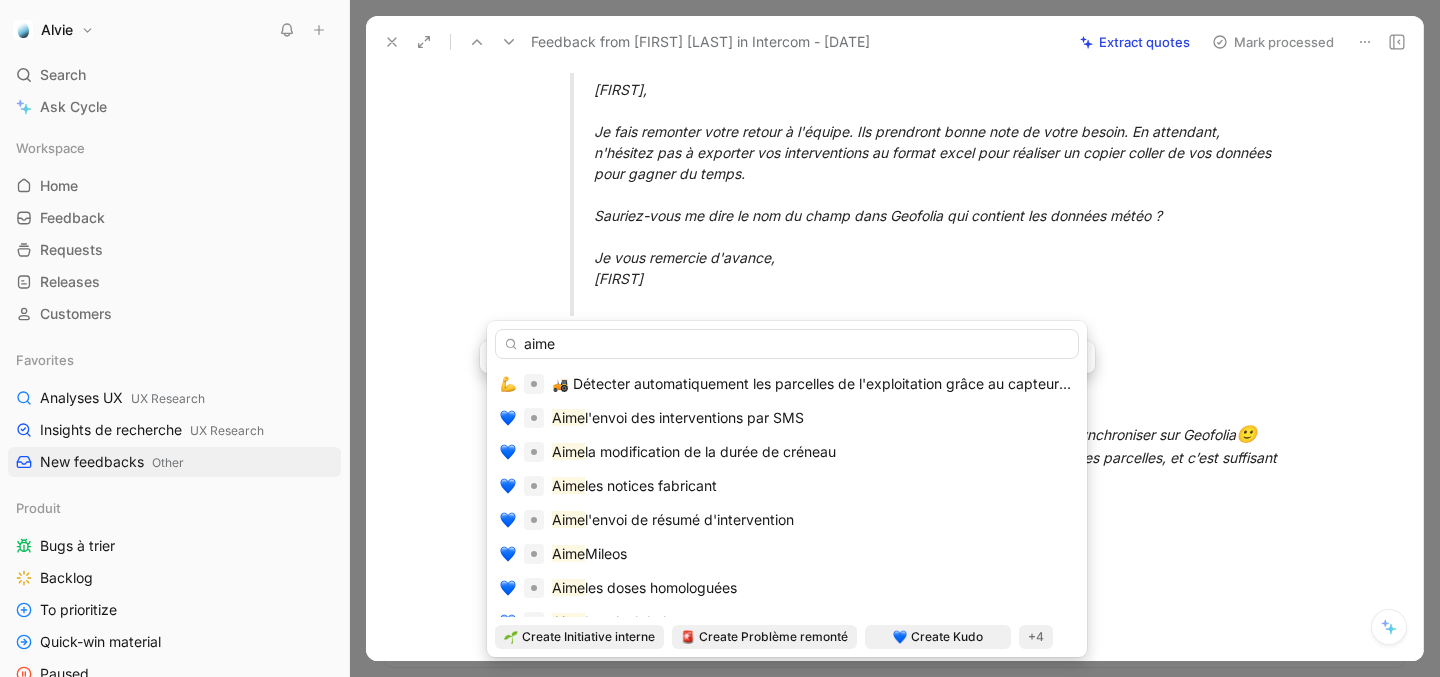 click on "aime" at bounding box center (787, 344) 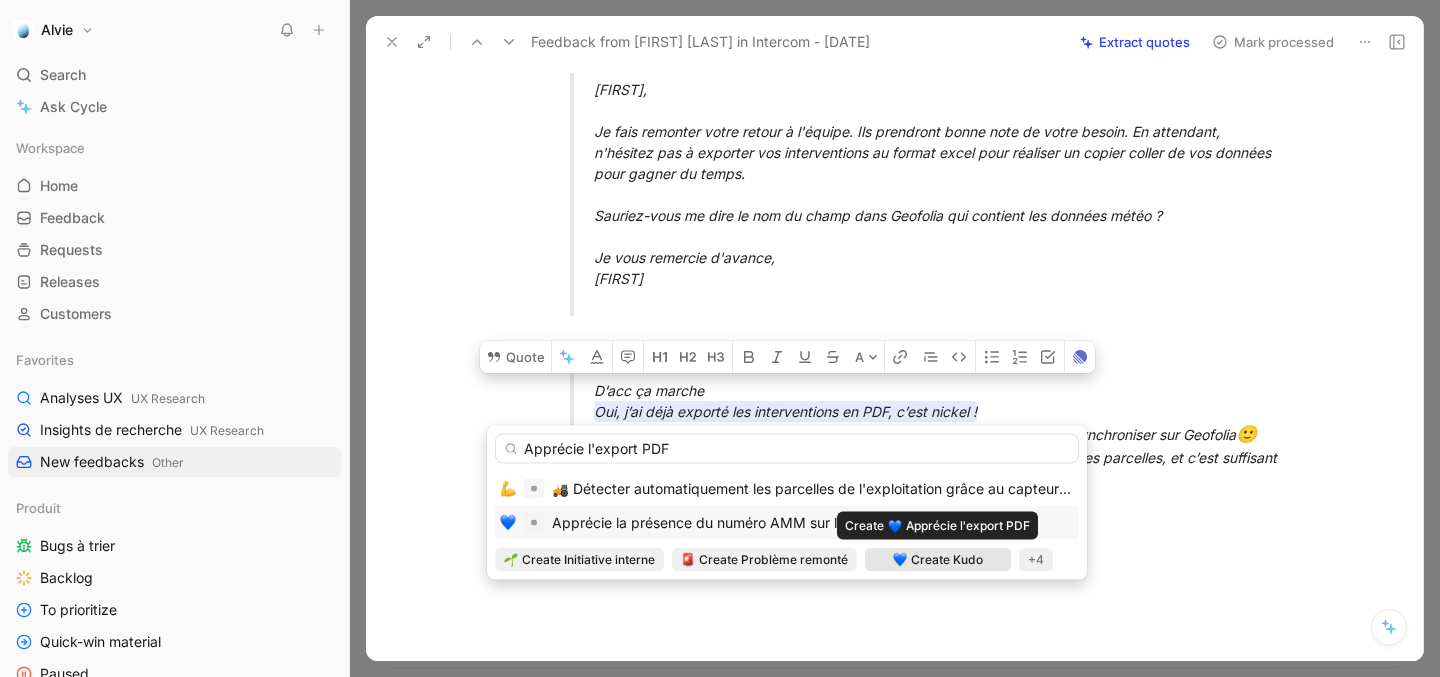 type on "Apprécie l'export PDF" 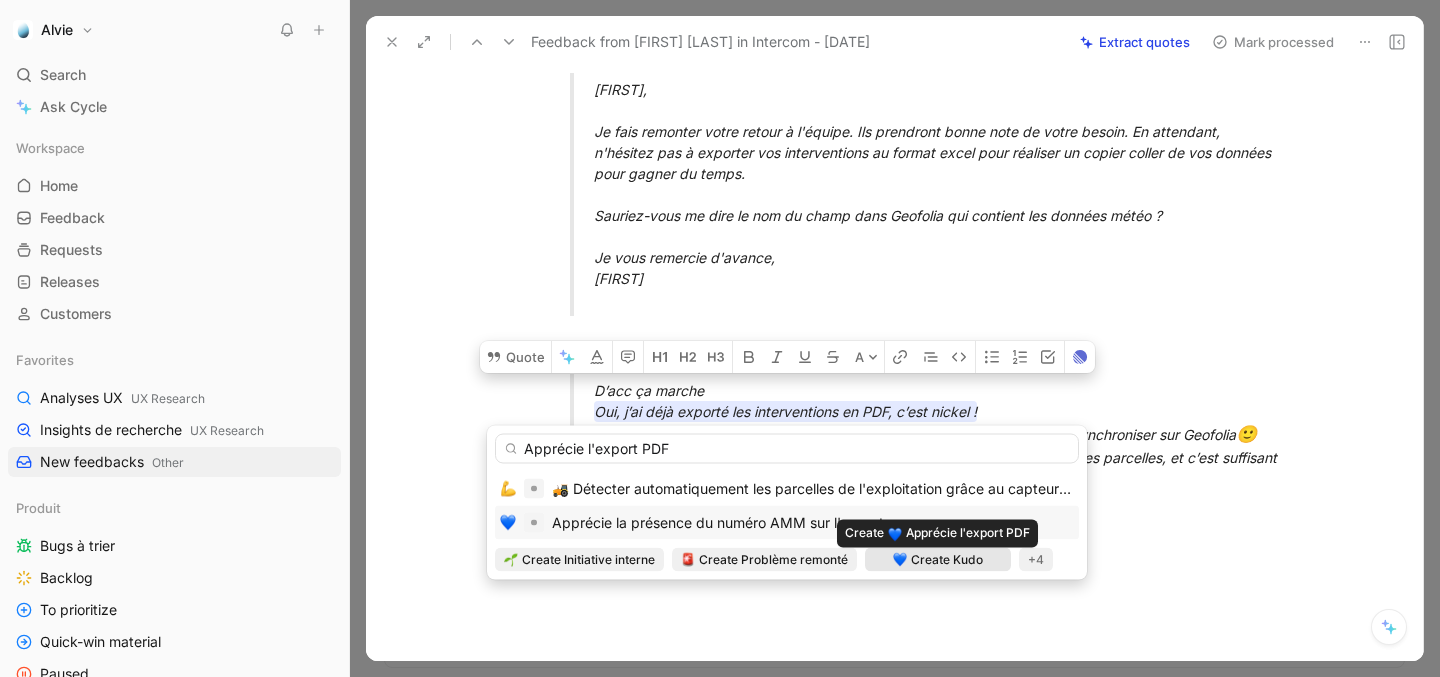 click at bounding box center [900, 560] 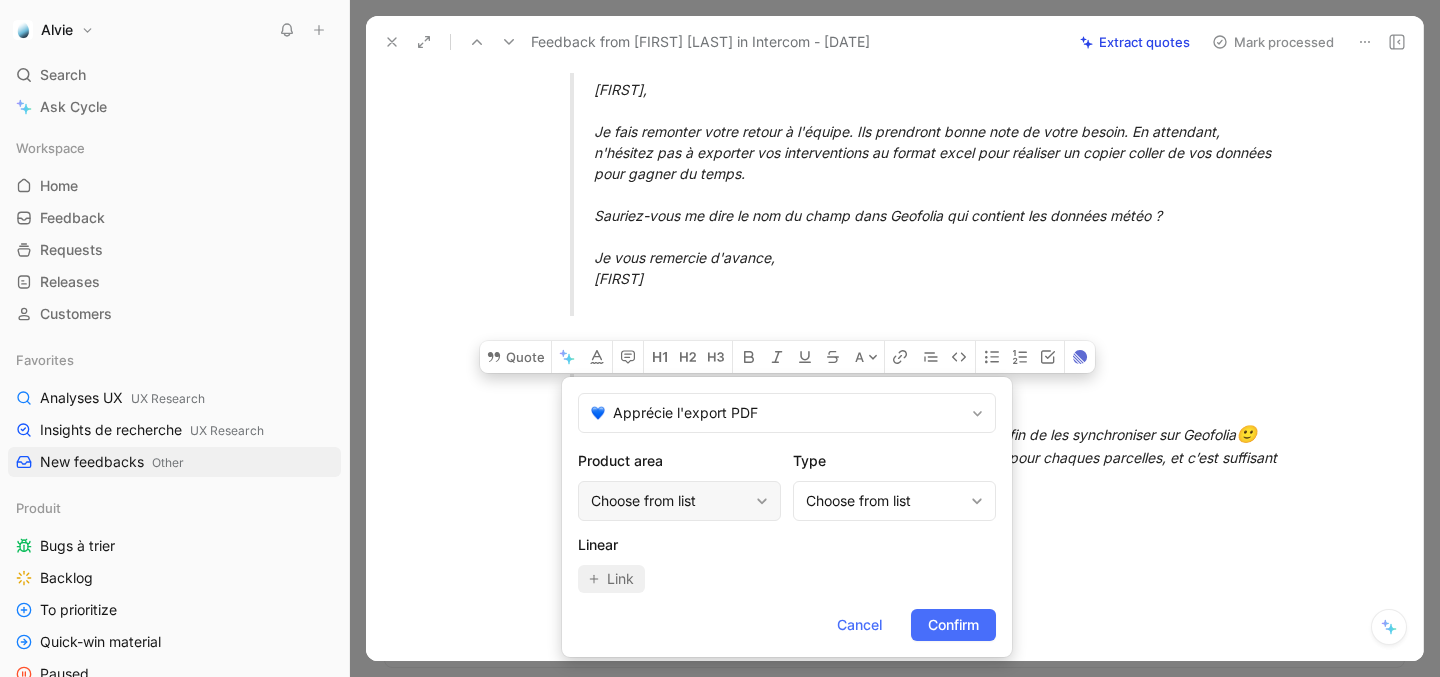 click on "Choose from list" at bounding box center (679, 501) 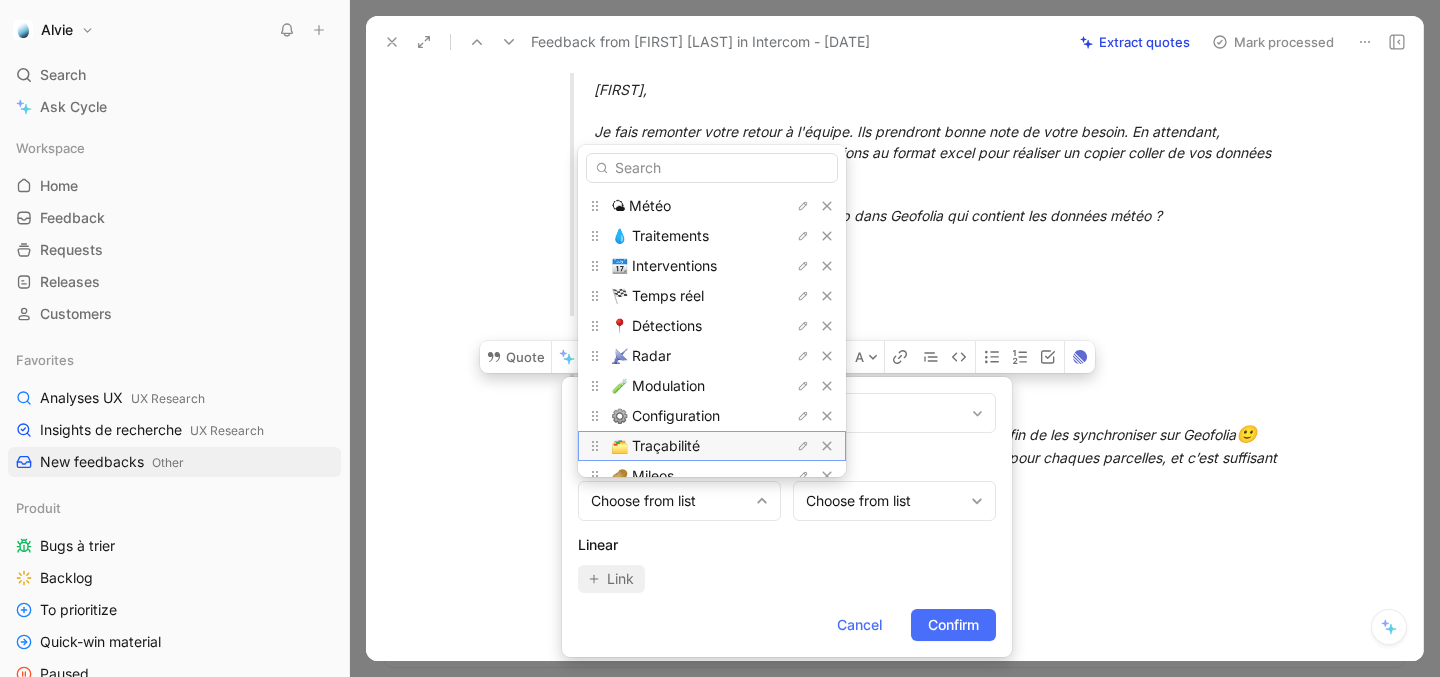 click on "🗂️ Traçabilité" at bounding box center (655, 445) 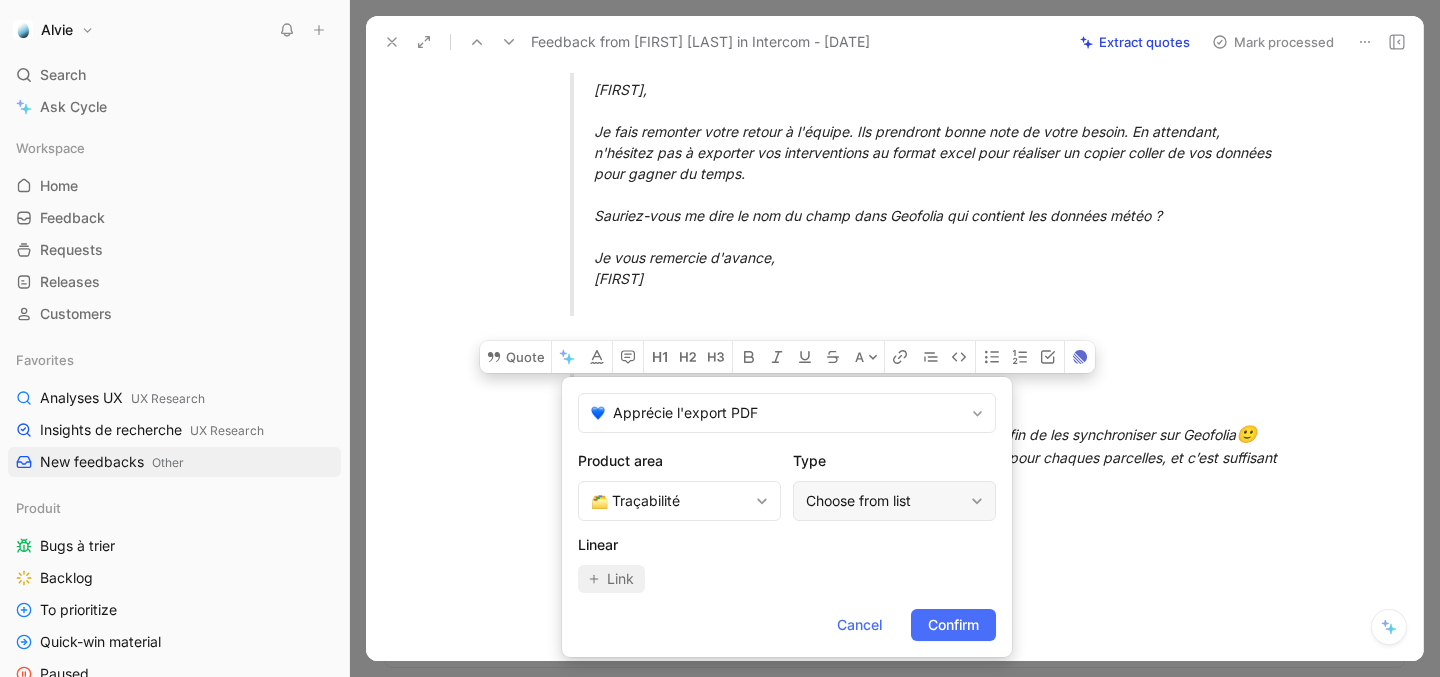 click on "Choose from list" at bounding box center [894, 501] 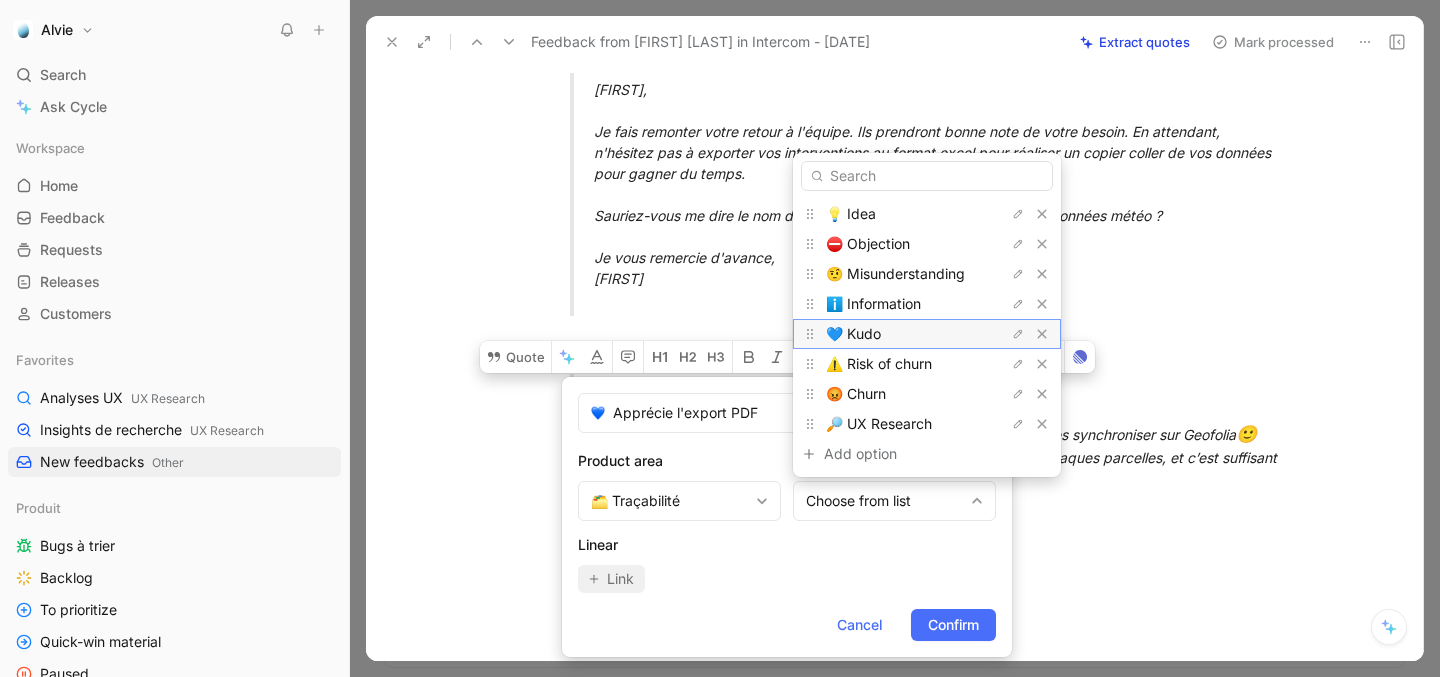 click on "💙 Kudo" at bounding box center [853, 333] 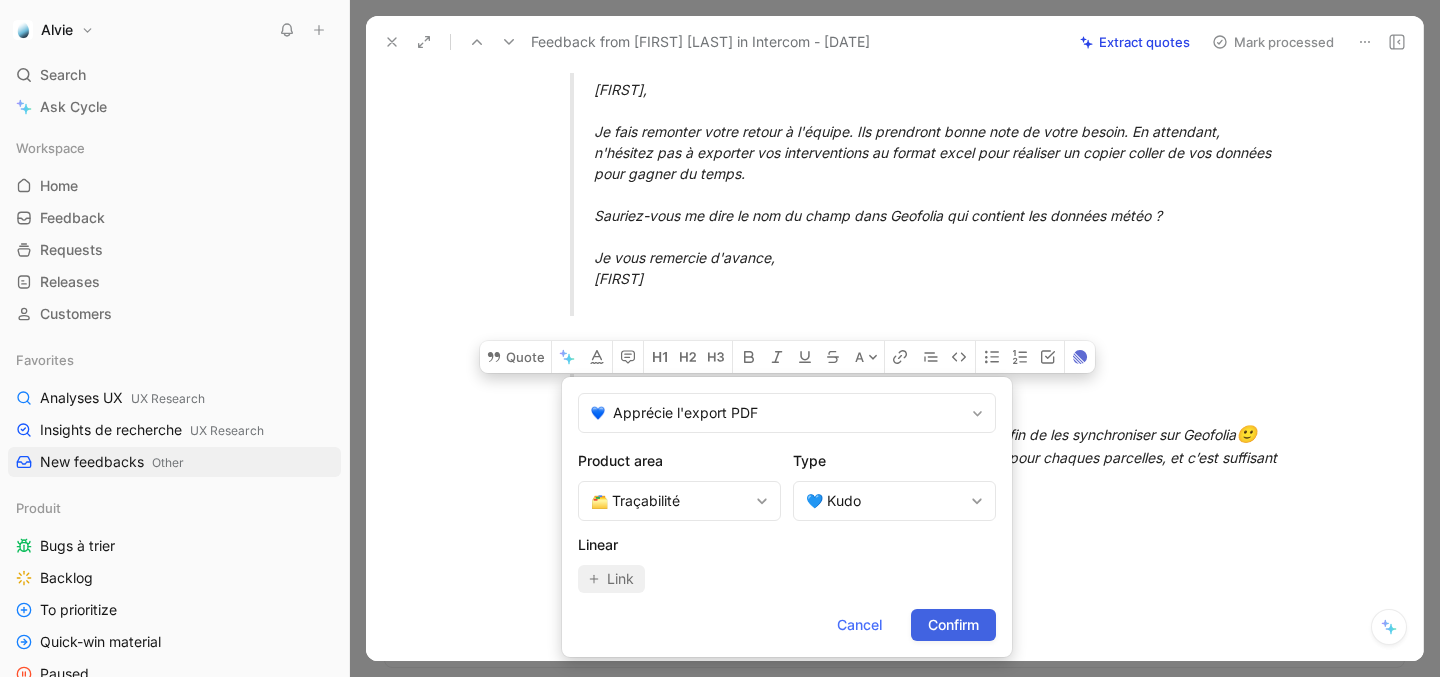 click on "Confirm" at bounding box center [953, 625] 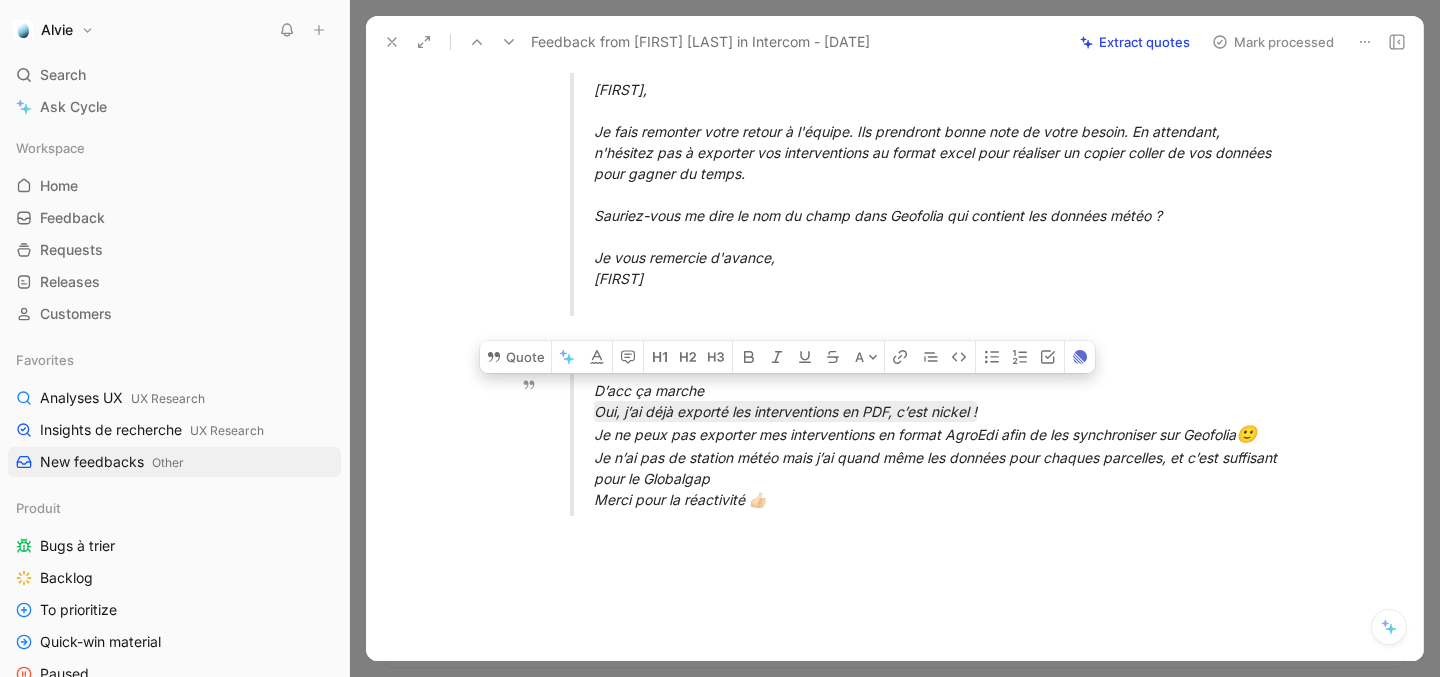 click on "D’acc ça marche  Oui, j’ai déjà exporté les interventions en PDF, c’est nickel ! Je ne peux pas les exploiter pour le dossier Globalgap puisqu’il manque les matières actives des produits ainsi que les DAR, d’où l’intérêt de la synchro avec Geofolia  🙂 Je n’ai pas de station météo mais j’ai quand même les données pour chaques parcelles, et c’est suffisant pour le Globalgap  Merci pour la réactivité 👍🏻" at bounding box center (940, 445) 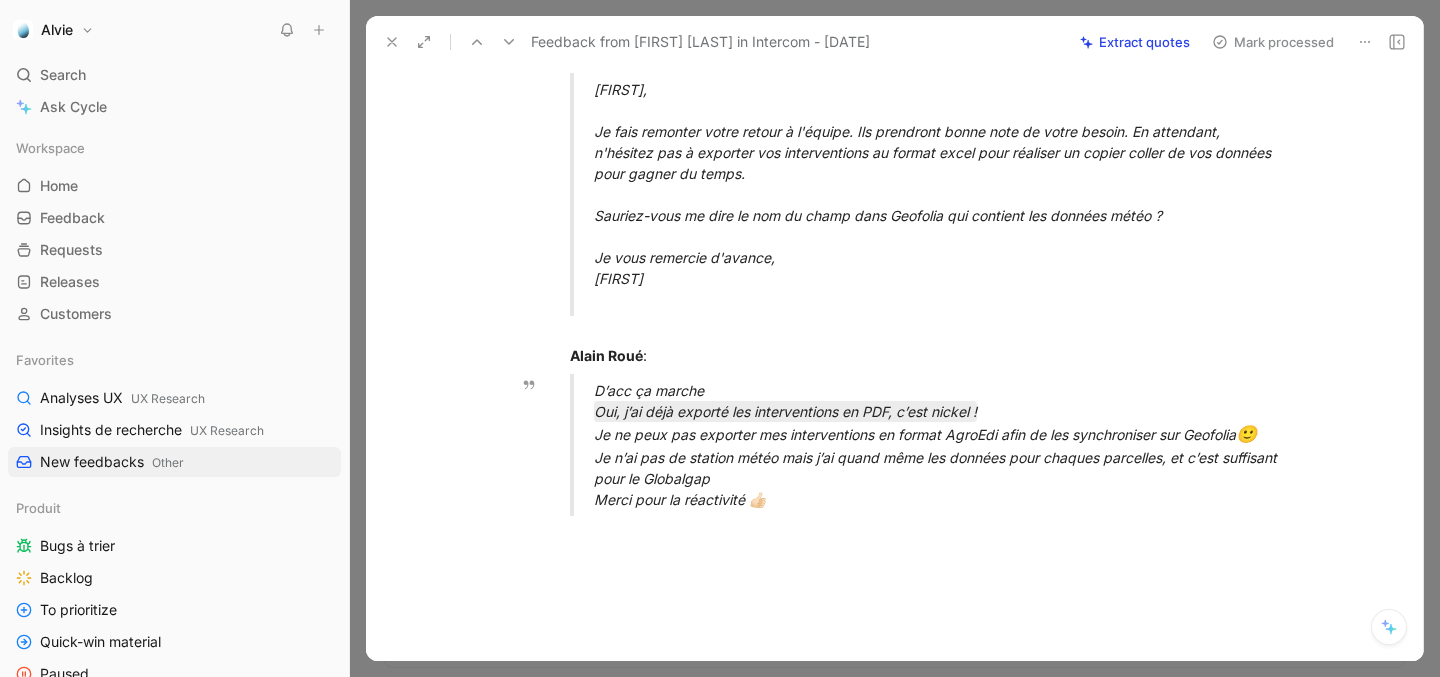 click on "D’acc ça marche  Oui, j’ai déjà exporté les interventions en PDF, c’est nickel ! Je ne peux pas les exploiter pour le dossier Globalgap puisqu’il manque les matières actives des produits ainsi que les DAR, d’où l’intérêt de la synchro avec Geofolia  🙂 Je n’ai pas de station météo mais j’ai quand même les données pour chaques parcelles, et c’est suffisant pour le Globalgap  Merci pour la réactivité 👍🏻" at bounding box center (940, 445) 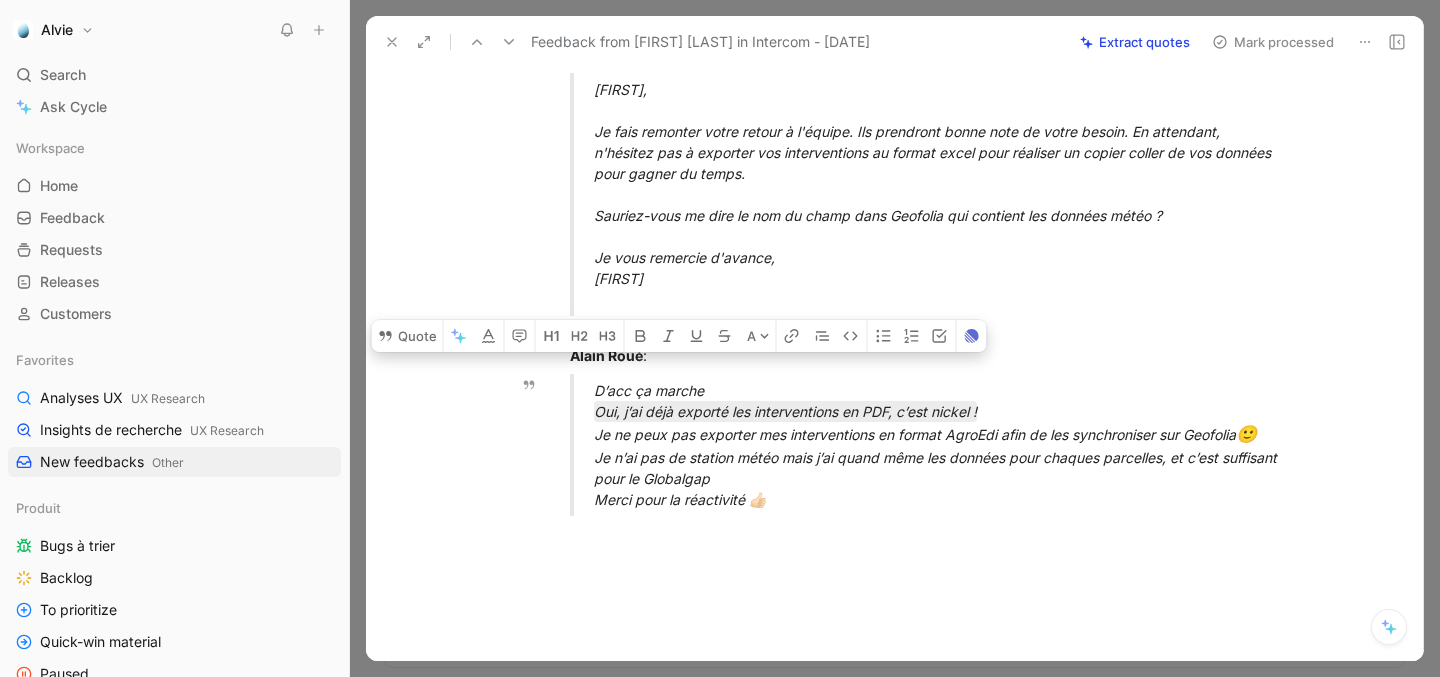 click on "D’acc ça marche  Oui, j’ai déjà exporté les interventions en PDF, c’est nickel ! Je ne peux pas les exploiter pour le dossier Globalgap puisqu’il manque les matières actives des produits ainsi que les DAR, d’où l’intérêt de la synchro avec Geofolia  🙂 Je n’ai pas de station météo mais j’ai quand même les données pour chaques parcelles, et c’est suffisant pour le Globalgap  Merci pour la réactivité 👍🏻" at bounding box center [940, 445] 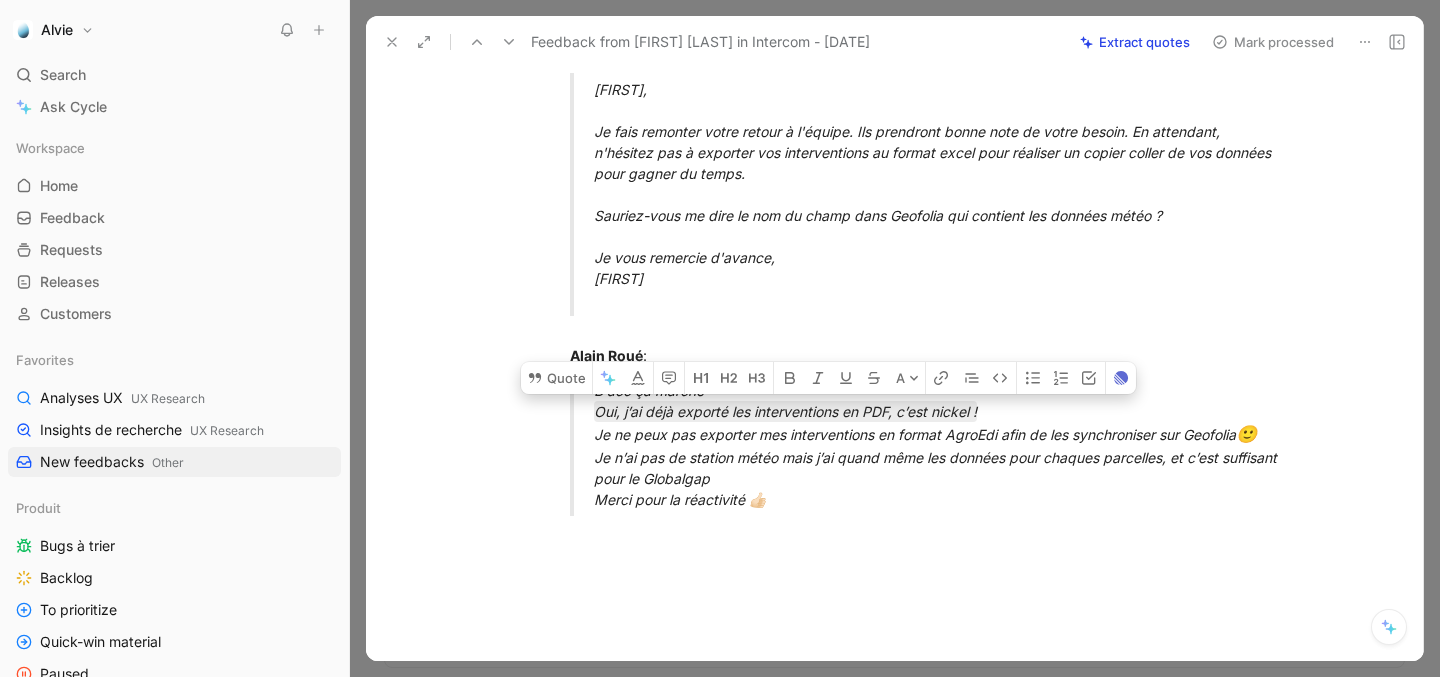 drag, startPoint x: 591, startPoint y: 432, endPoint x: 1072, endPoint y: 451, distance: 481.37512 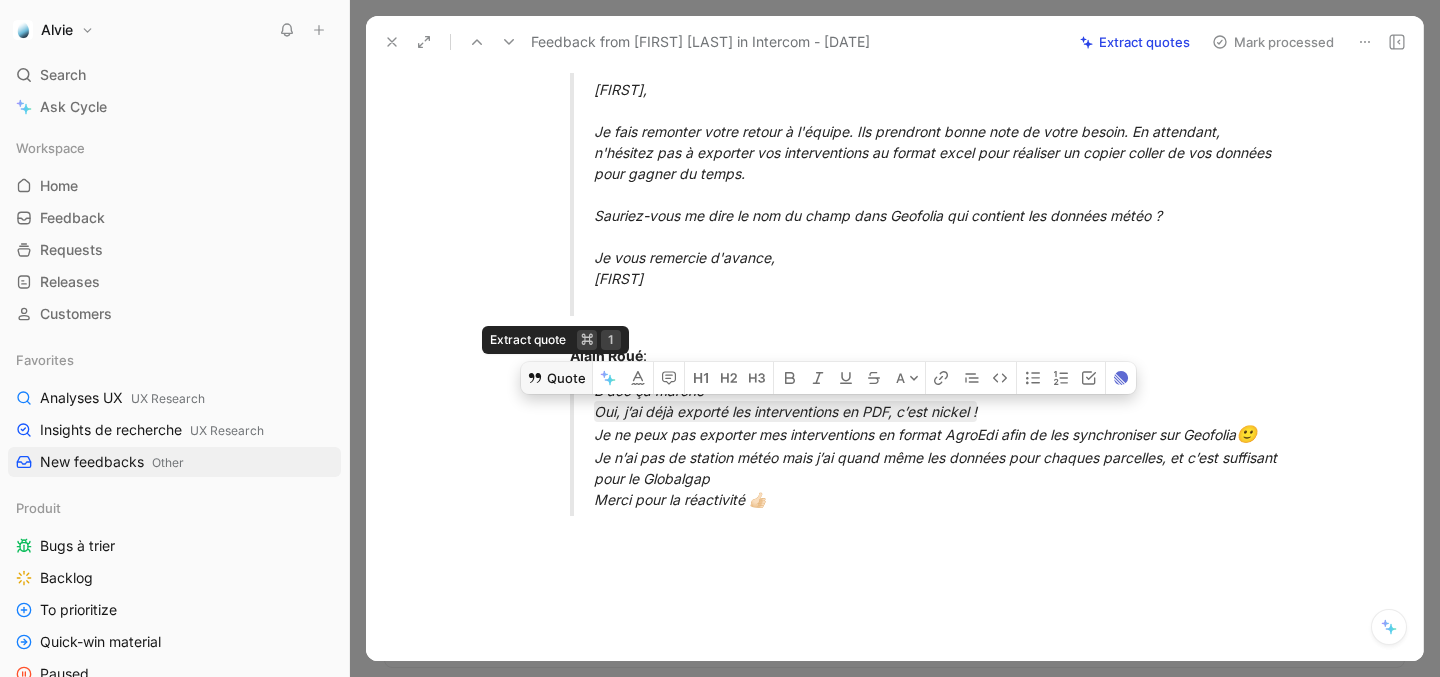 click on "Quote" at bounding box center (556, 378) 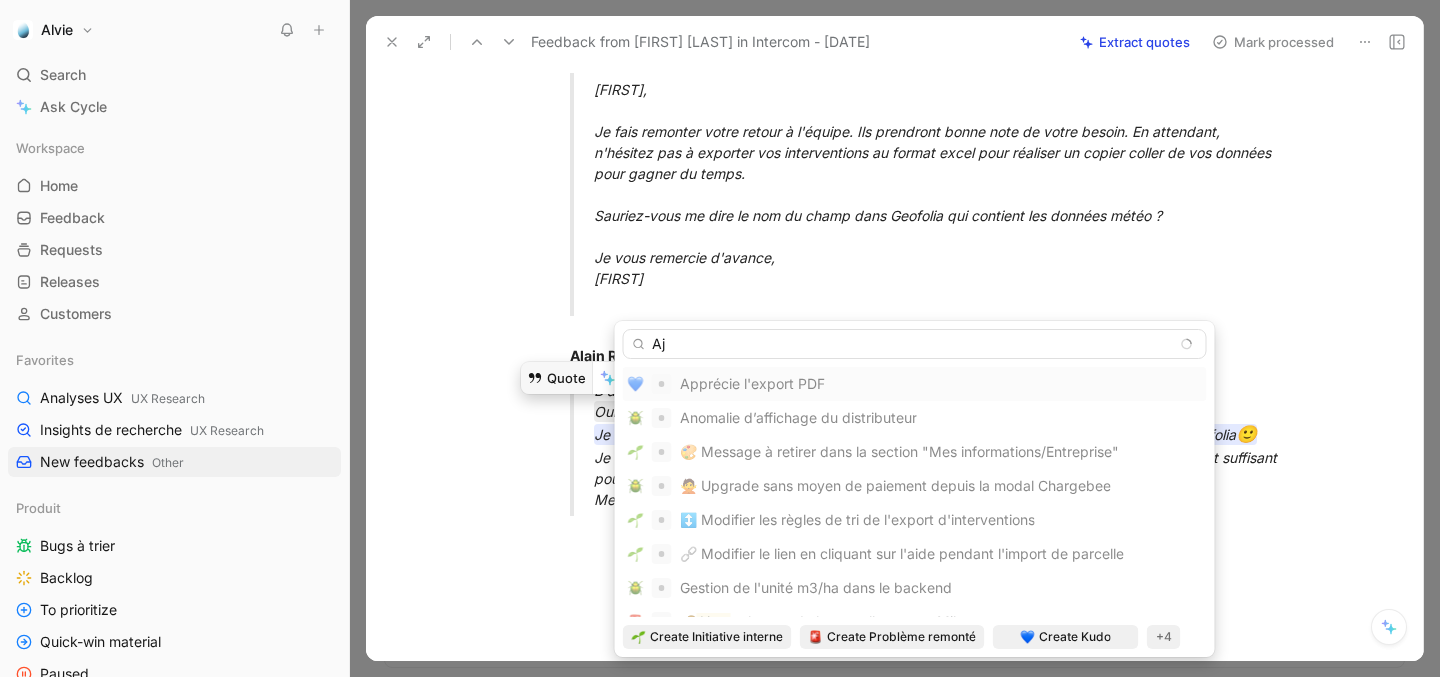 type on "A" 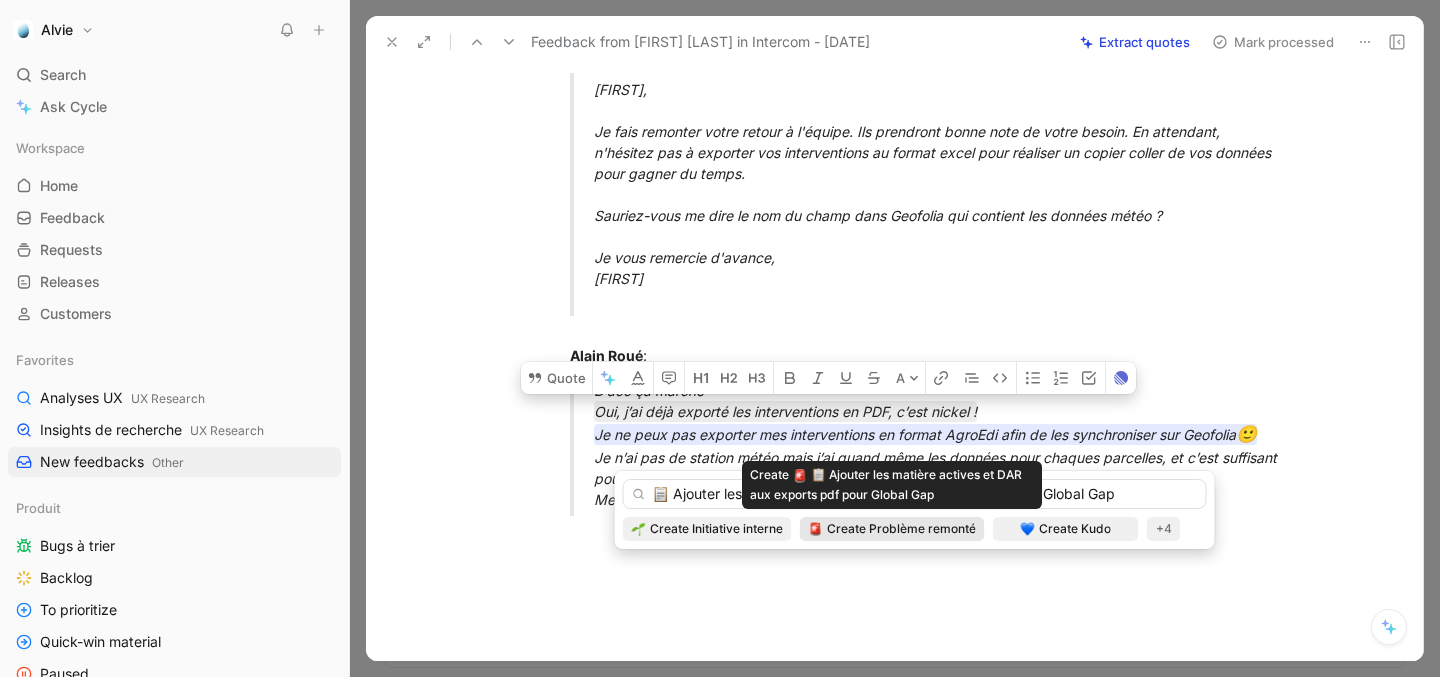 type on "📋 Ajouter les matière actives et DAR aux exports pdf pour Global Gap" 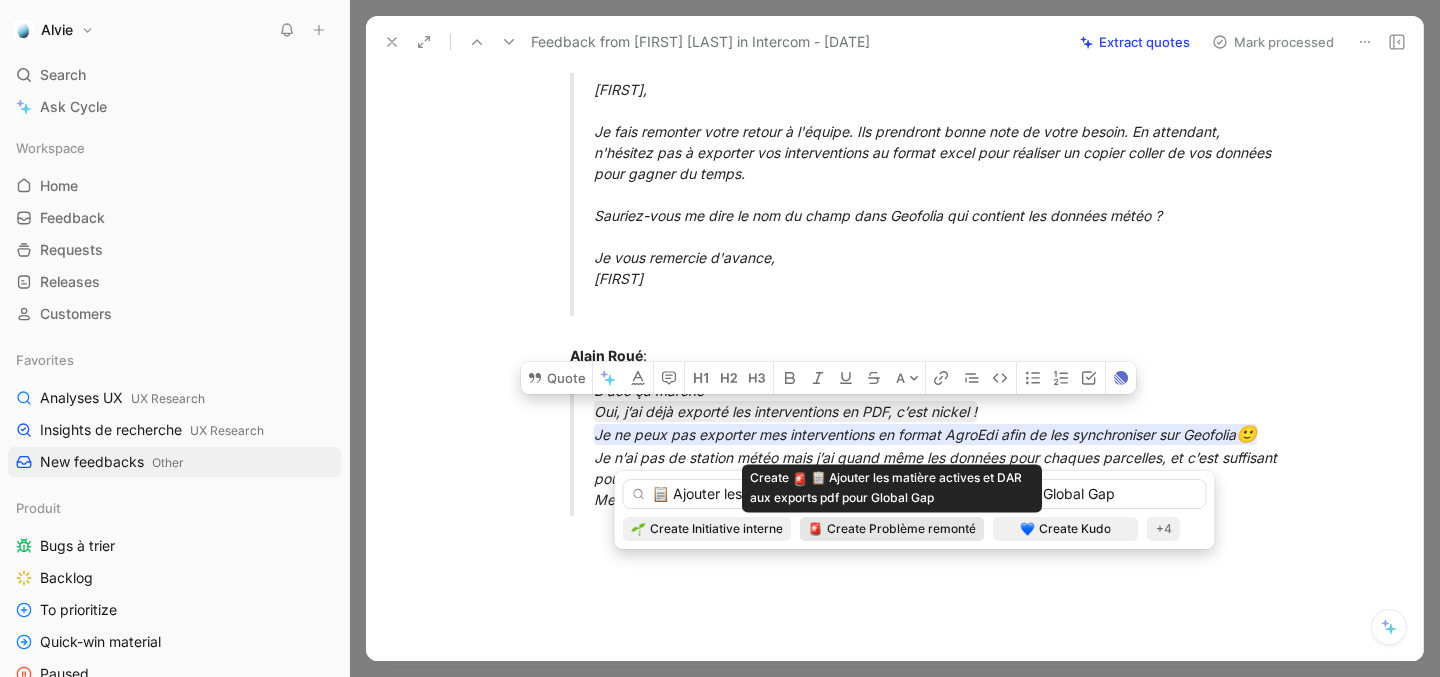 click on "Create Problème remonté" at bounding box center (901, 529) 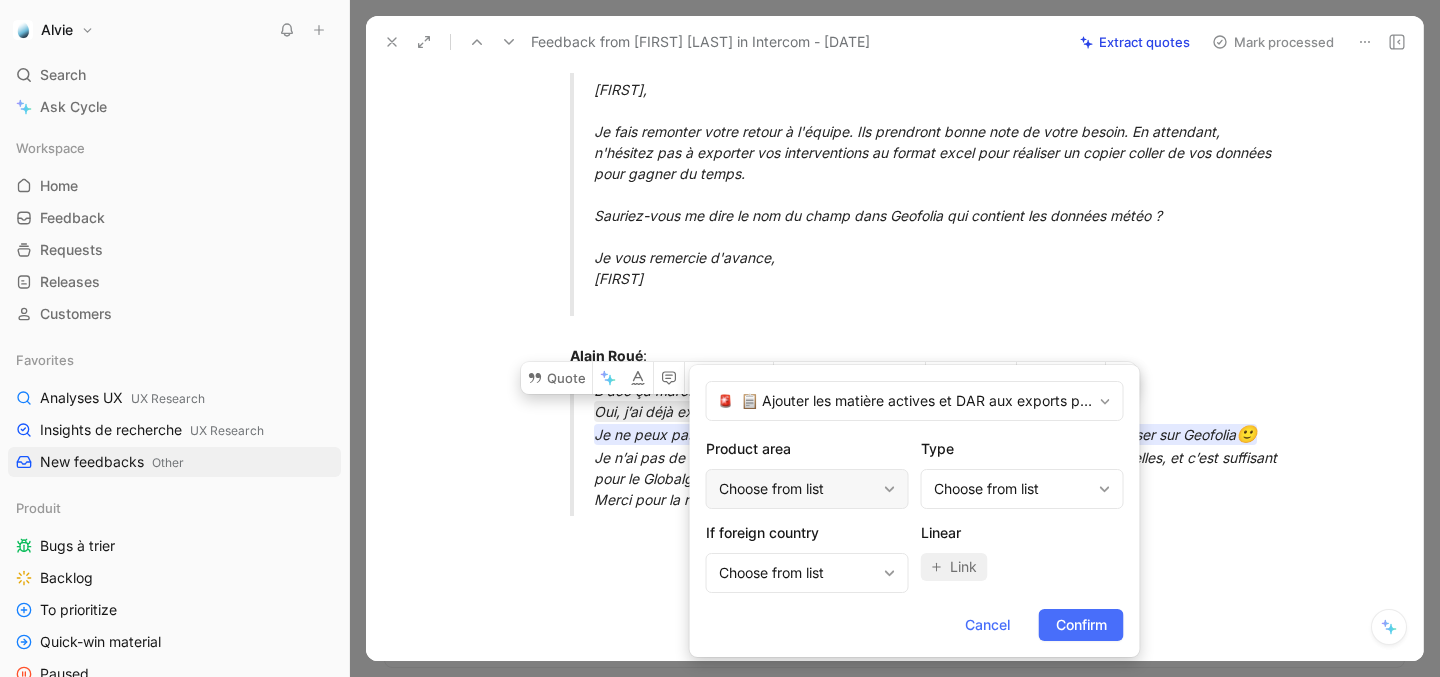 click on "Choose from list" at bounding box center [797, 489] 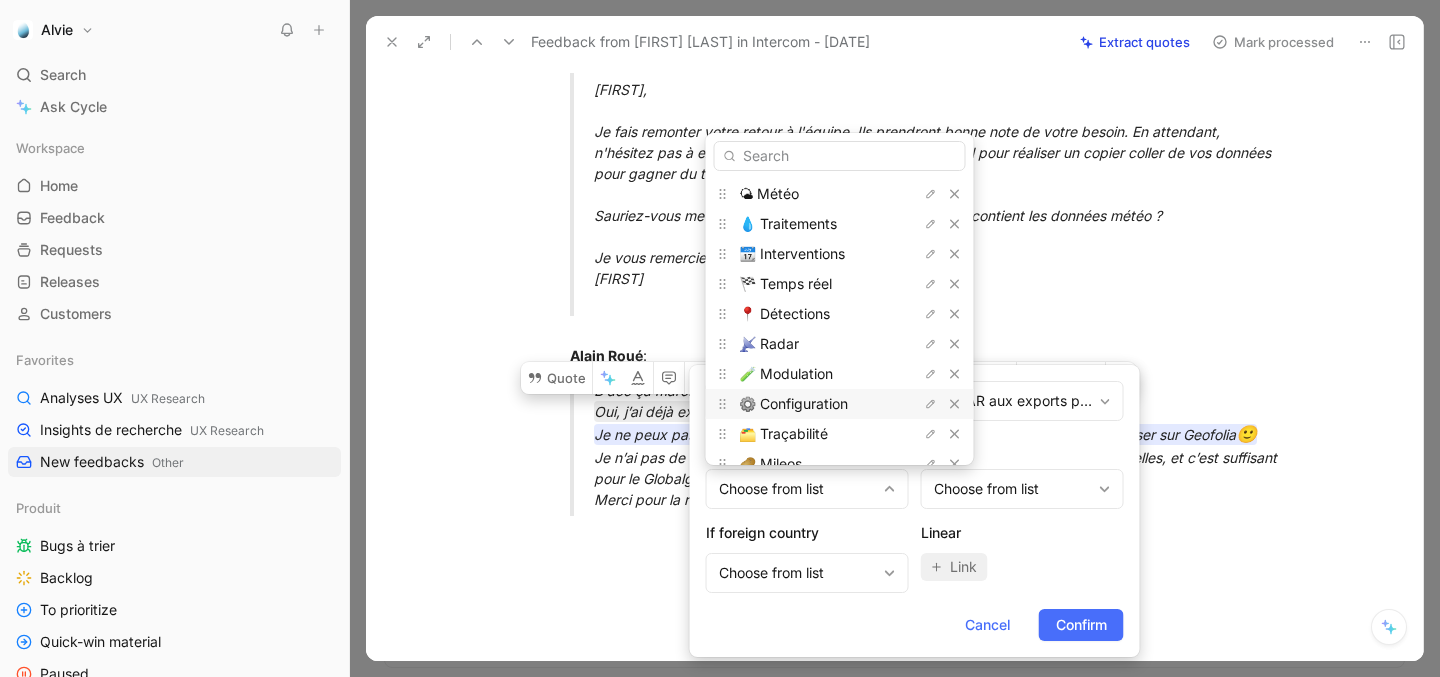 scroll, scrollTop: 112, scrollLeft: 0, axis: vertical 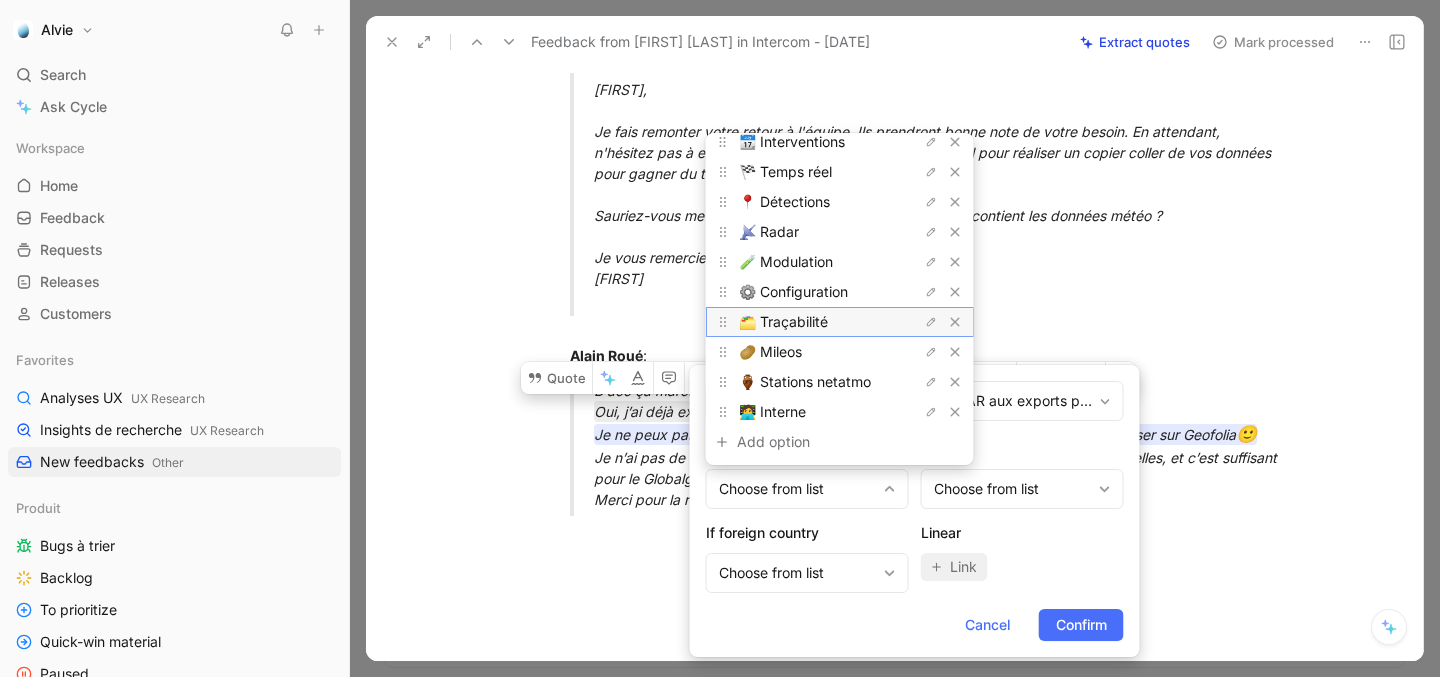 click on "🗂️ Traçabilité" at bounding box center (783, 321) 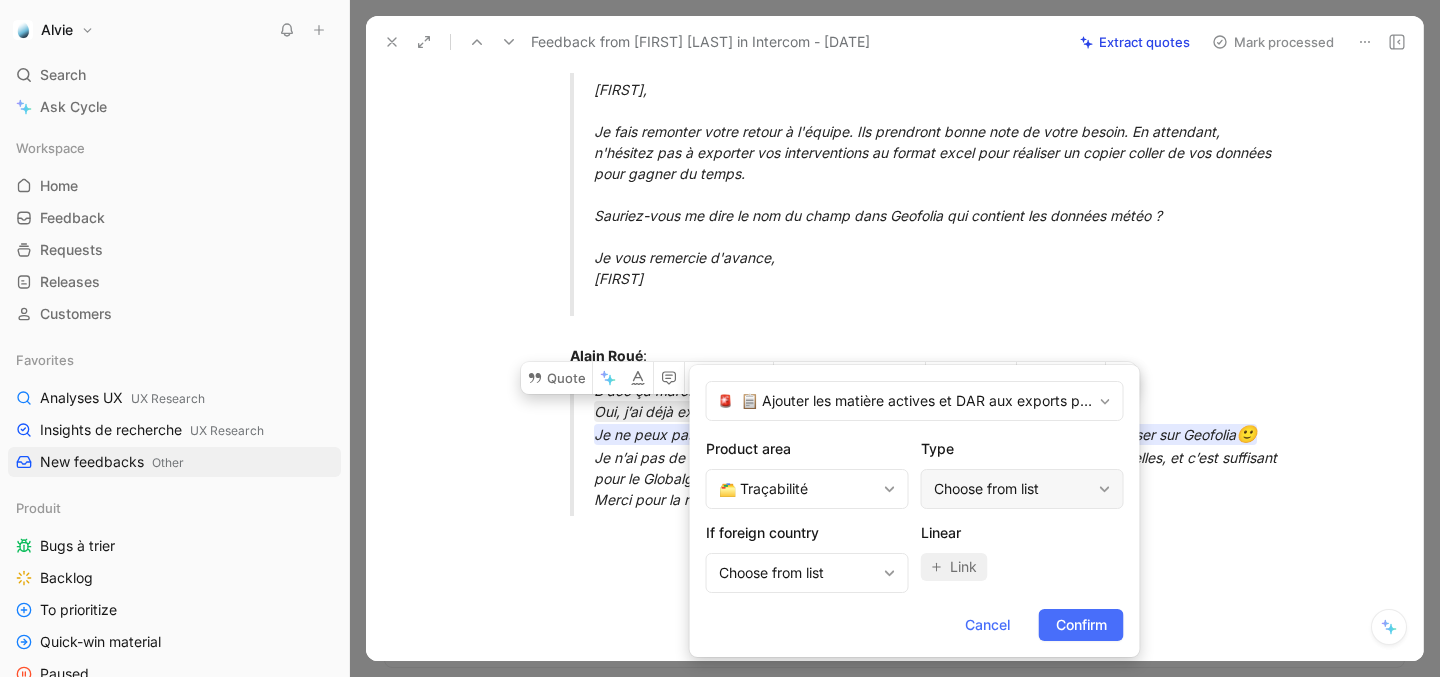 click on "Choose from list" at bounding box center (1012, 489) 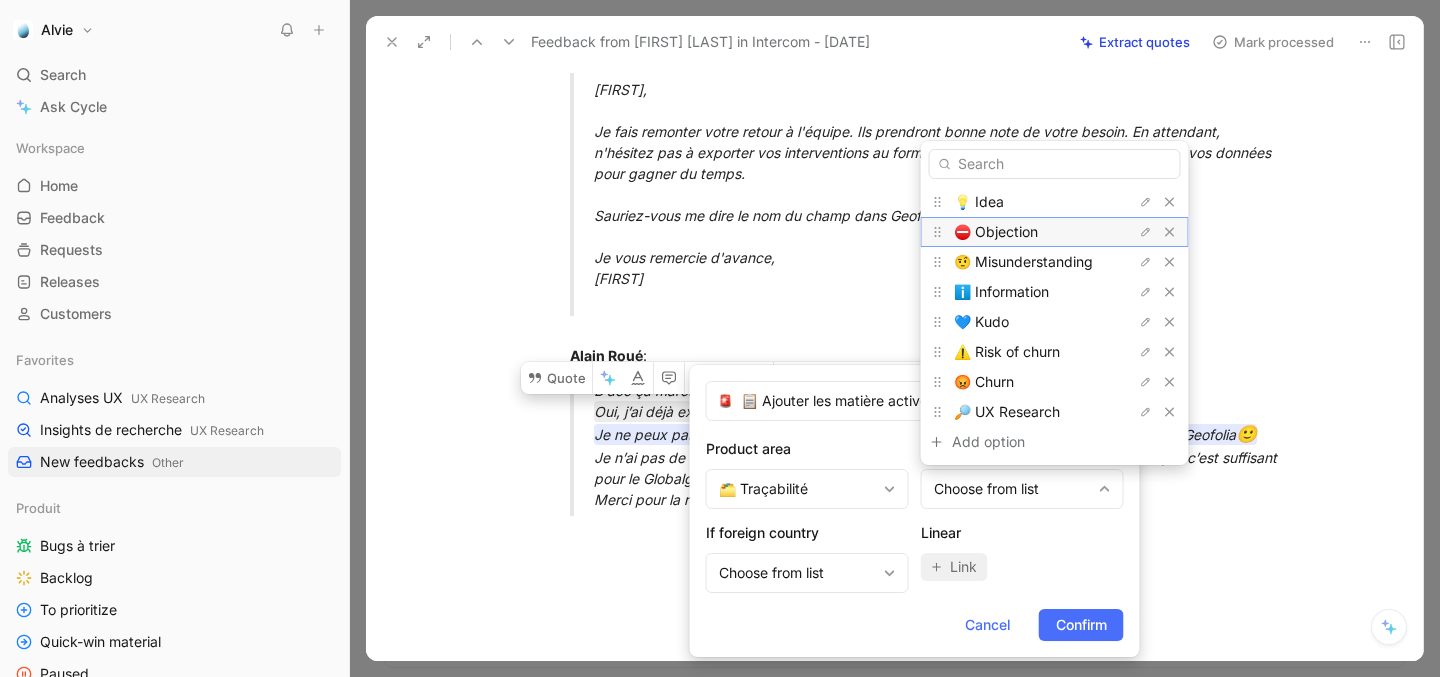 click on "⛔️ Objection" at bounding box center [996, 231] 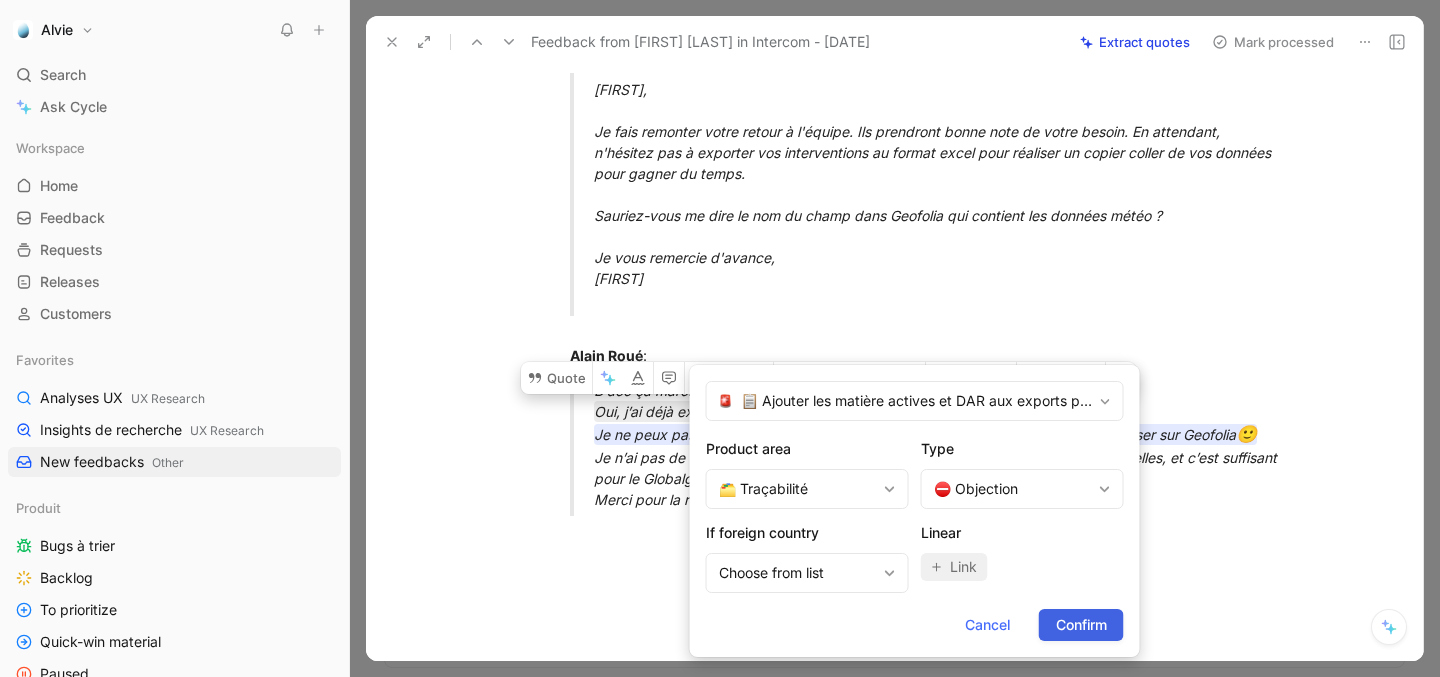 click on "Confirm" at bounding box center (1081, 625) 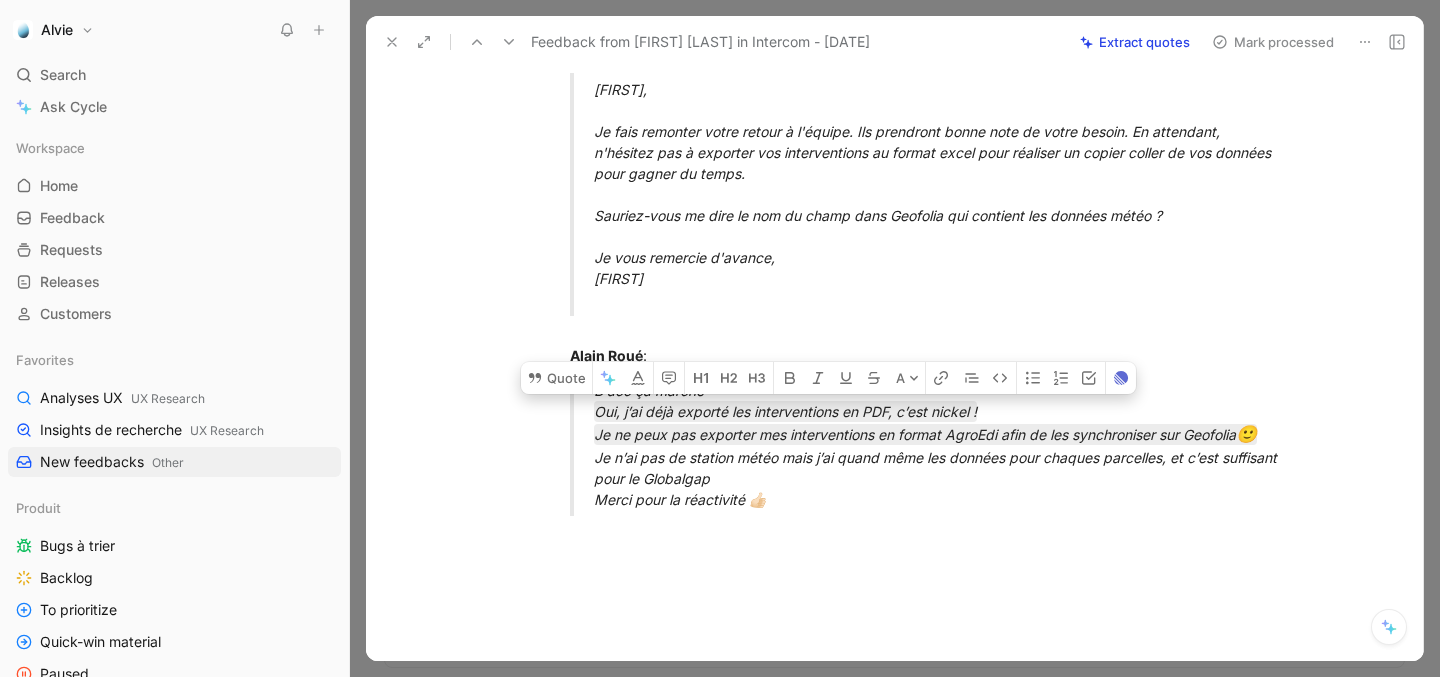 click on "D’acc ça marche  Oui, j’ai déjà exporté les interventions en PDF, c’est nickel ! Je ne peux pas les exploiter pour le dossier Globalgap puisqu’il manque les matières actives des produits ainsi que les DAR, d’où l’intérêt de la synchro avec Geofolia  🙂 Je n’ai pas de station météo mais j’ai quand même les données pour chaques parcelles, et c’est suffisant pour le Globalgap  Merci pour la réactivité 👍🏻" at bounding box center (940, 445) 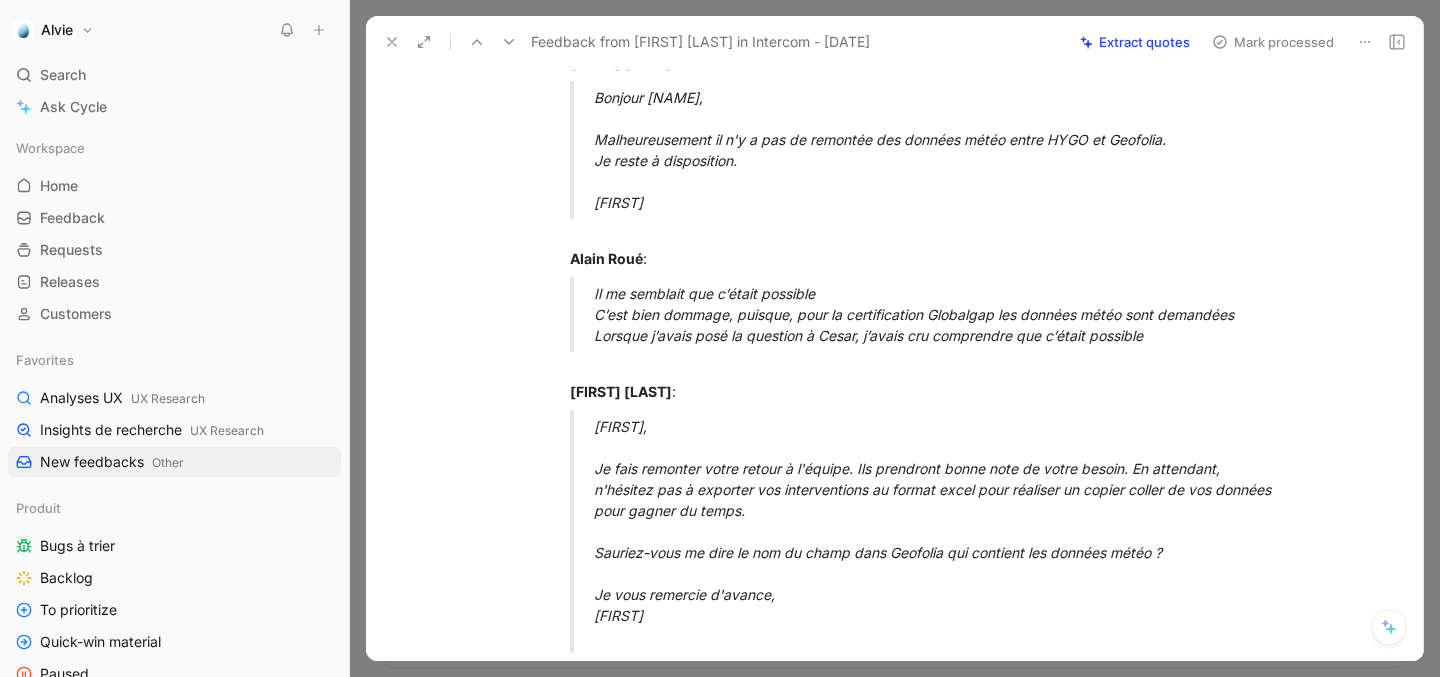 scroll, scrollTop: 2995, scrollLeft: 0, axis: vertical 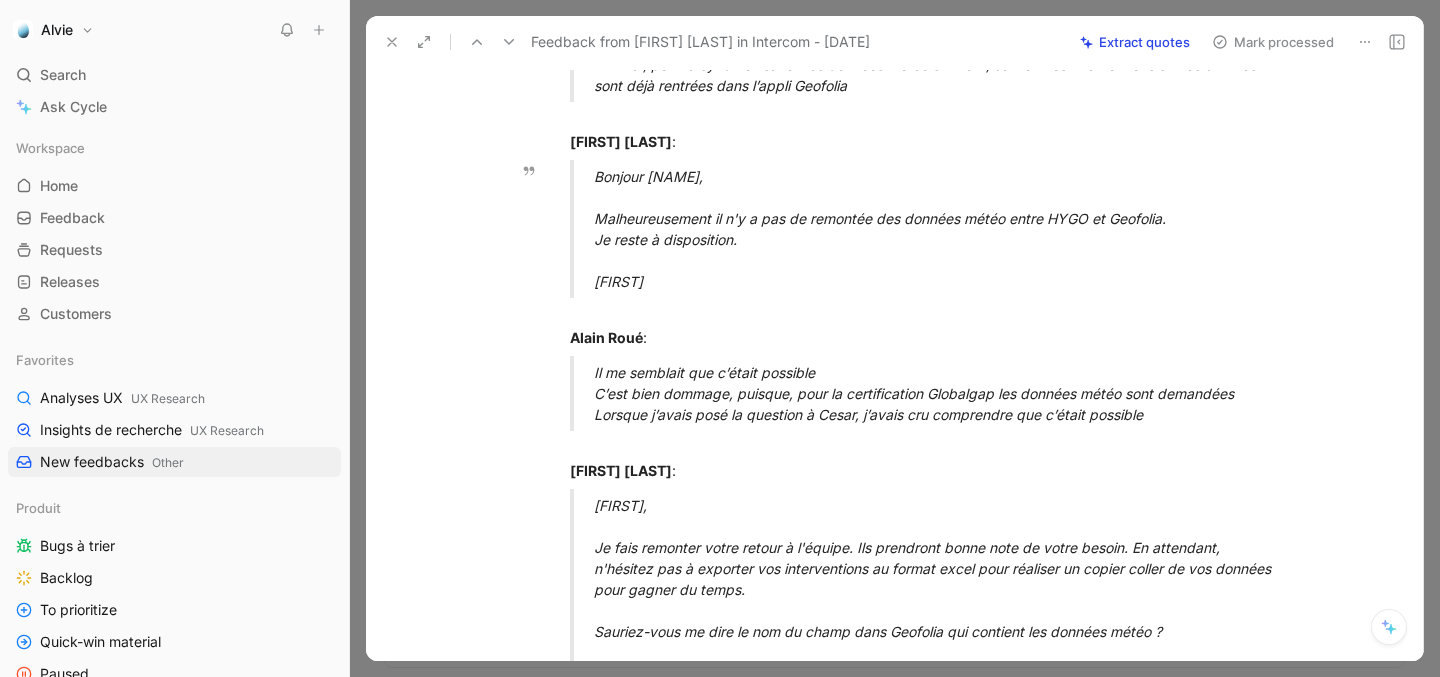 click on "Bonjour Alain, Malheureusement il n'y a pas de remontée des données météo entre HYGO et Geofolia. Je reste à disposition. Constance" at bounding box center (940, 229) 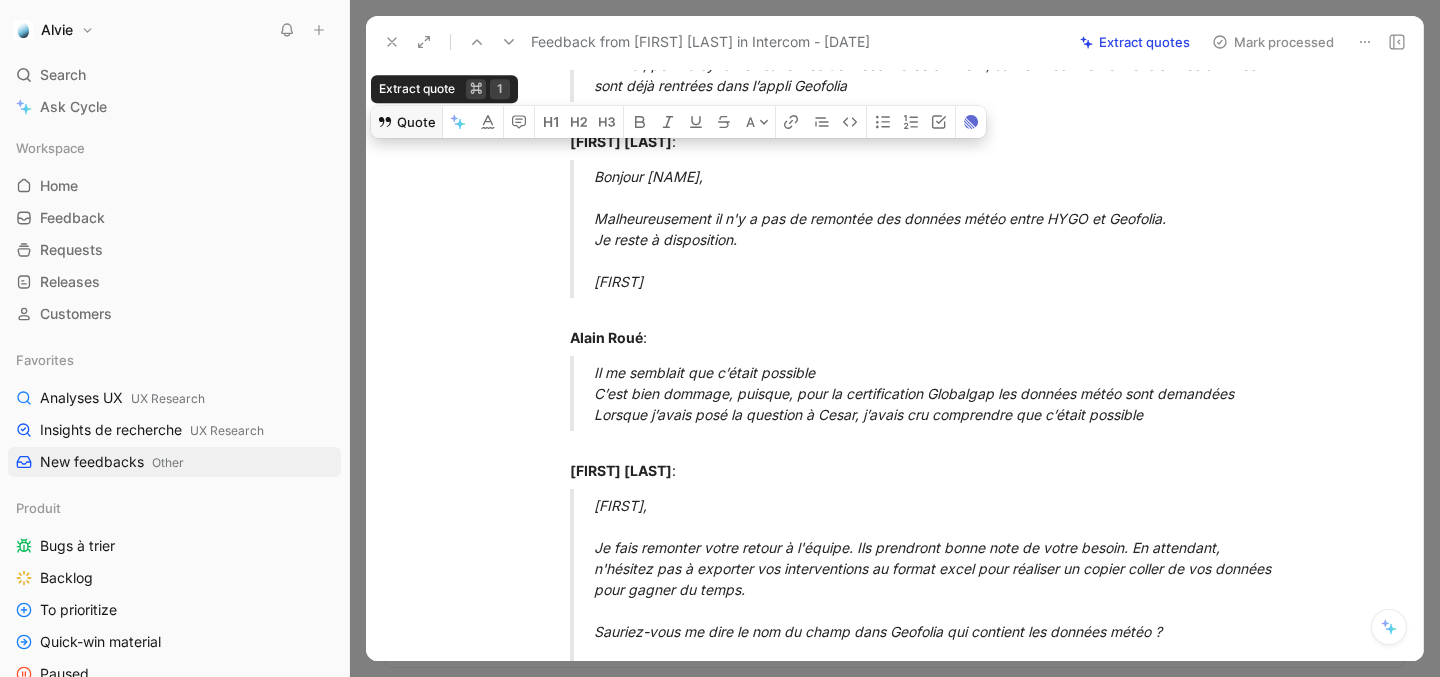 click 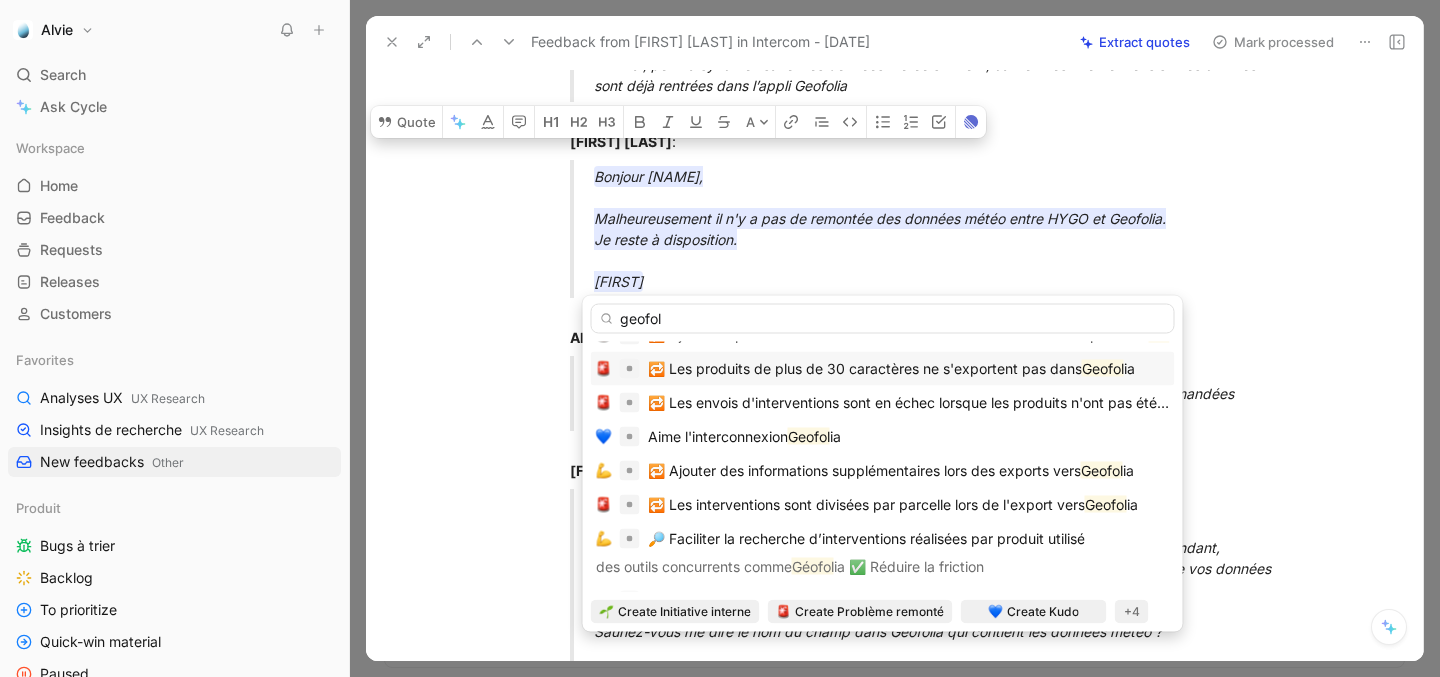 scroll, scrollTop: 304, scrollLeft: 0, axis: vertical 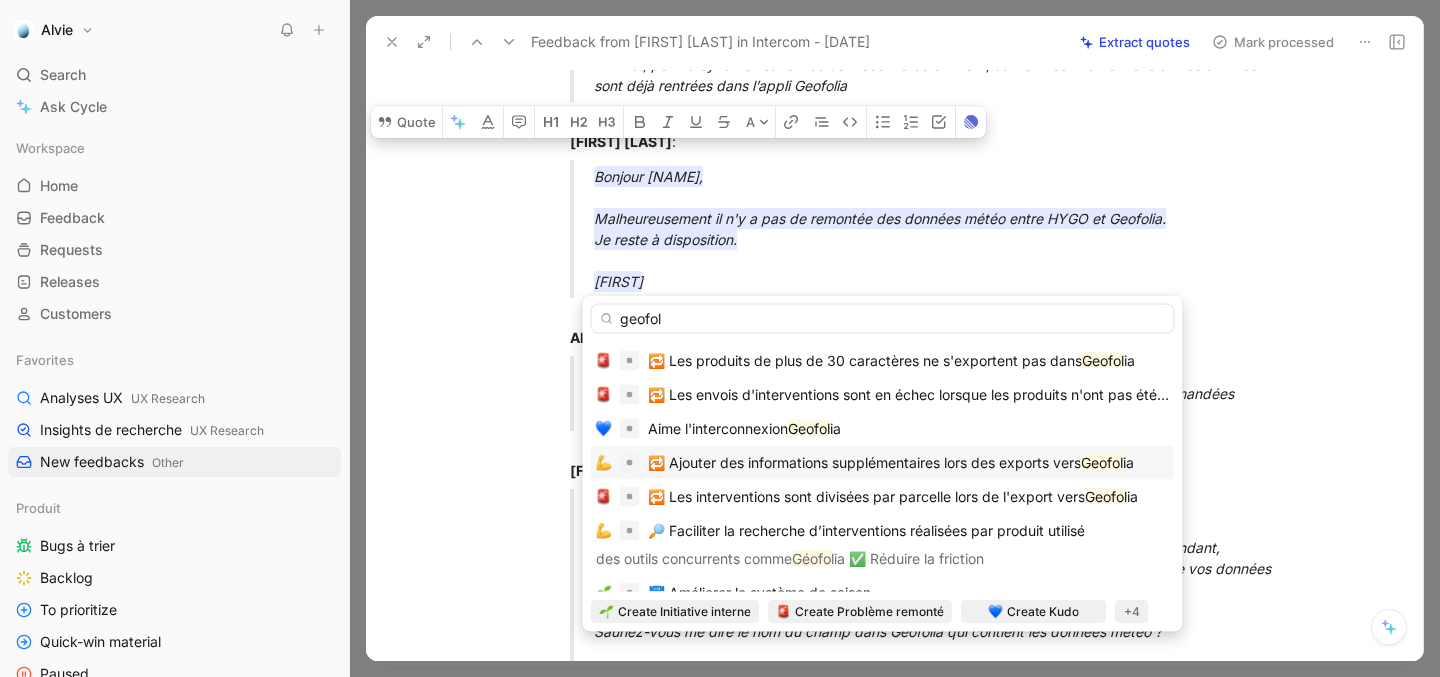 type on "geofol" 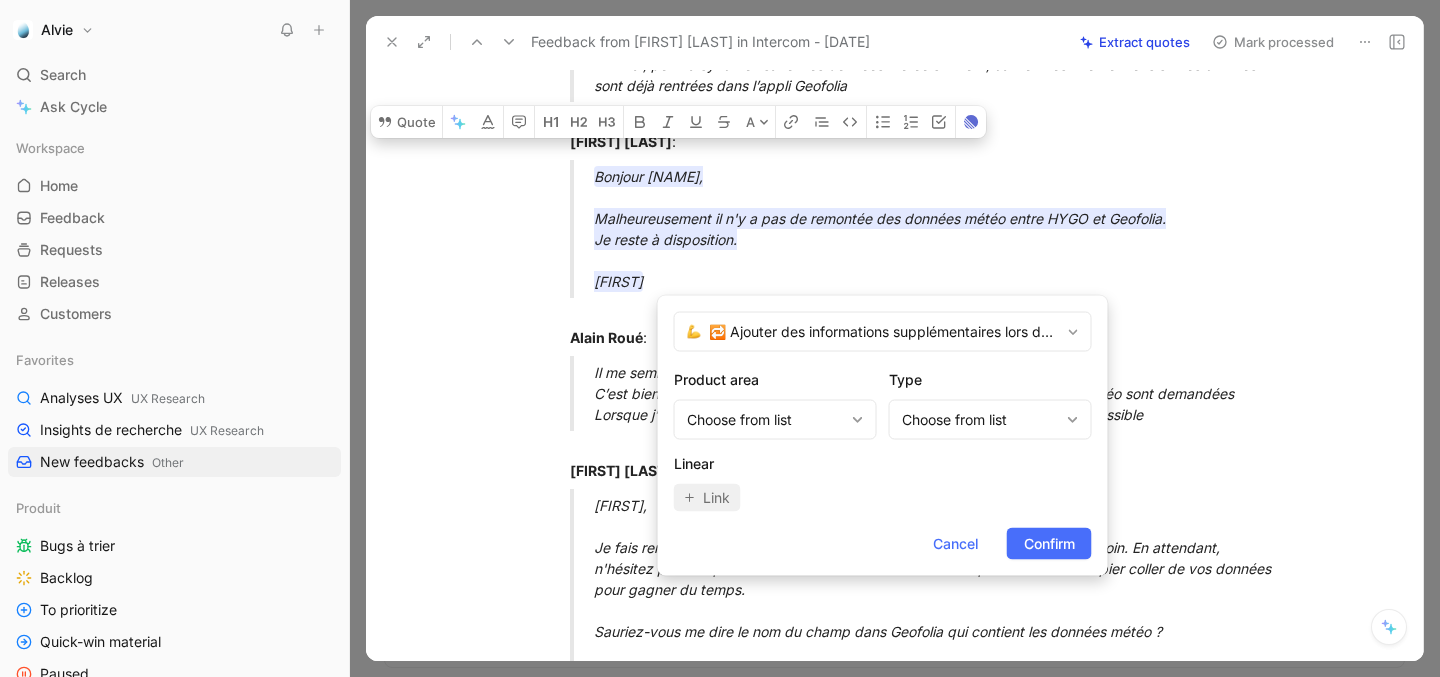 click on "Product area Choose from list Type Choose from list Linear Link" at bounding box center (883, 440) 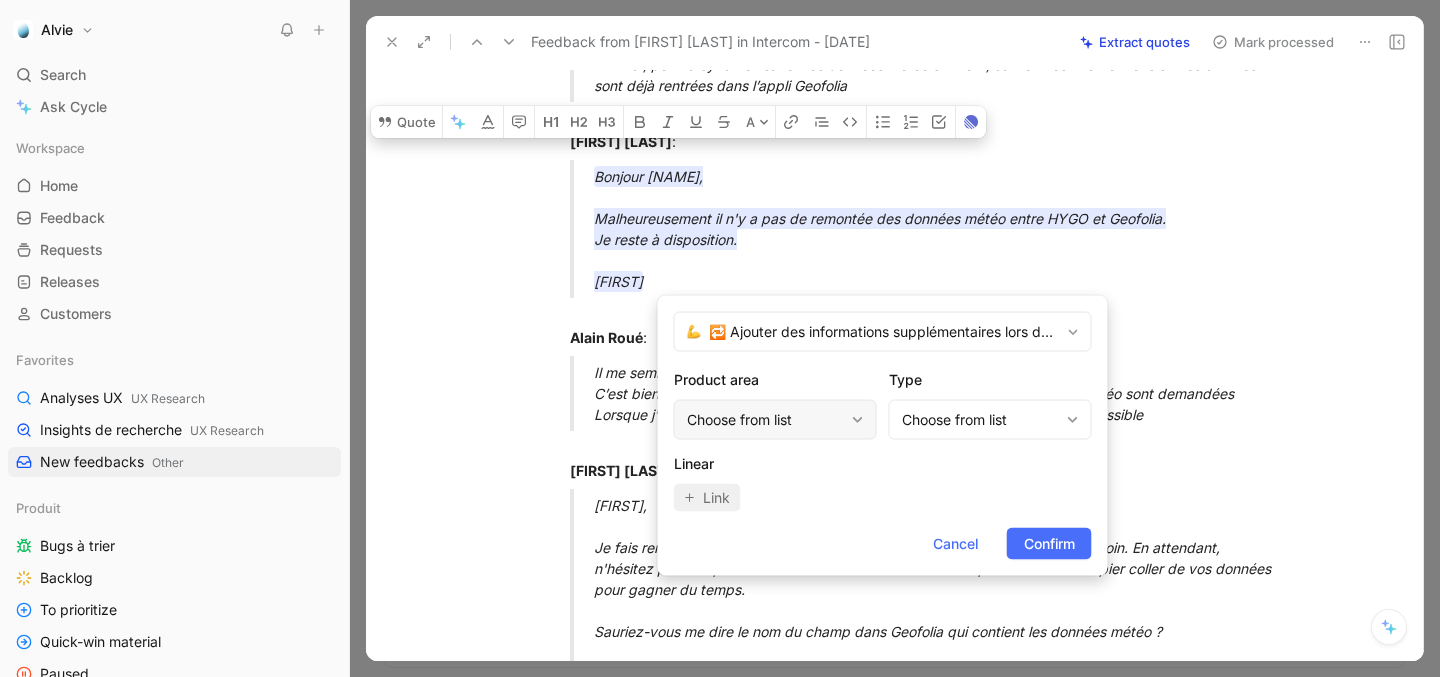 click on "Choose from list" at bounding box center (775, 420) 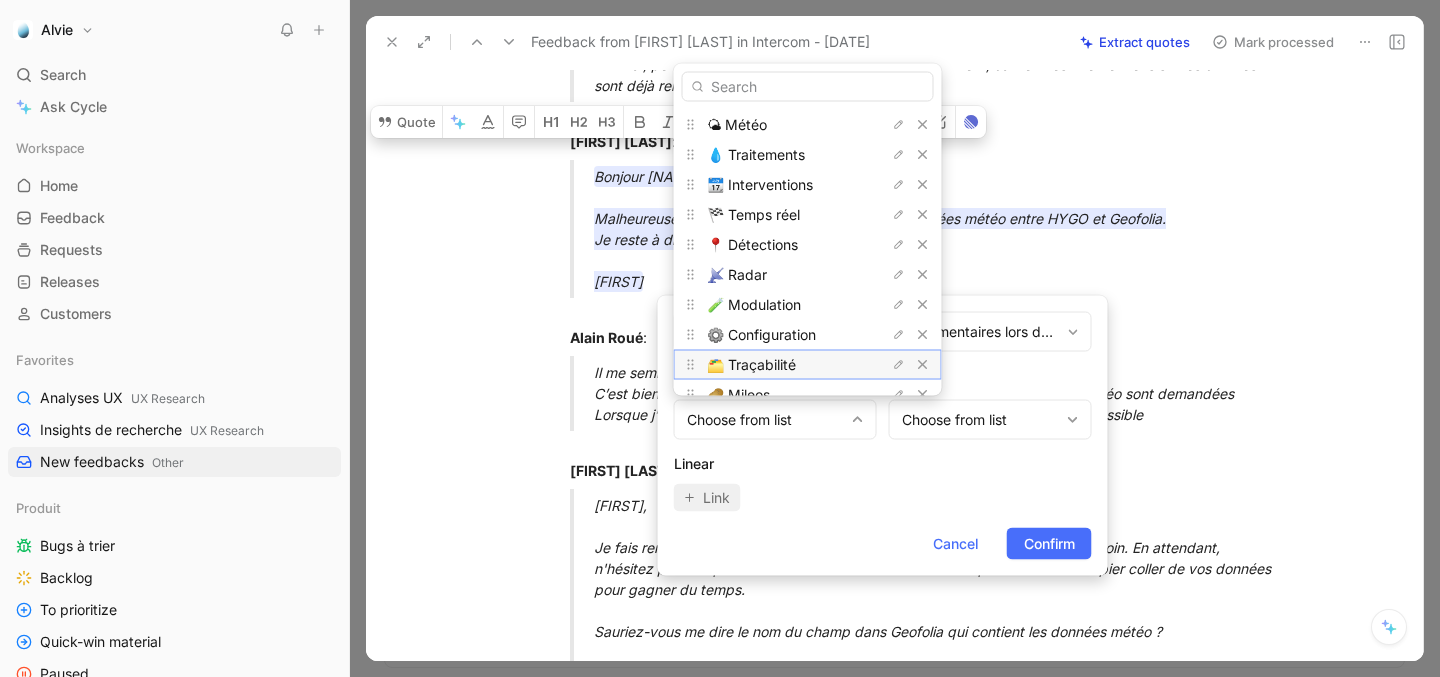 click on "🗂️ Traçabilité" at bounding box center (751, 364) 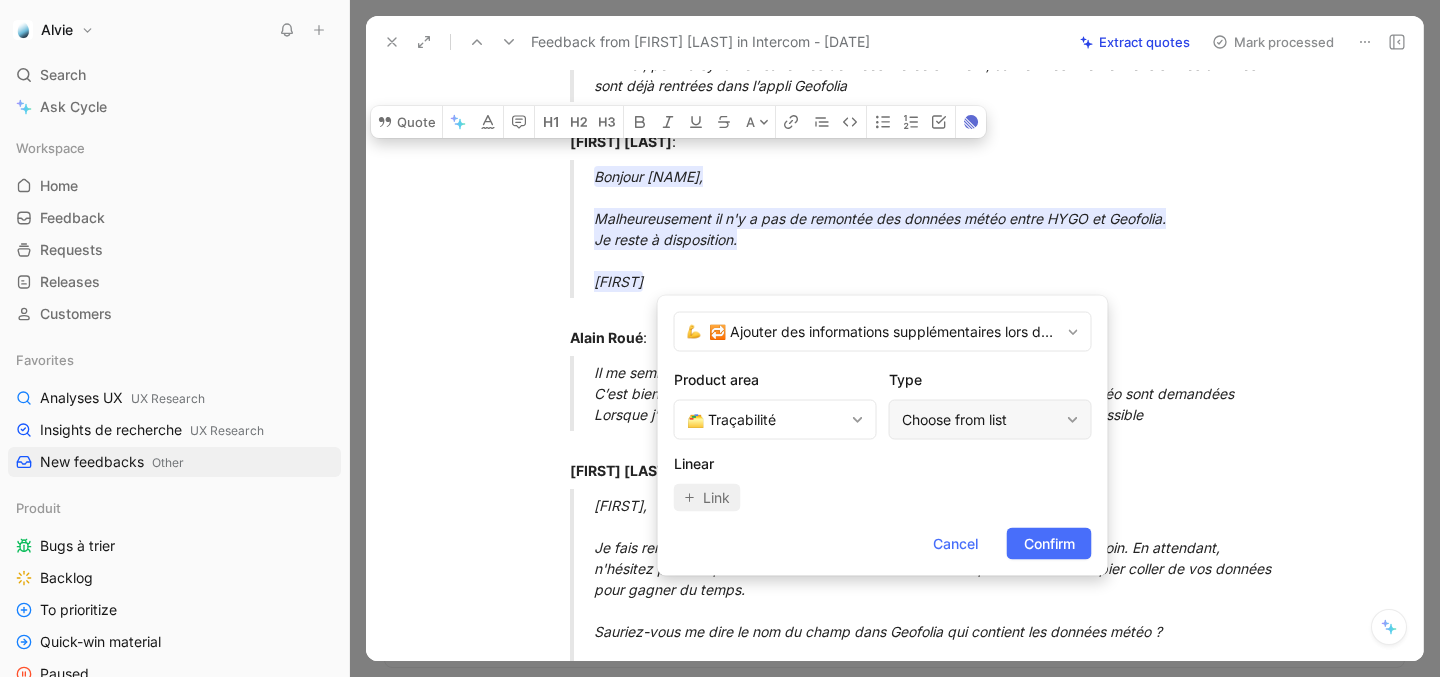 click on "Choose from list" at bounding box center [980, 420] 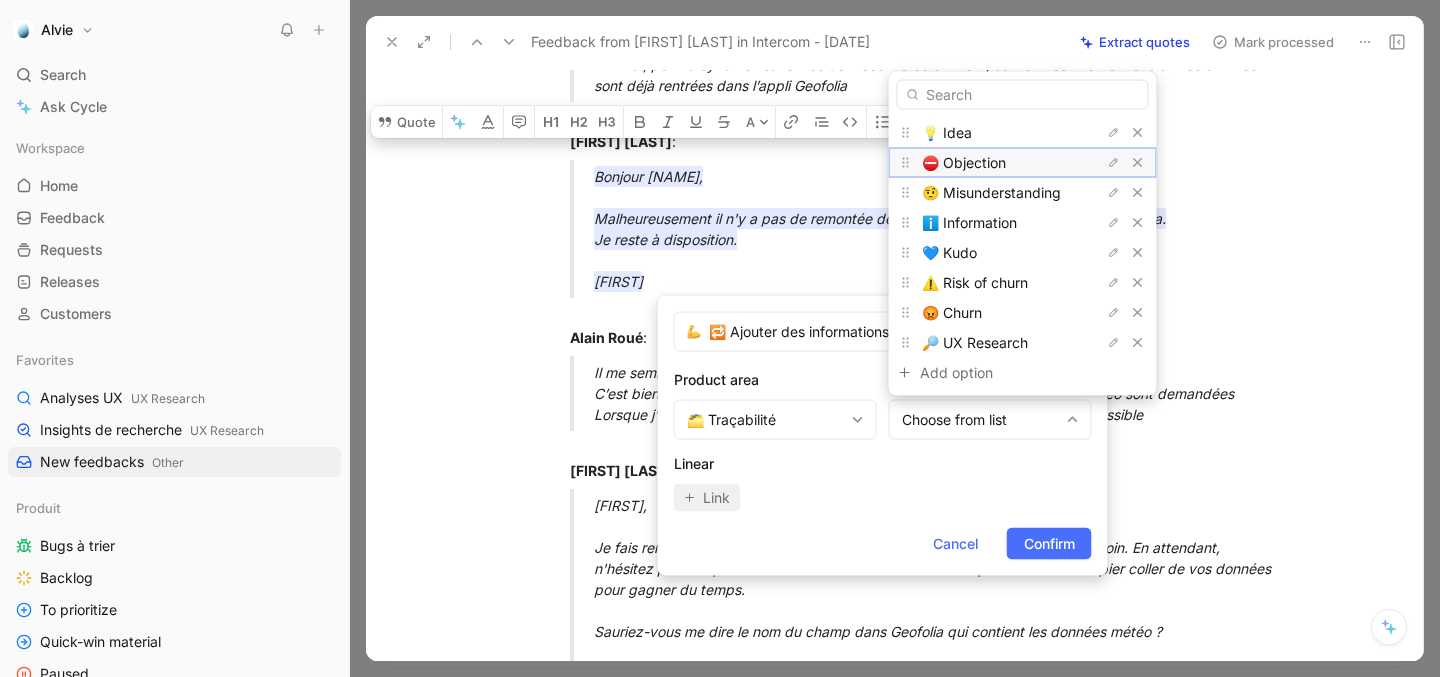 click on "⛔️ Objection" at bounding box center [997, 163] 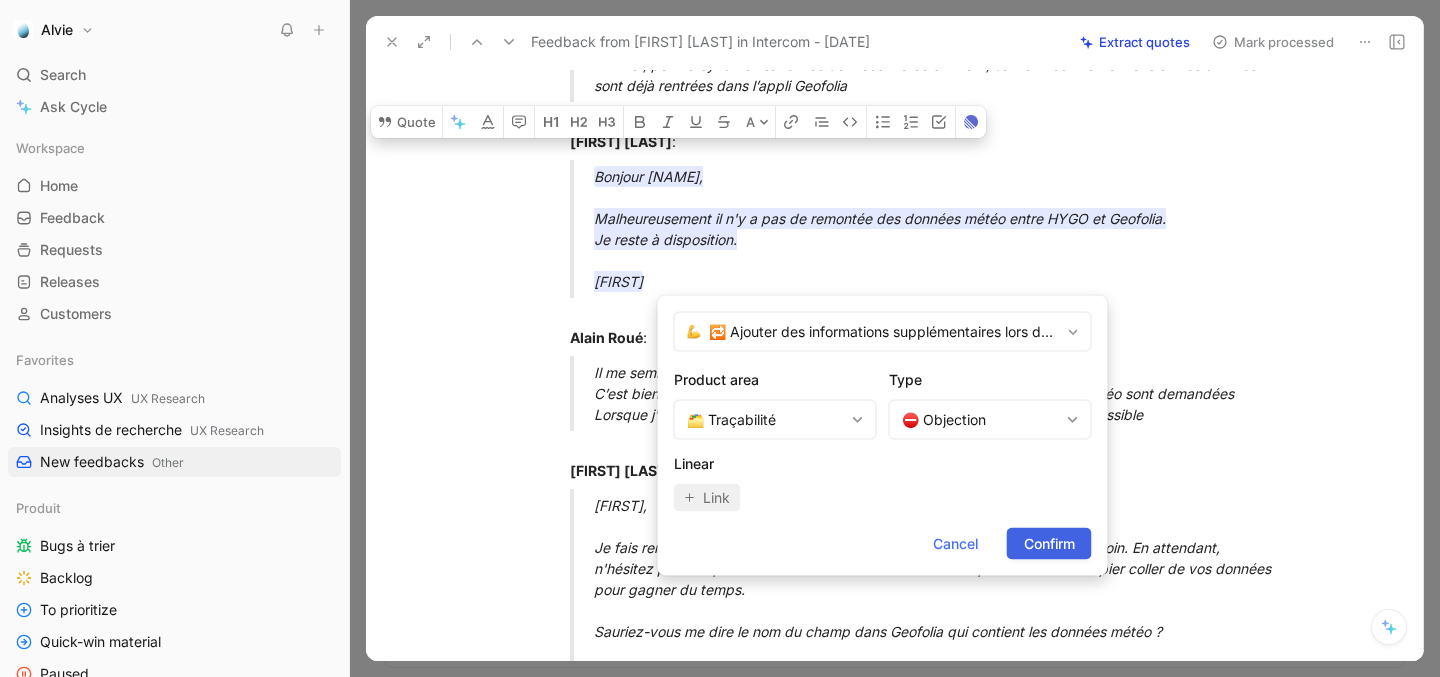click on "Confirm" at bounding box center (1049, 544) 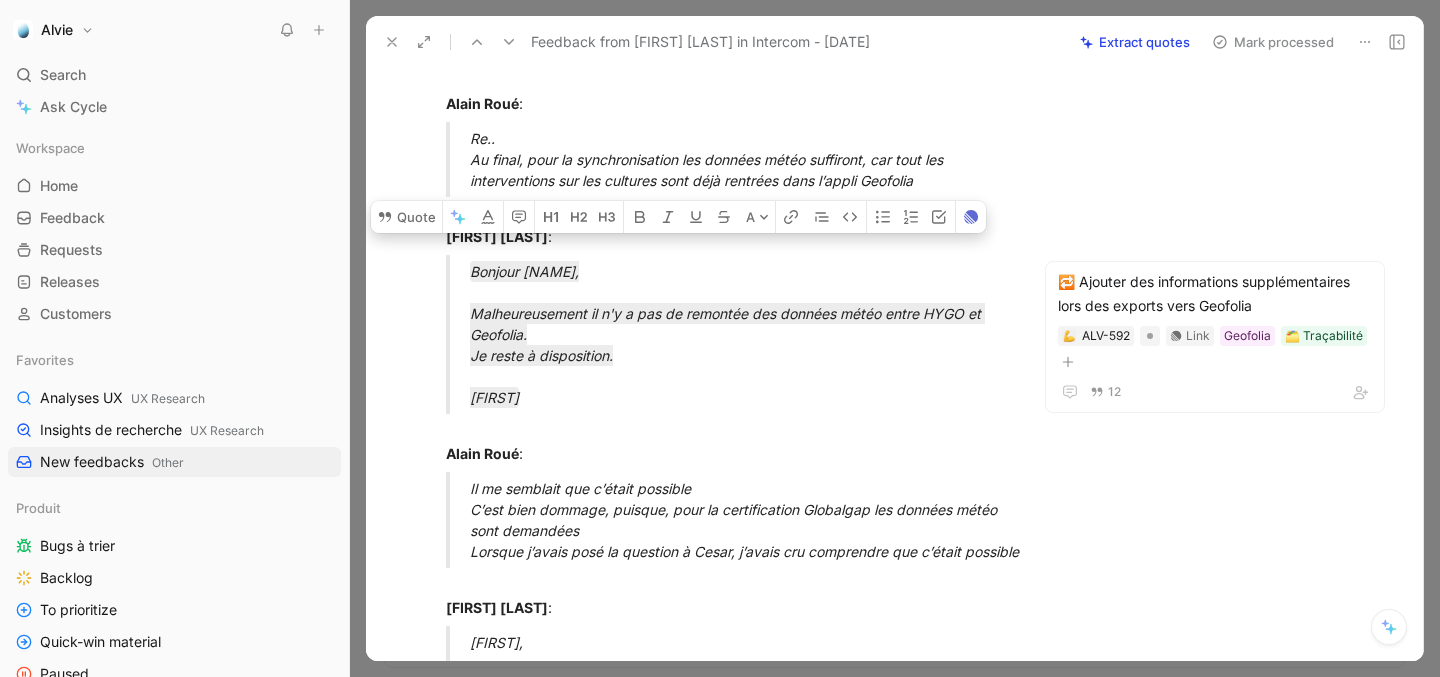 click on "Mark processed" at bounding box center (1273, 42) 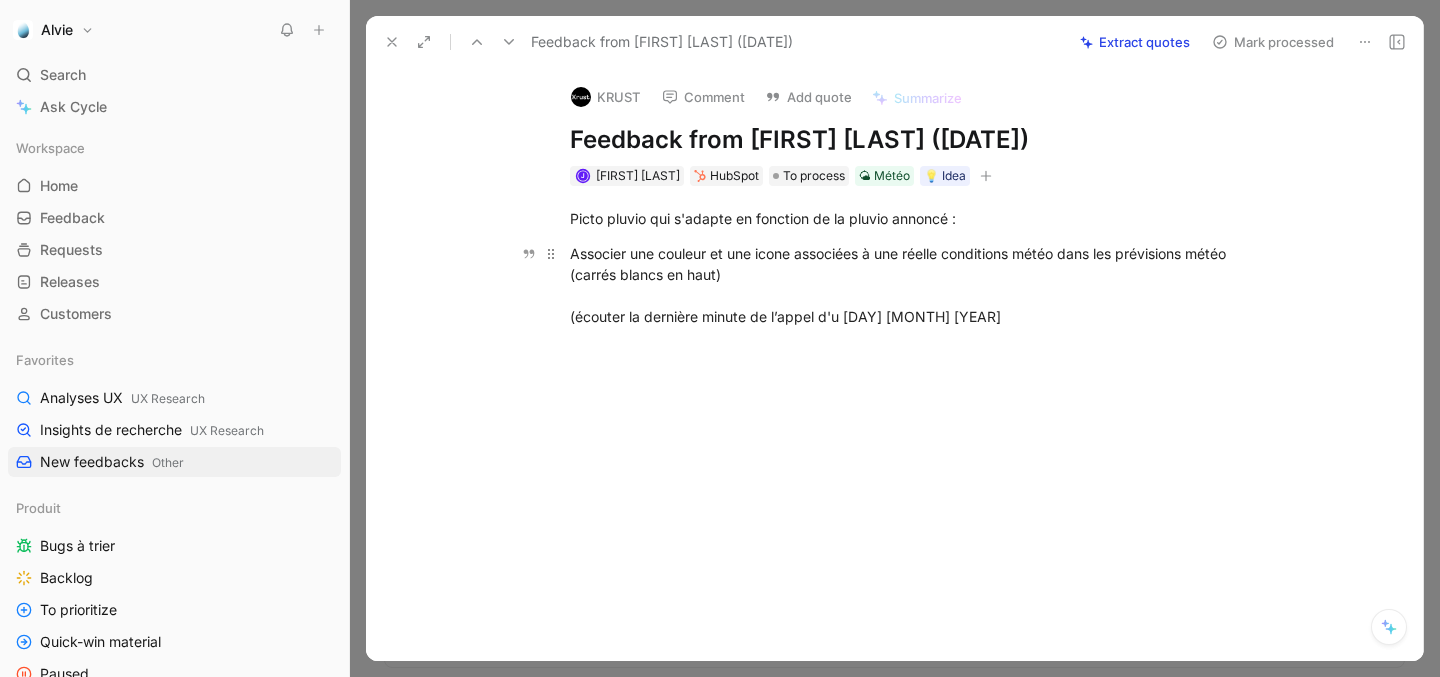 click on "Associer une couleur et une icone associées à une réelle conditions météo dans les prévisions météo (carrés blancs en haut)  (écouter la dernière minute de l’appel d'u [DATE]" at bounding box center [916, 285] 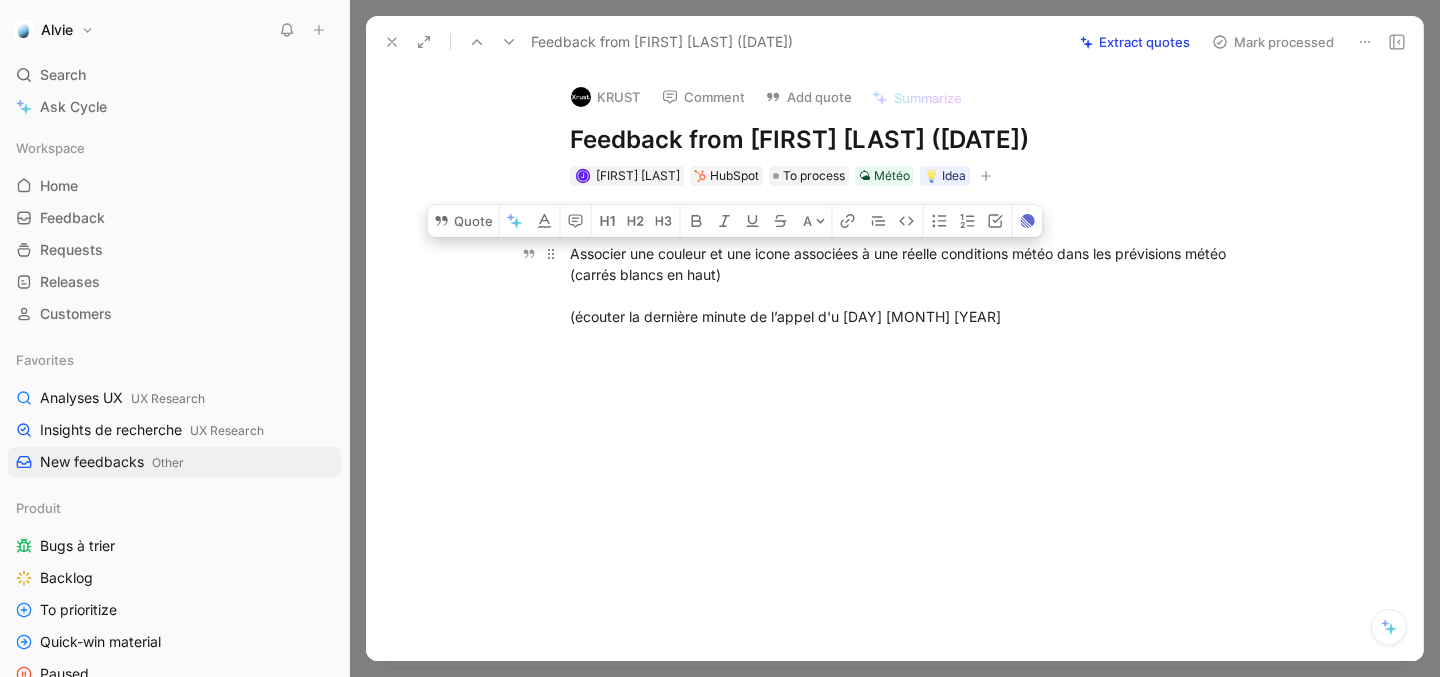 click on "Associer une couleur et une icone associées à une réelle conditions météo dans les prévisions météo (carrés blancs en haut)  (écouter la dernière minute de l’appel d'u [DATE]" at bounding box center [916, 285] 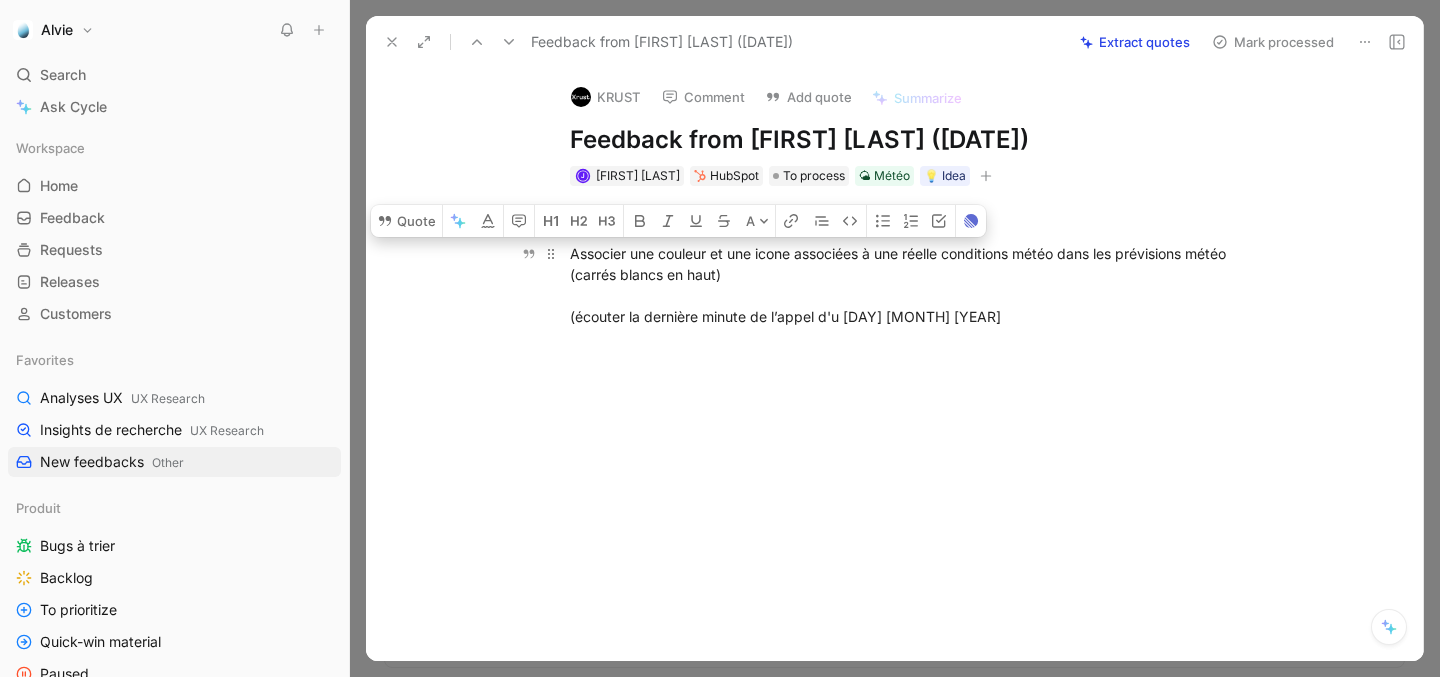 drag, startPoint x: 731, startPoint y: 278, endPoint x: 569, endPoint y: 248, distance: 164.75436 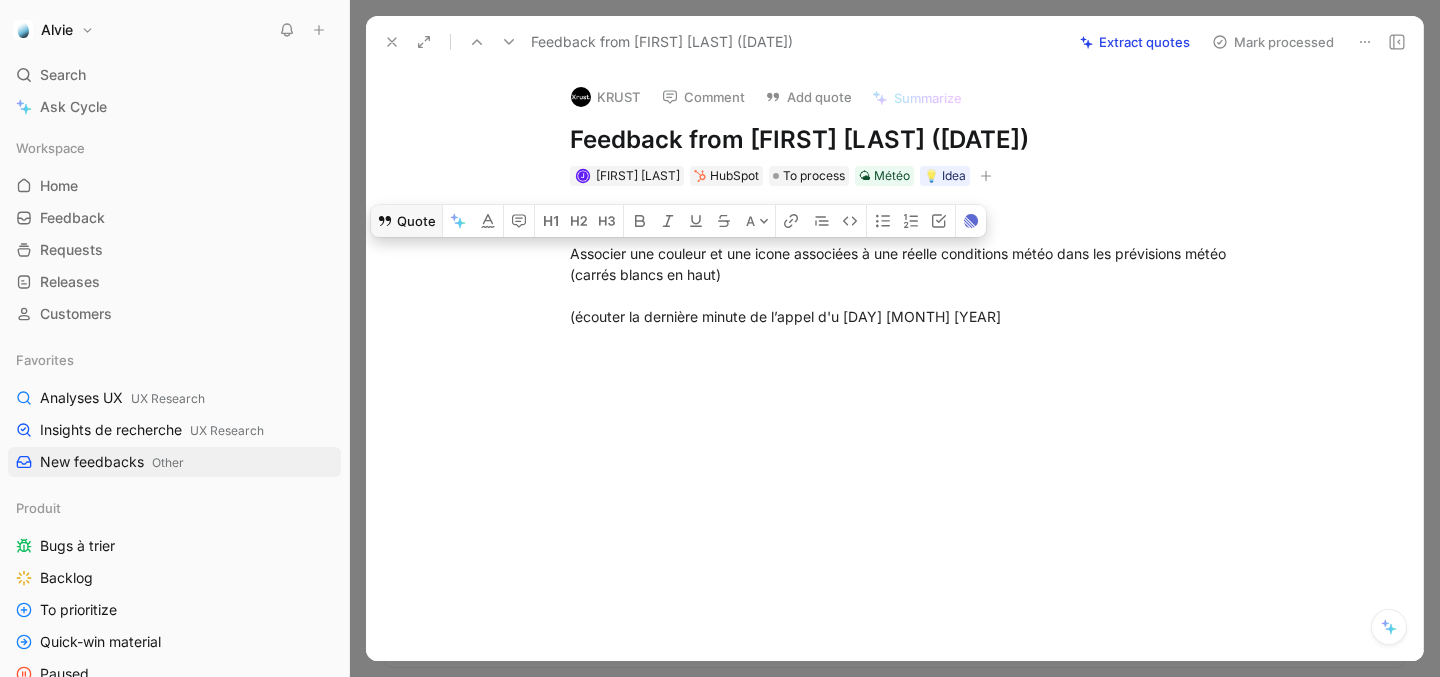 click on "Quote" at bounding box center [406, 221] 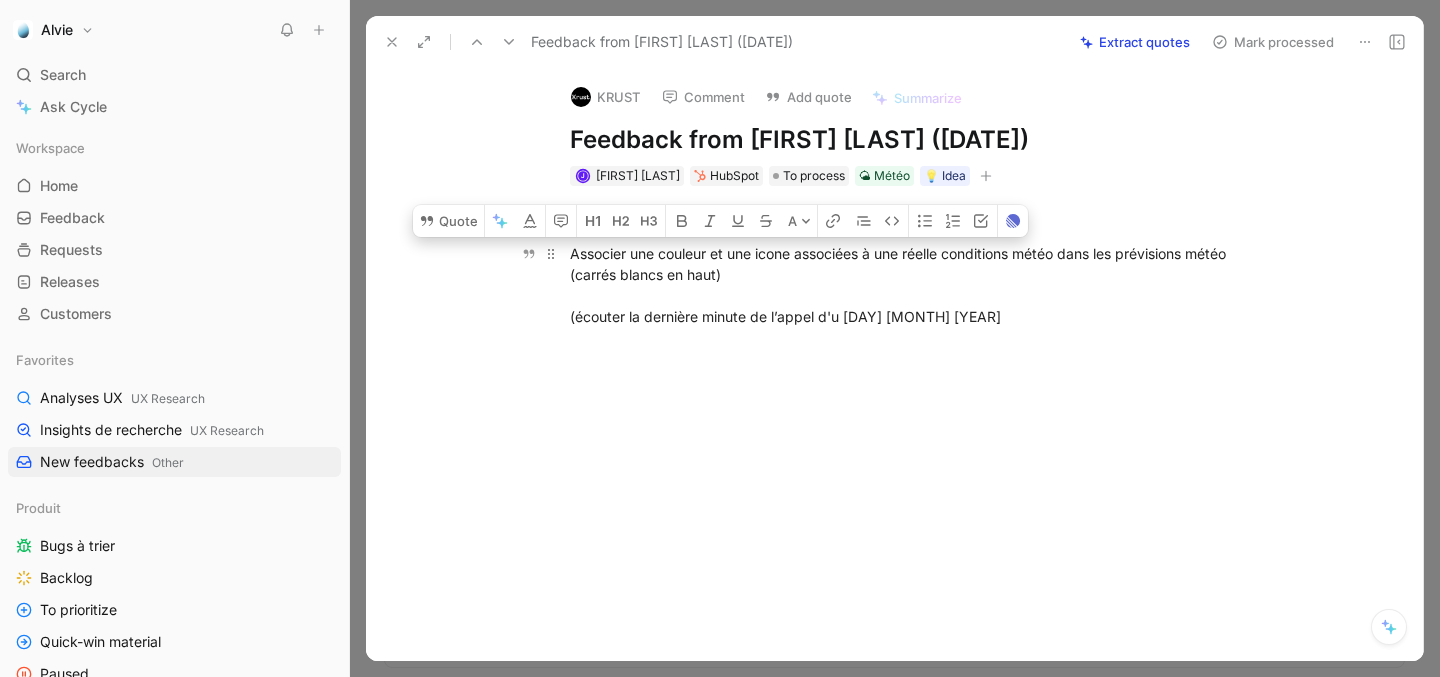 drag, startPoint x: 712, startPoint y: 254, endPoint x: 755, endPoint y: 284, distance: 52.43091 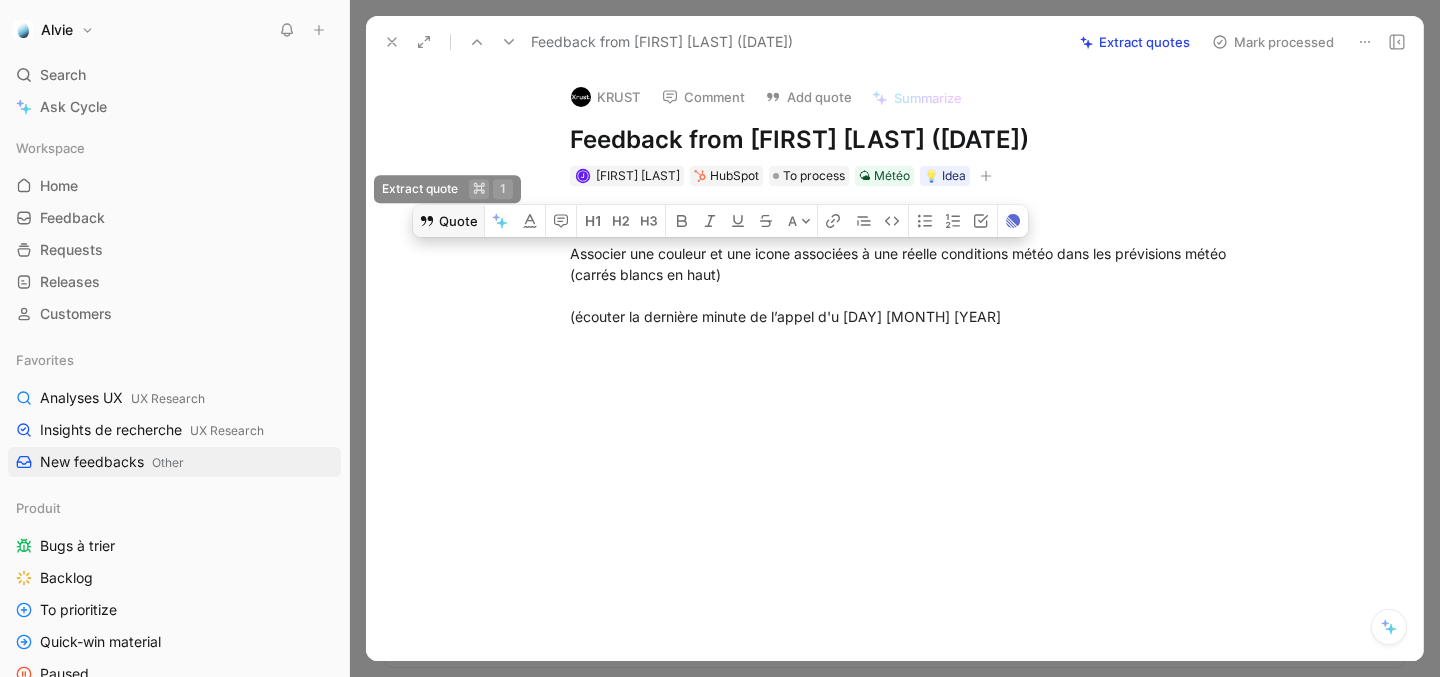 click on "Quote" at bounding box center [448, 221] 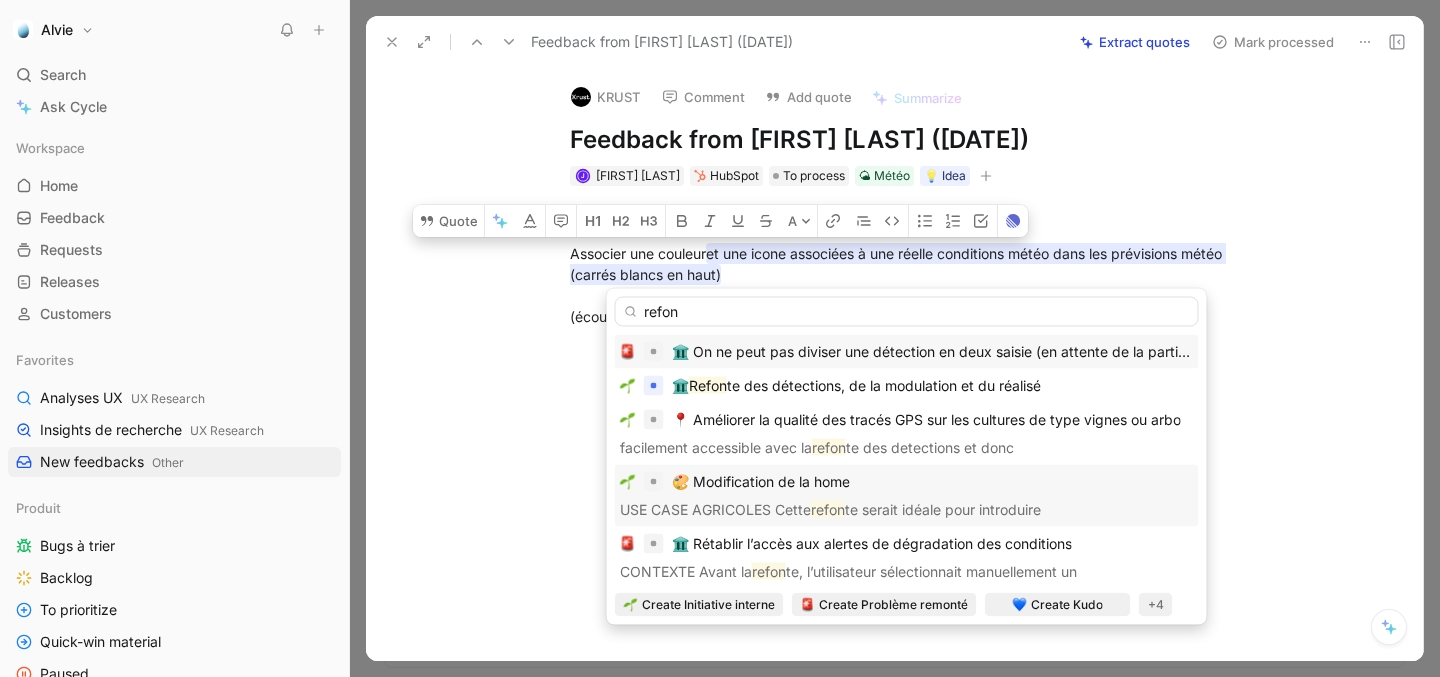 type on "refon" 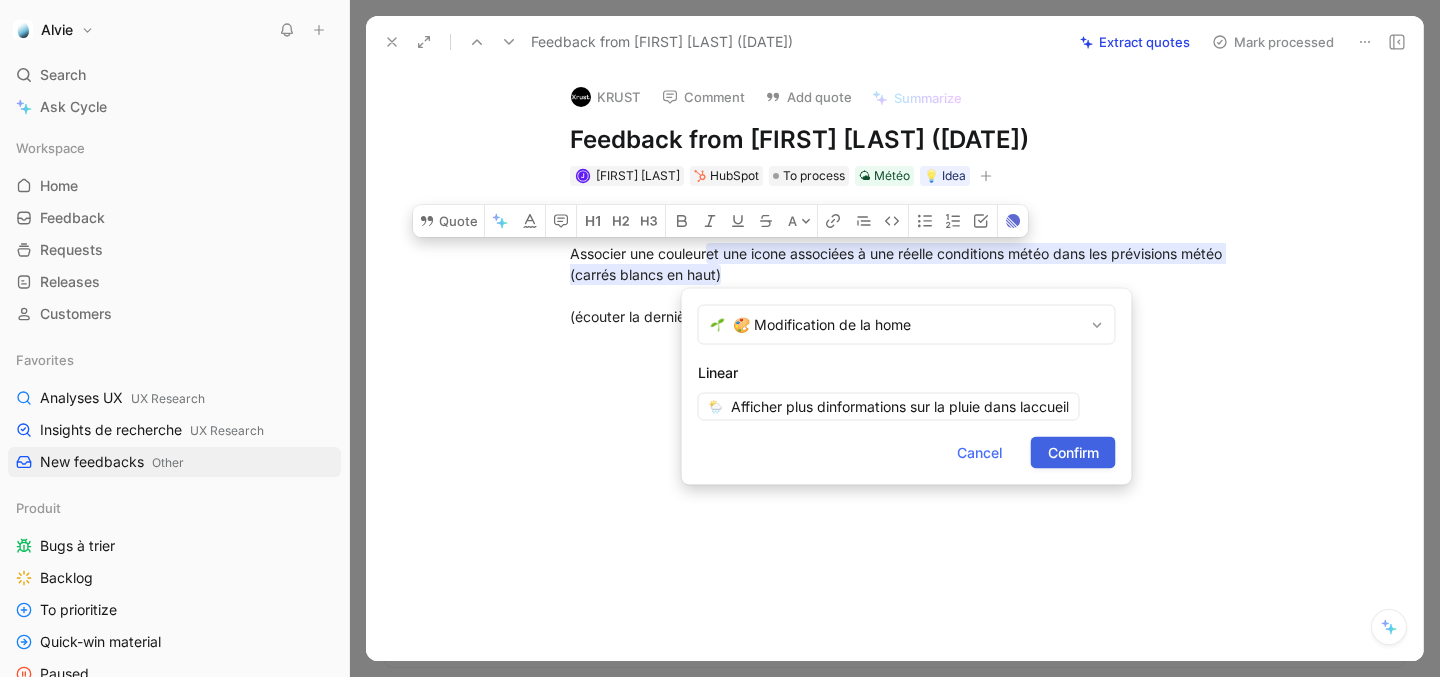 click on "Confirm" at bounding box center [1073, 453] 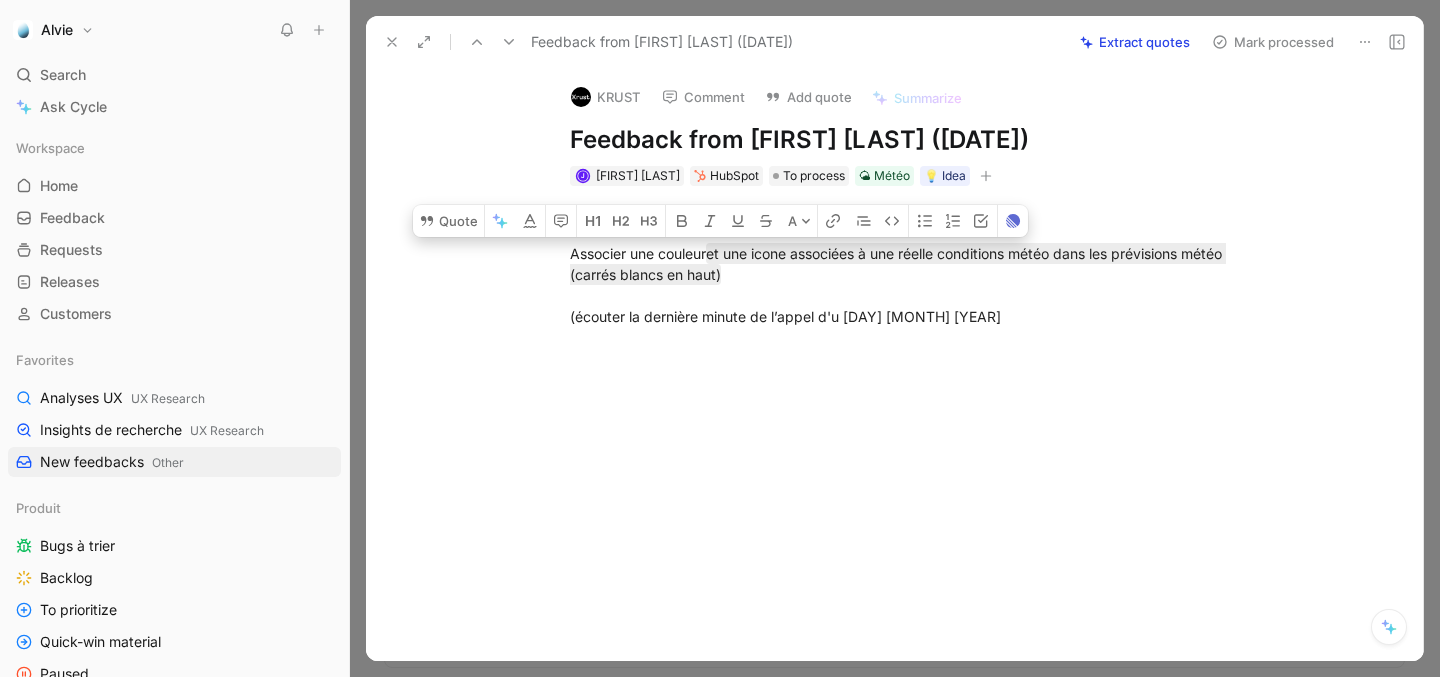 click on "Mark processed" at bounding box center (1273, 42) 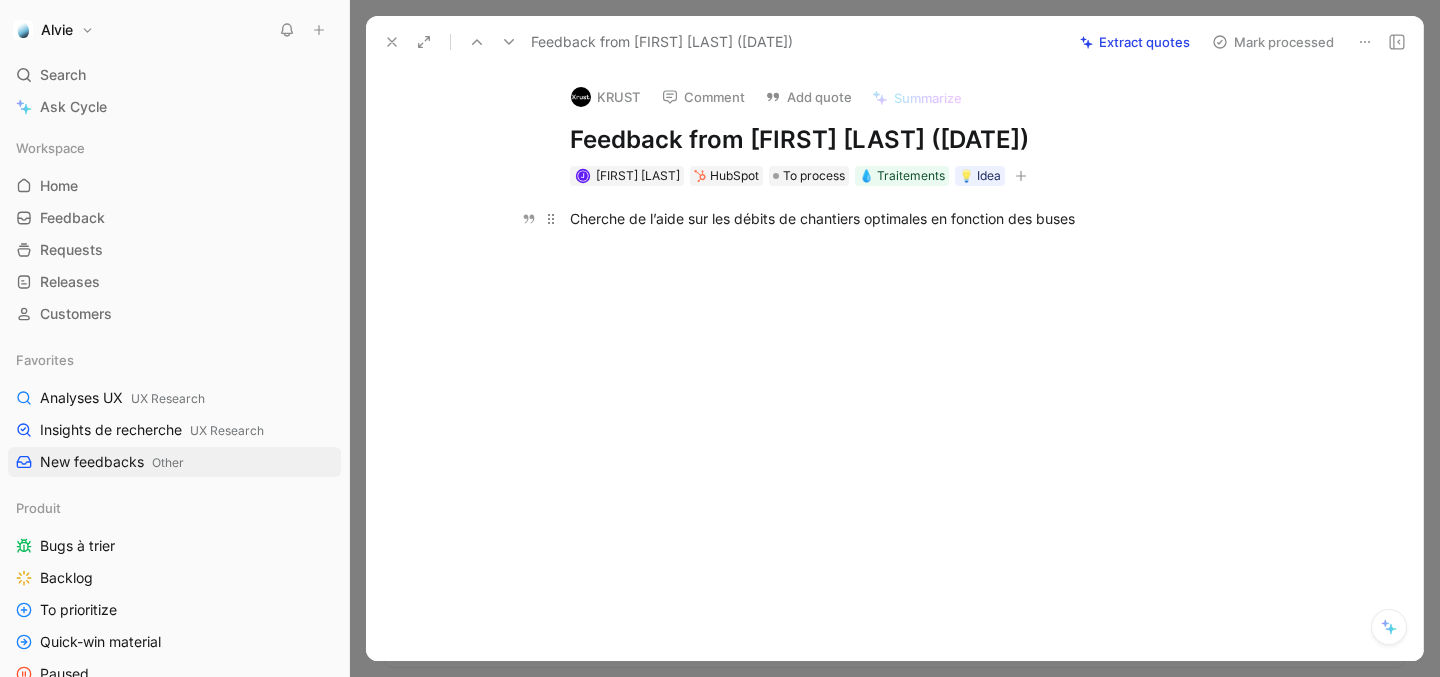 click on "Cherche de l’aide sur les débits de chantiers optimales en fonction des buses" at bounding box center [916, 218] 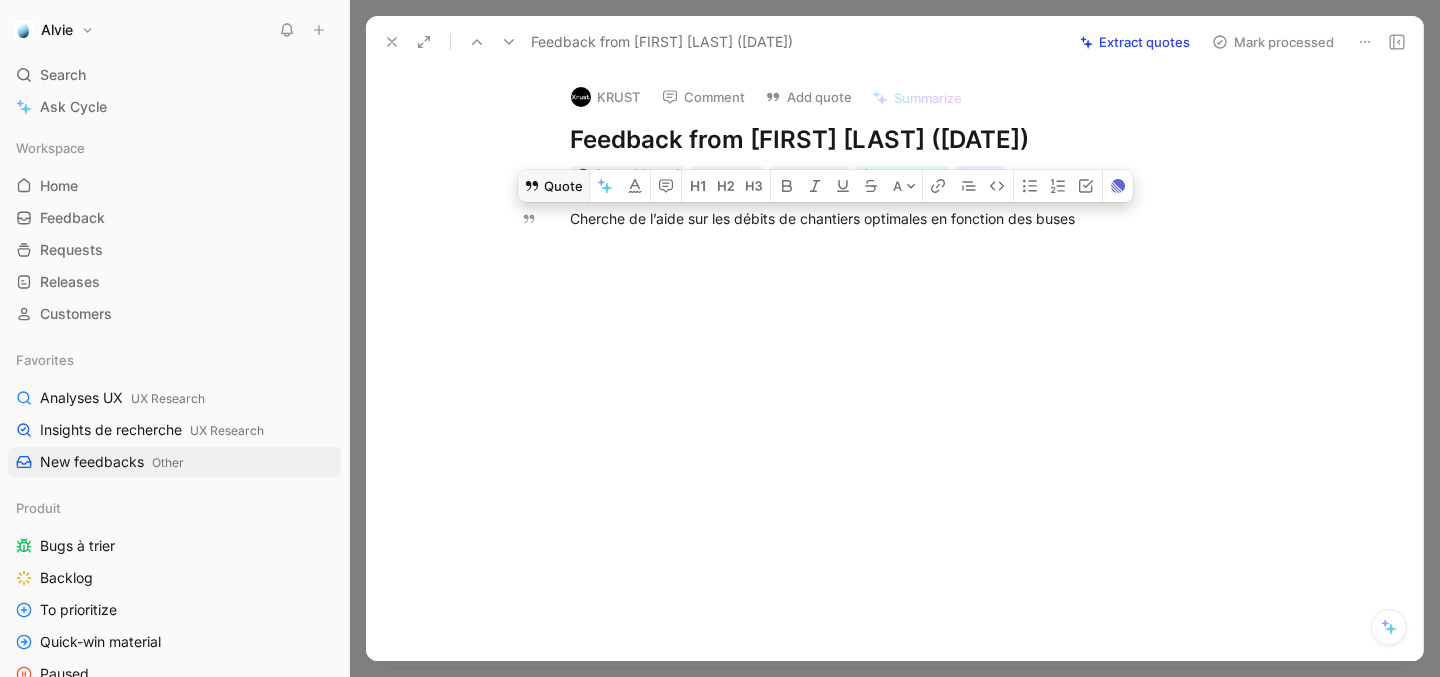 click on "Quote" at bounding box center [553, 186] 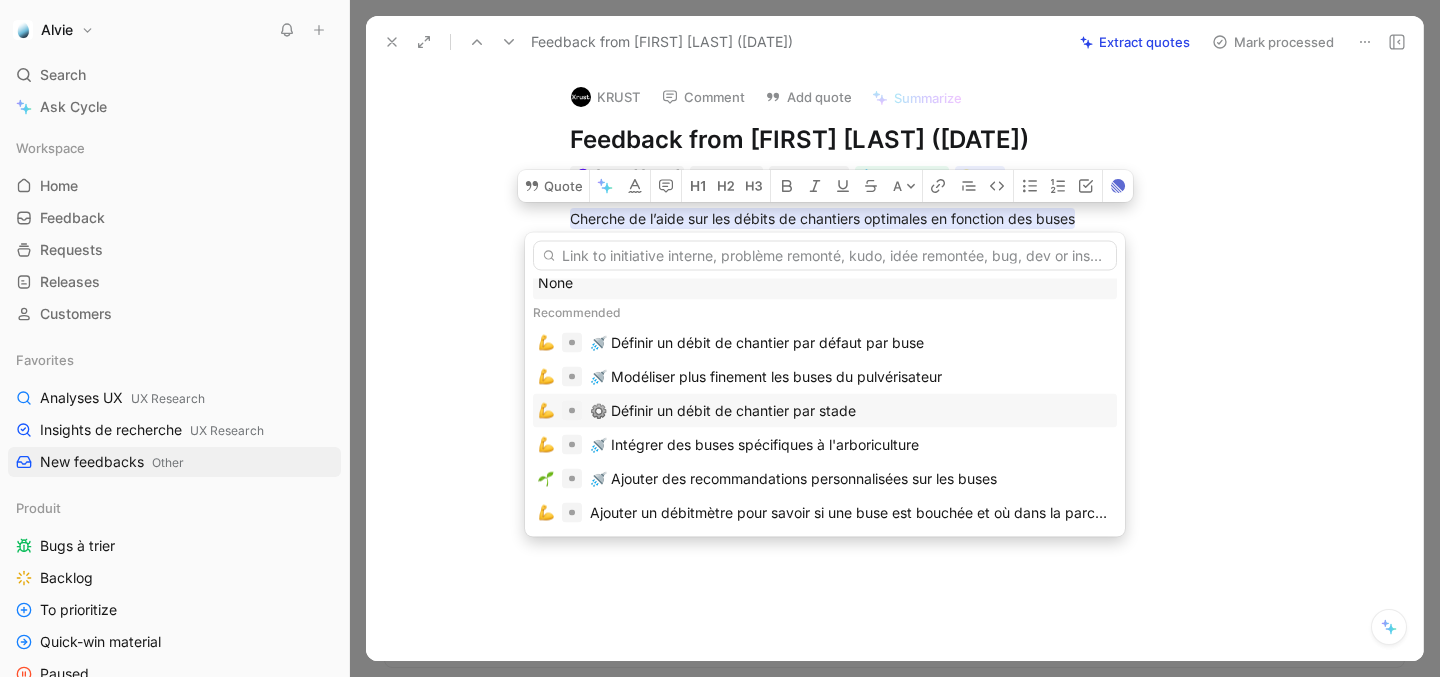 scroll, scrollTop: 0, scrollLeft: 0, axis: both 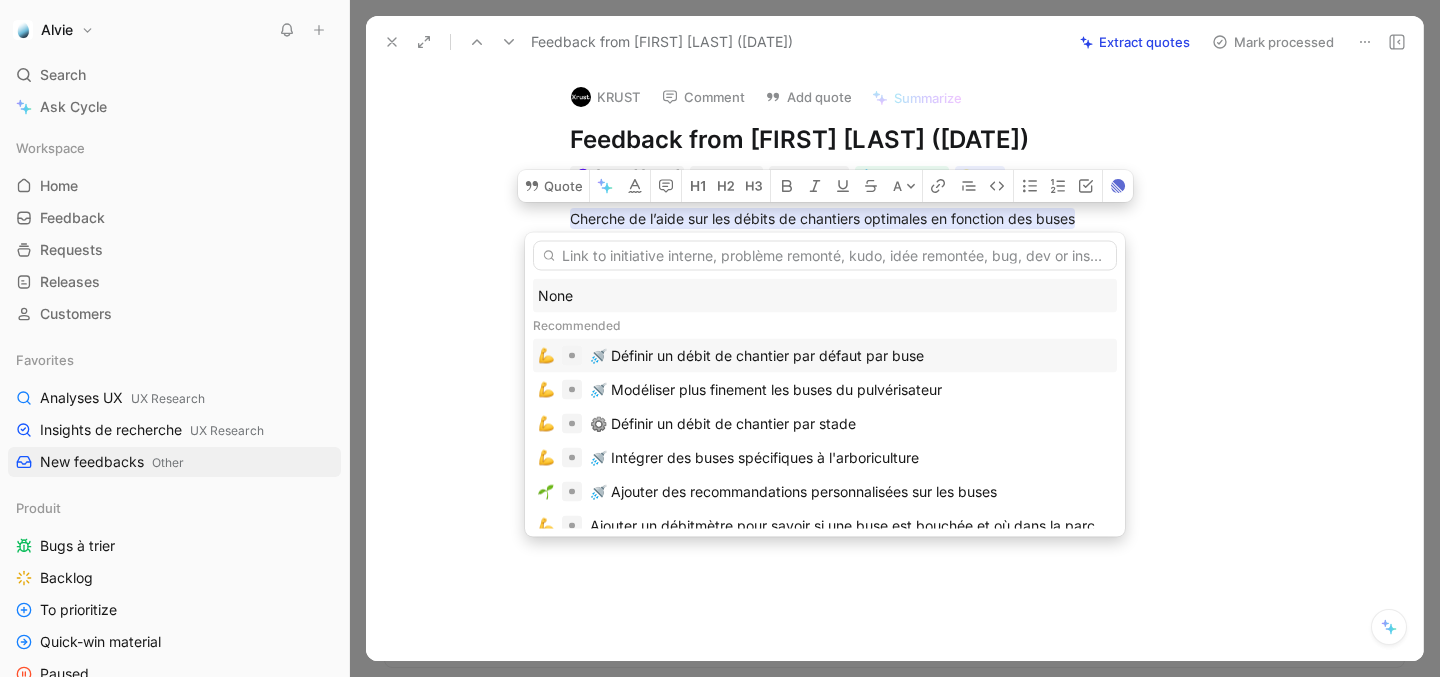 click on "🚿 Définir un débit de chantier par défaut par buse" at bounding box center [757, 356] 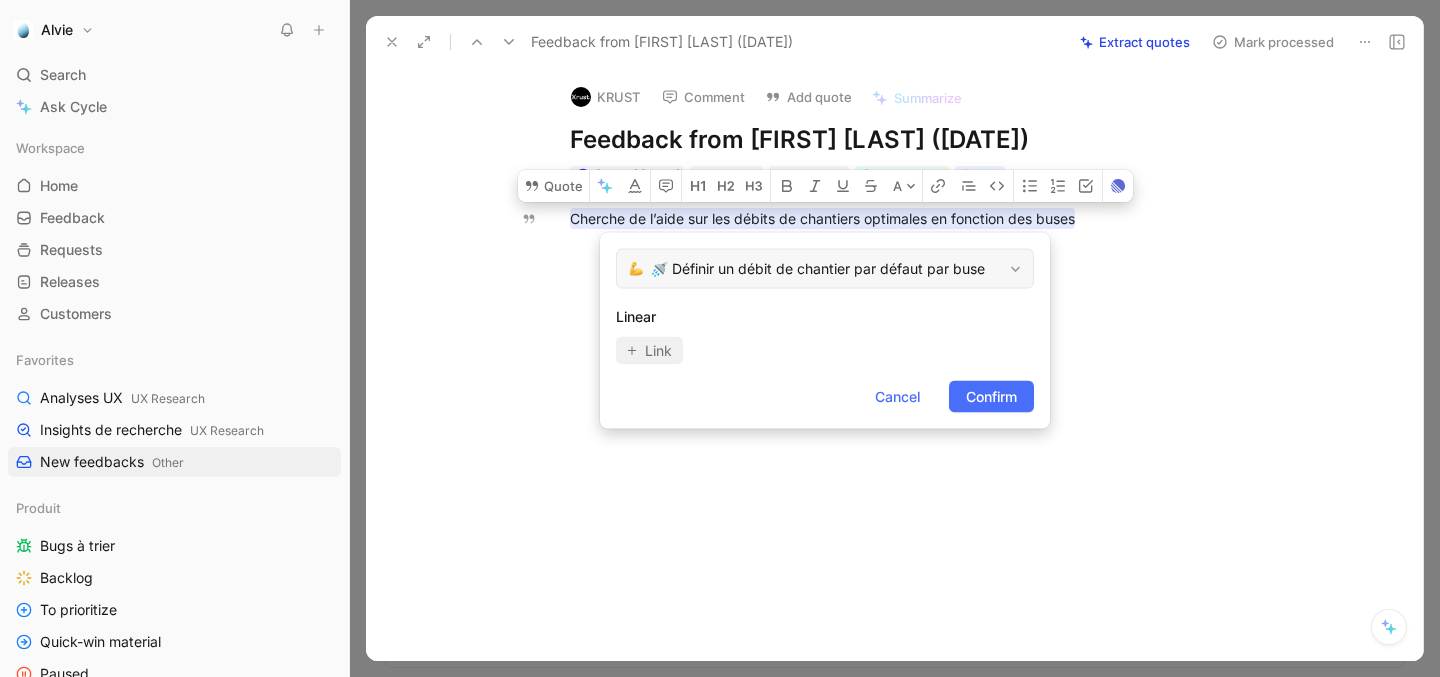 click on "🚿 Définir un débit de chantier par défaut par buse" at bounding box center [826, 269] 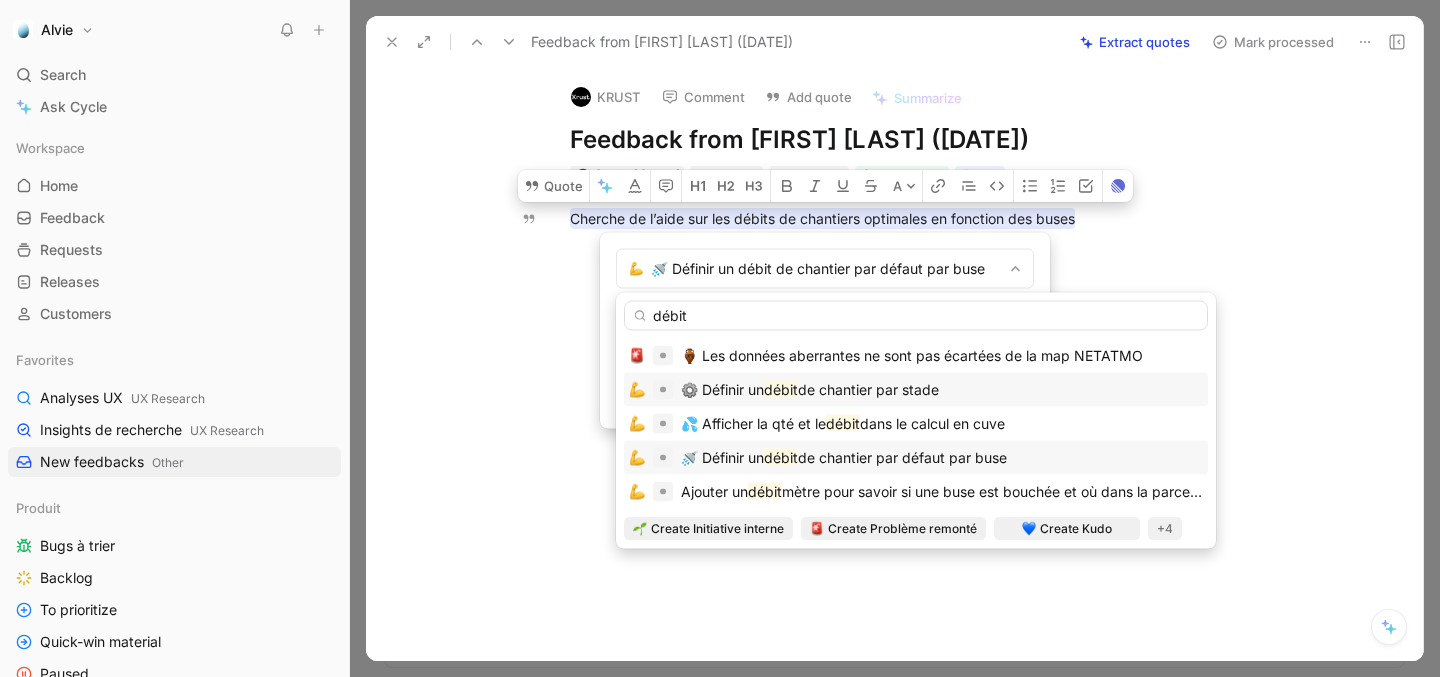 scroll, scrollTop: 0, scrollLeft: 0, axis: both 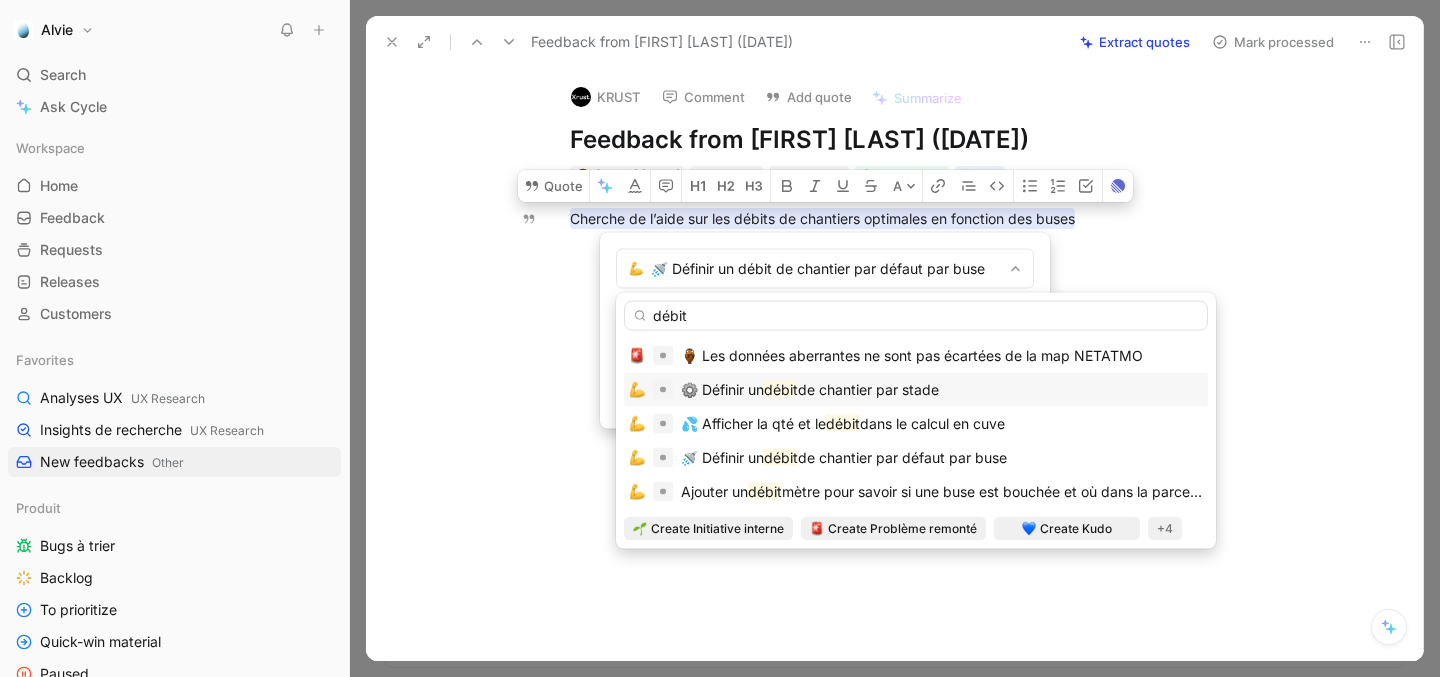 click on "débit" at bounding box center [916, 316] 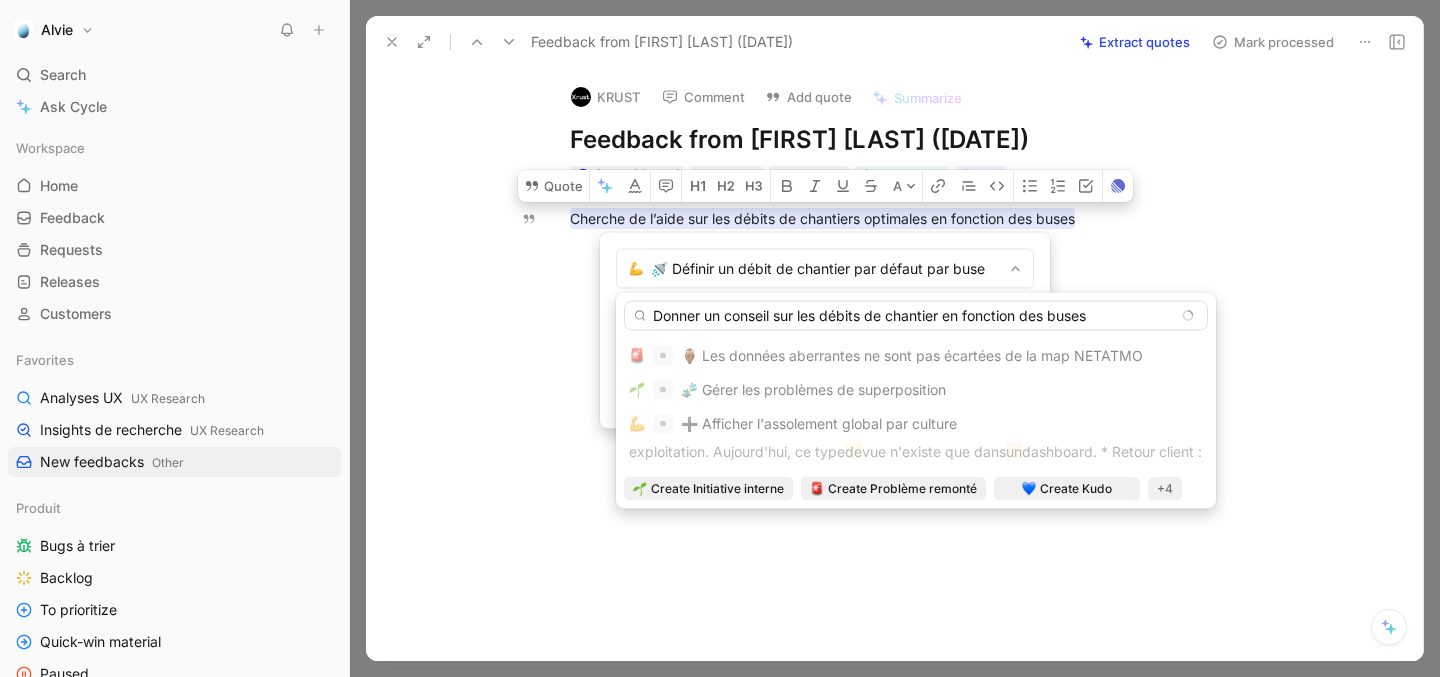 click on "Donner un conseil sur les débits de chantier en fonction des buses" at bounding box center [916, 316] 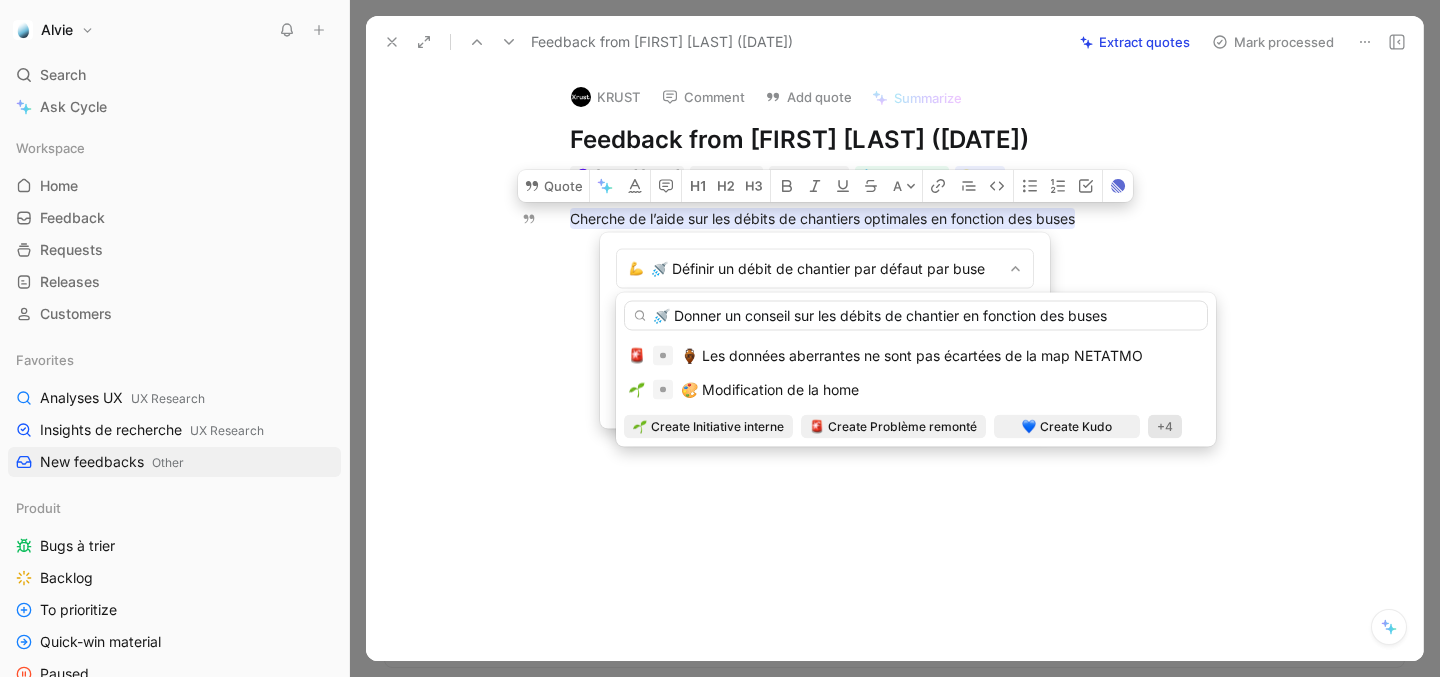 type on "🚿 Donner un conseil sur les débits de chantier en fonction des buses" 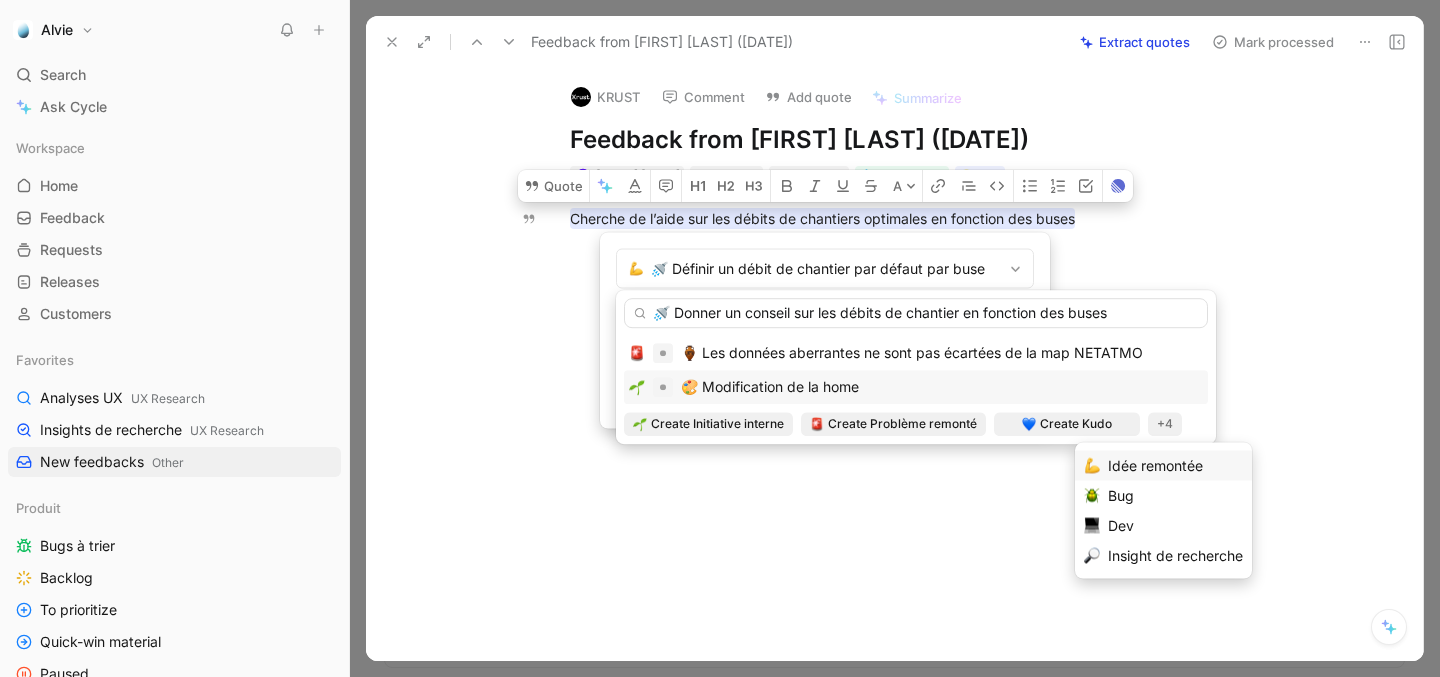 click on "Idée remontée" at bounding box center [1175, 466] 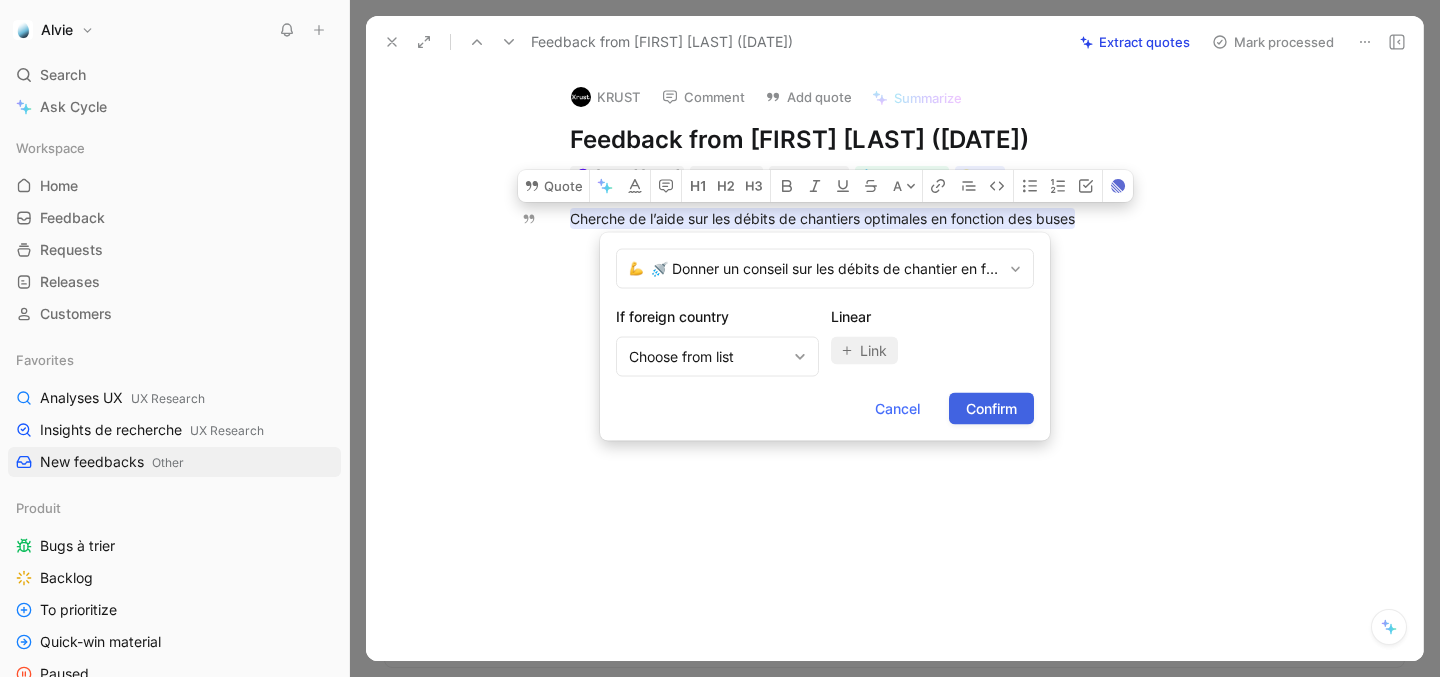 click on "Confirm" at bounding box center (991, 409) 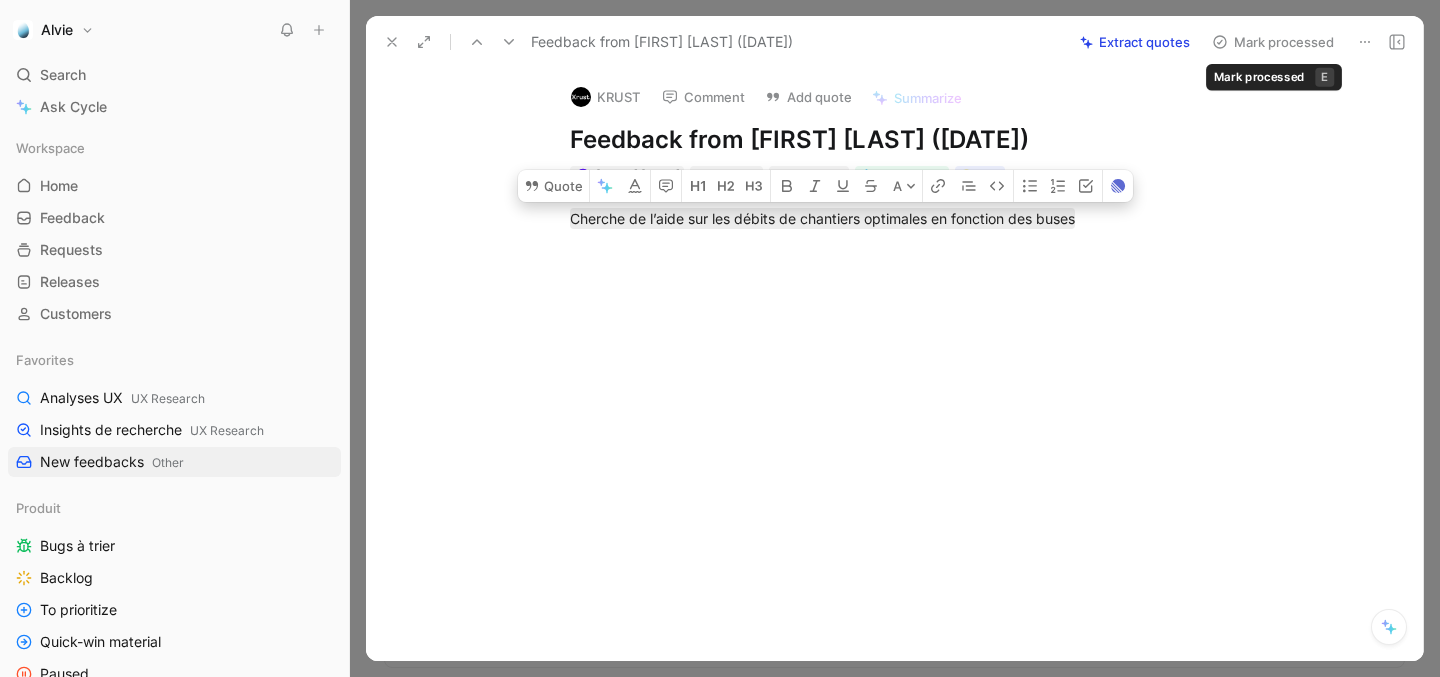 click on "Mark processed" at bounding box center [1273, 42] 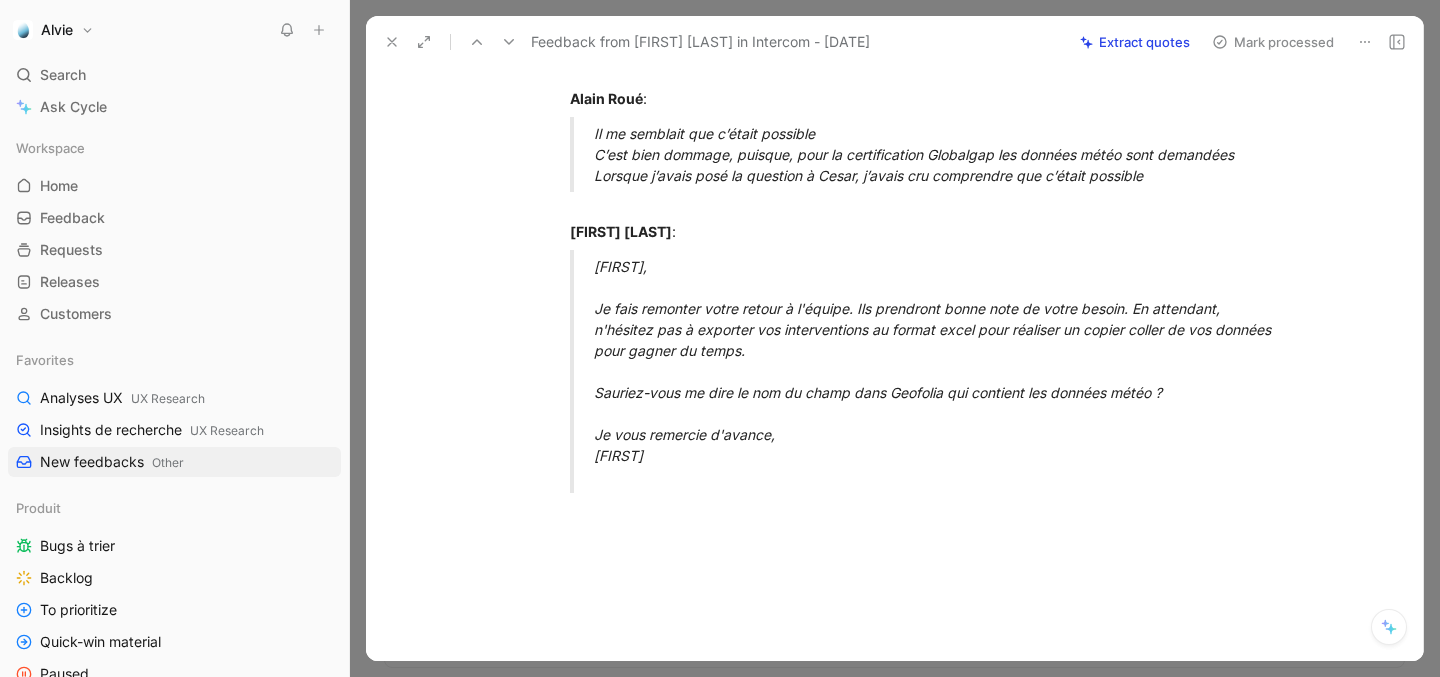 scroll, scrollTop: 3340, scrollLeft: 0, axis: vertical 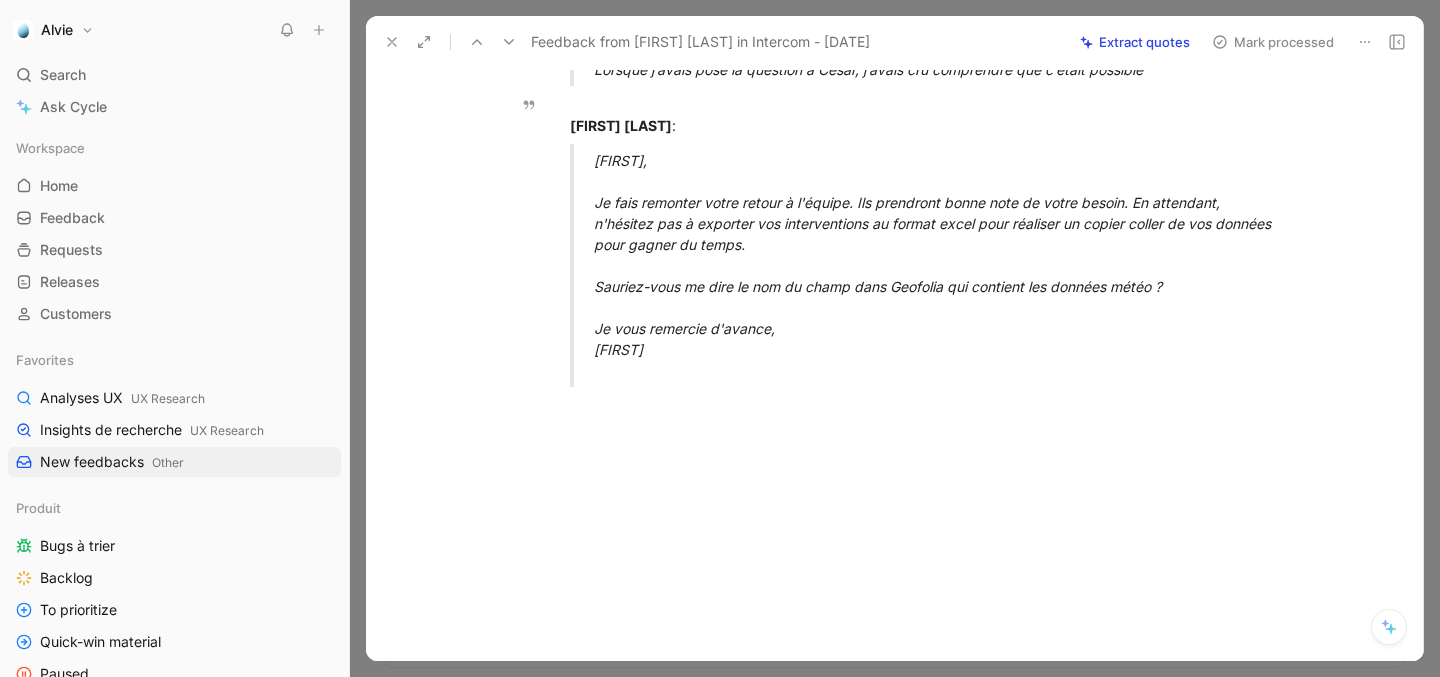 click on "Mark processed" at bounding box center (1273, 42) 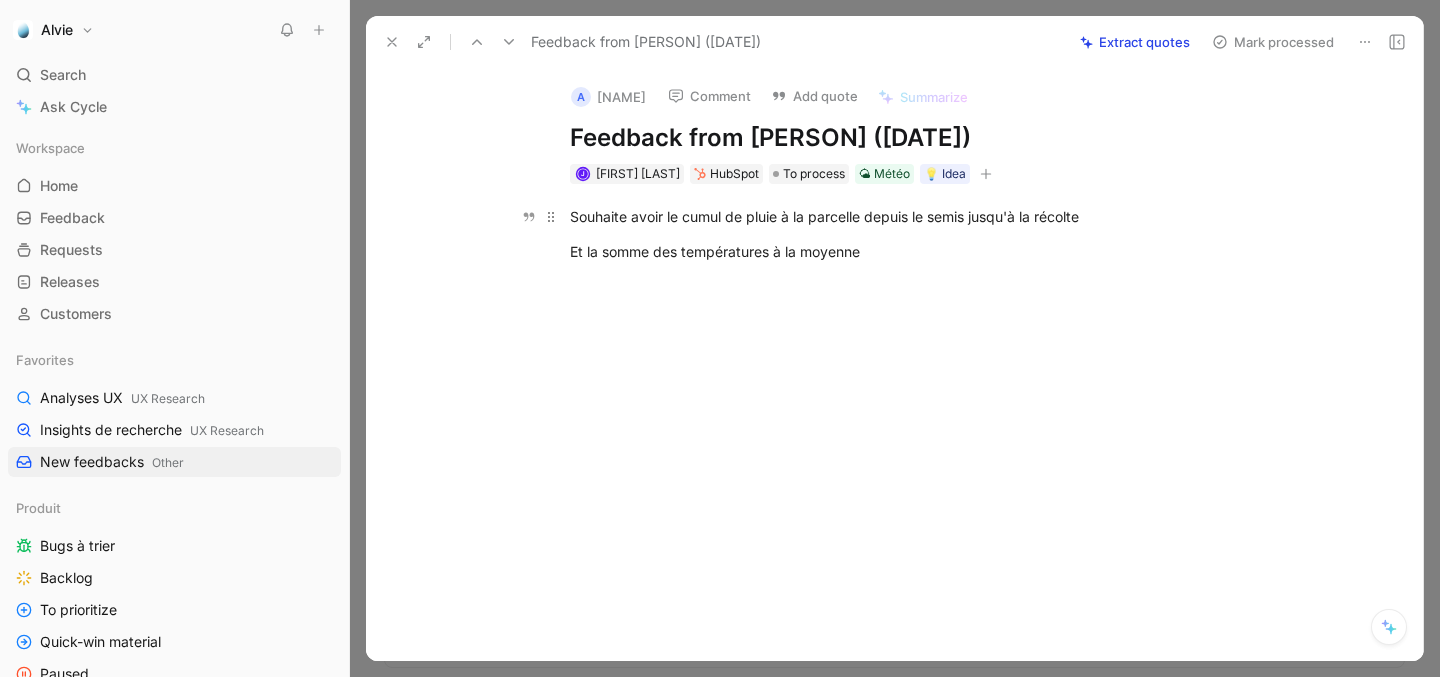 click on "Souhaite avoir le cumul de pluie à la parcelle depuis le semis jusqu'à la récolte" at bounding box center (916, 216) 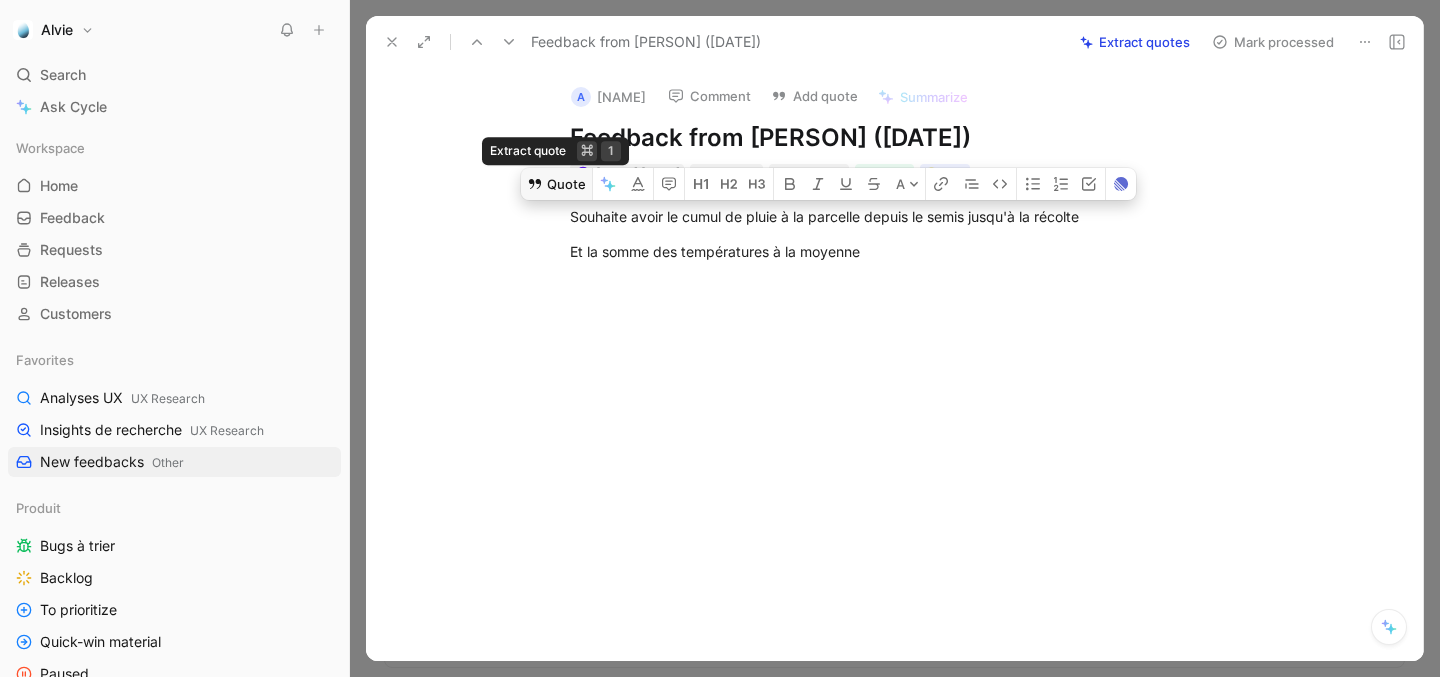 click on "Quote" at bounding box center (556, 184) 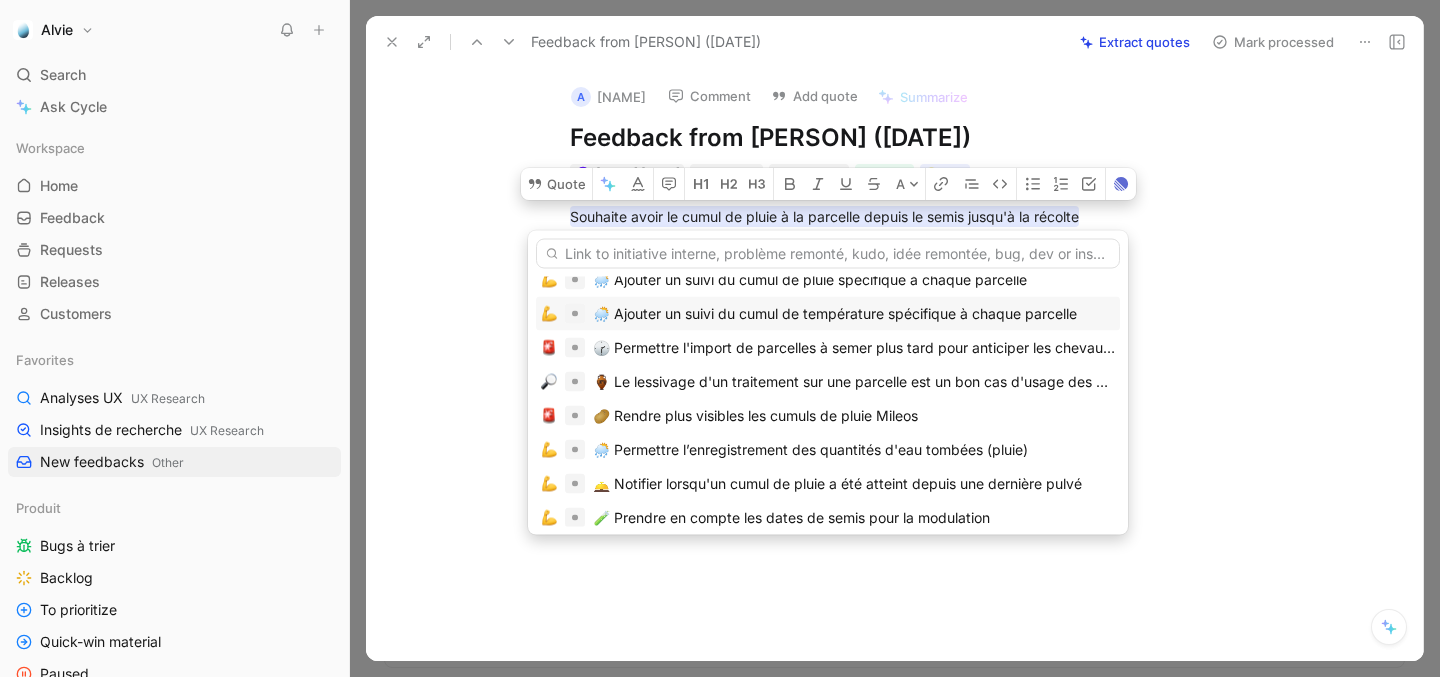 scroll, scrollTop: 0, scrollLeft: 0, axis: both 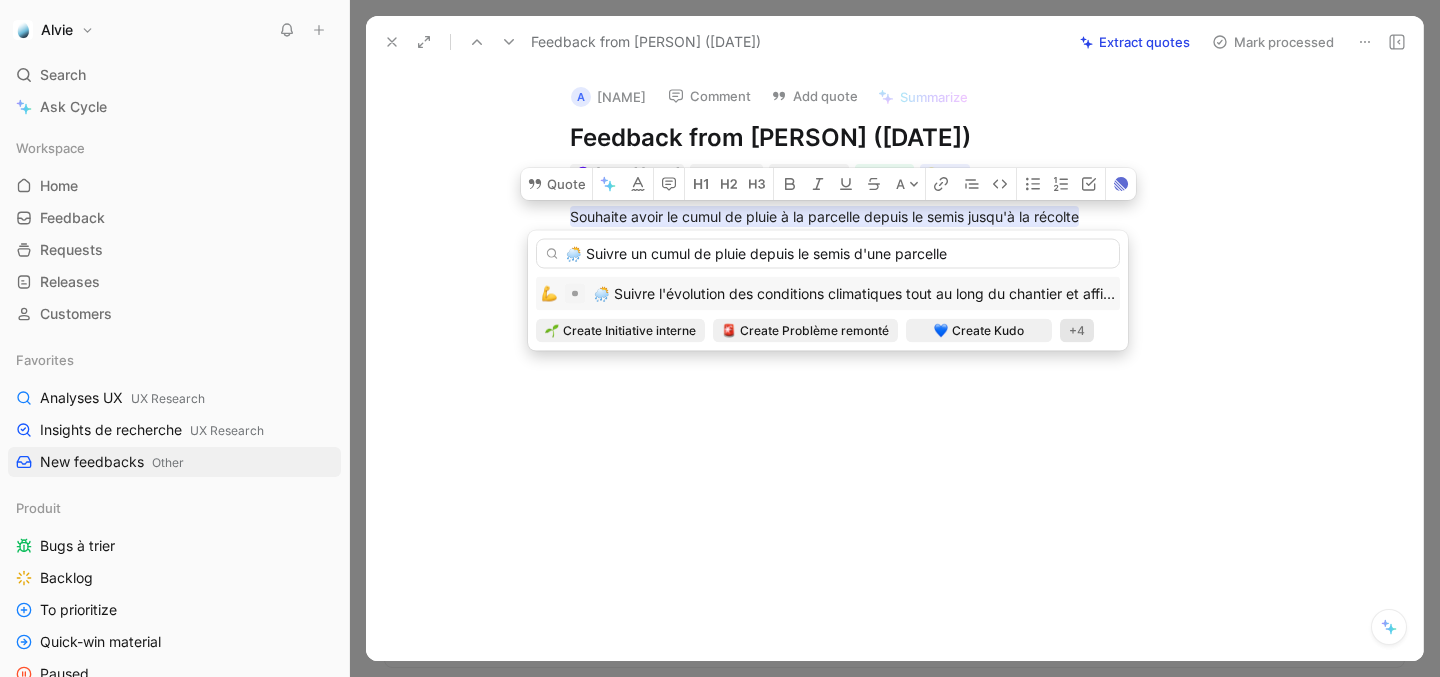 type on "🌦️ Suivre un cumul de pluie depuis le semis d'une parcelle" 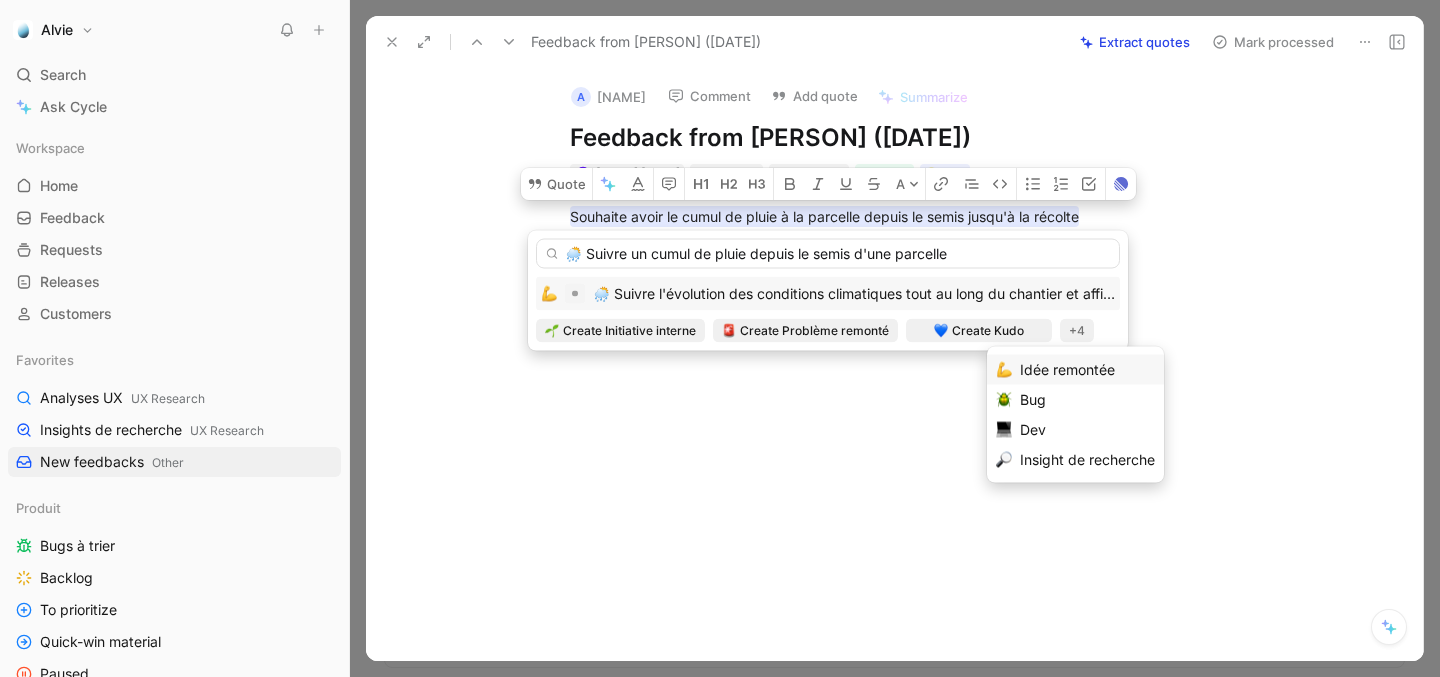 click on "Idée remontée" at bounding box center (1087, 370) 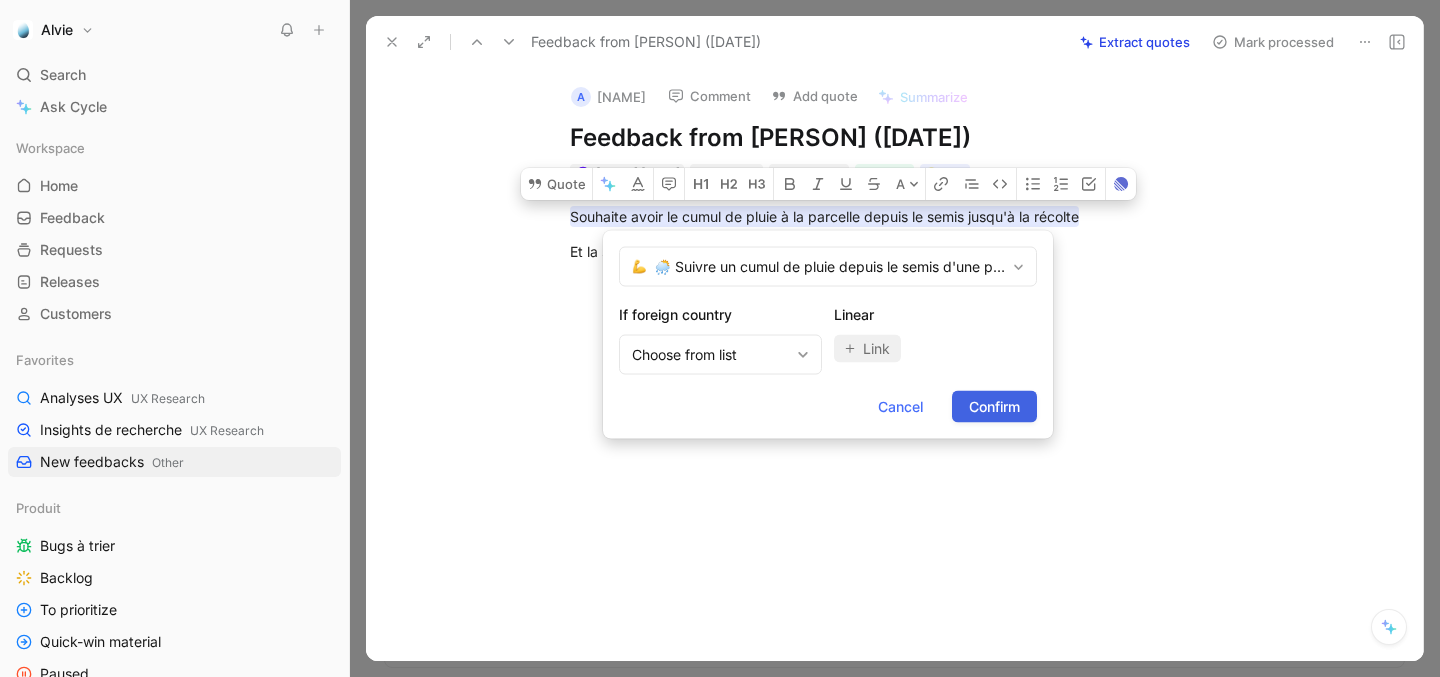 click on "Confirm" at bounding box center (994, 407) 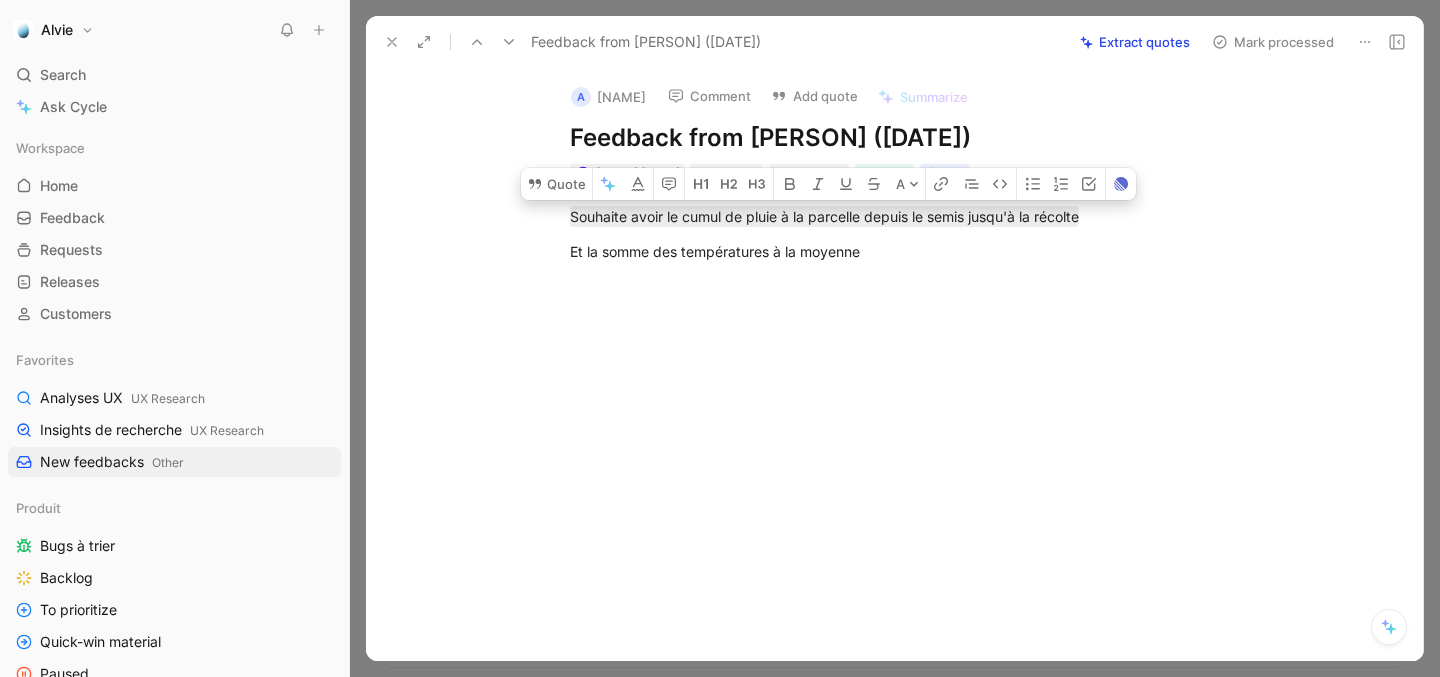 click at bounding box center (915, 385) 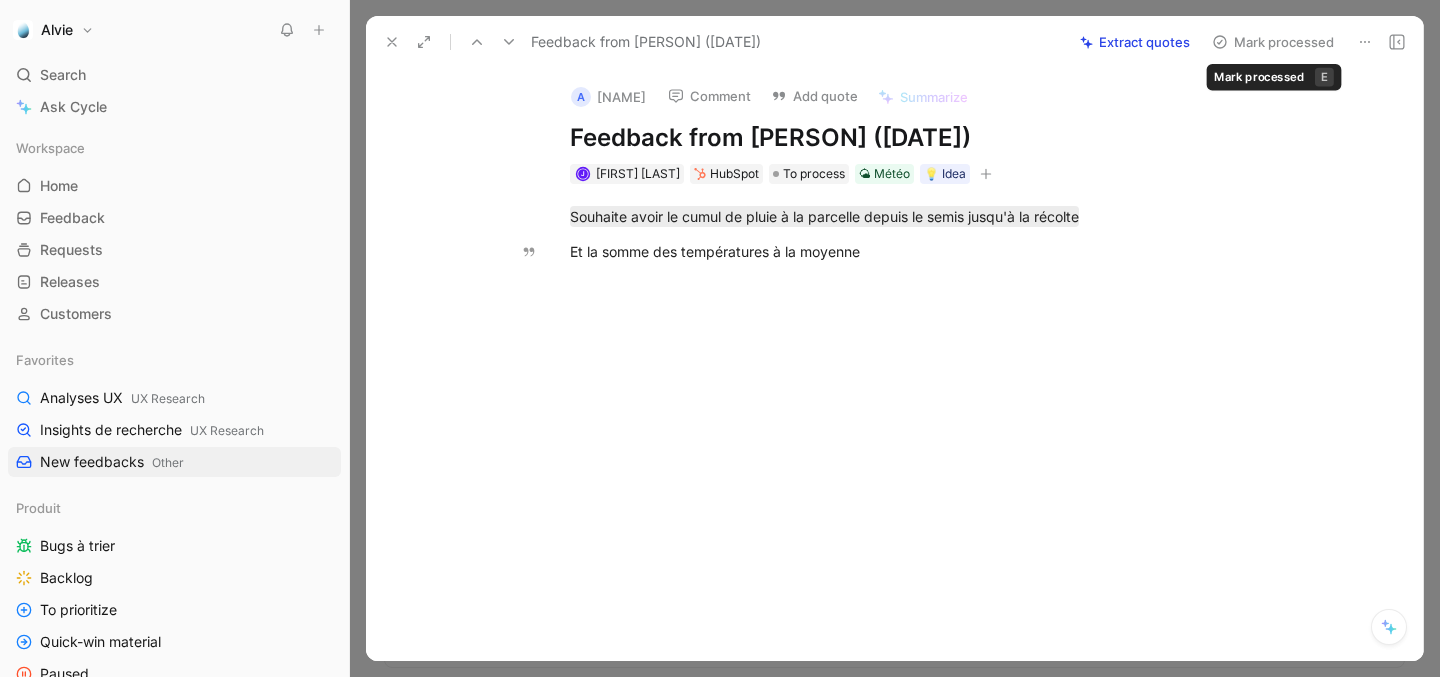 click on "Mark processed" at bounding box center (1273, 42) 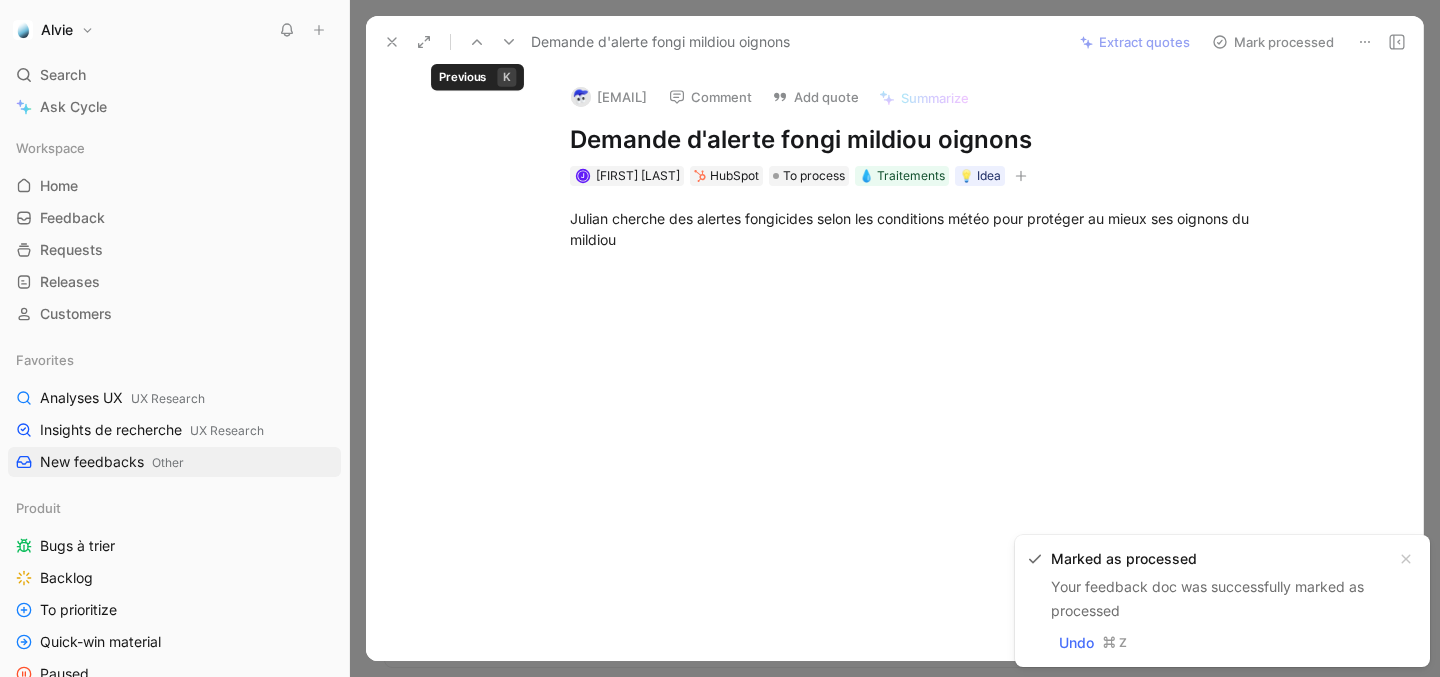 click 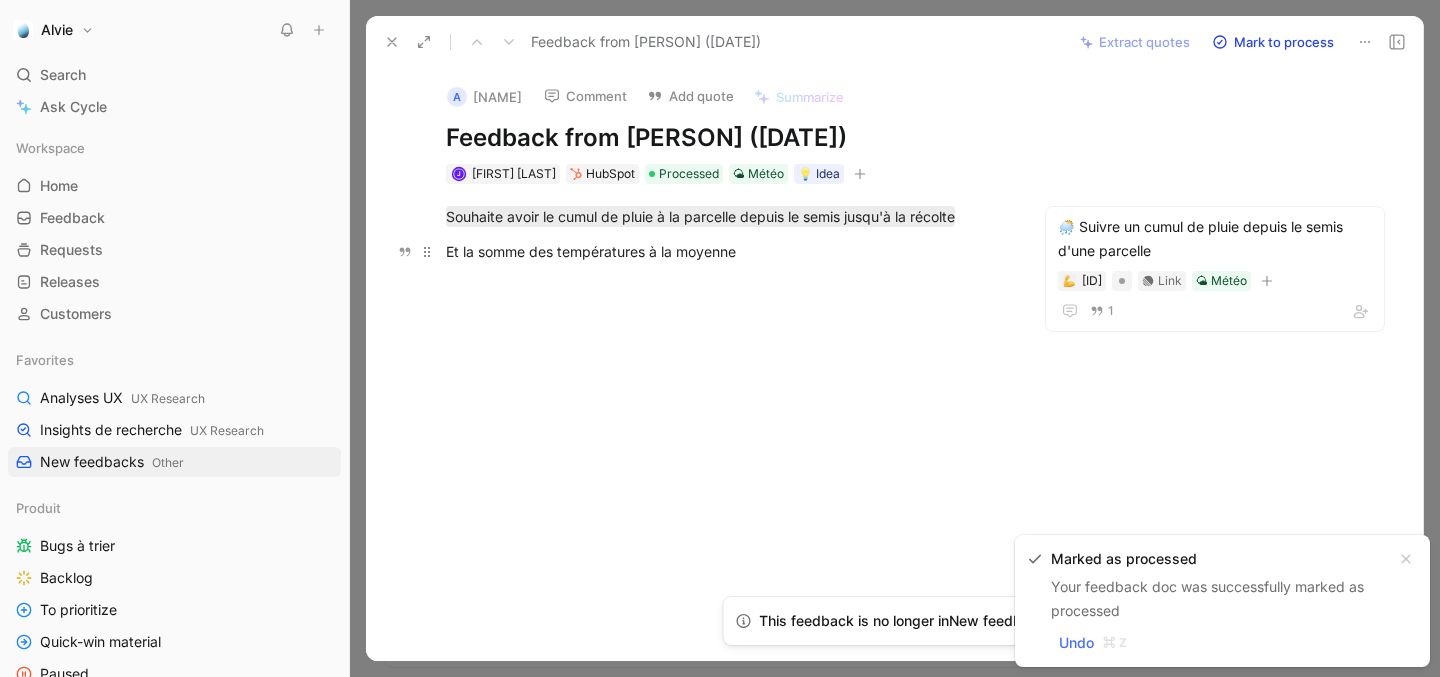 click on "Et la somme des températures à la moyenne" at bounding box center [726, 251] 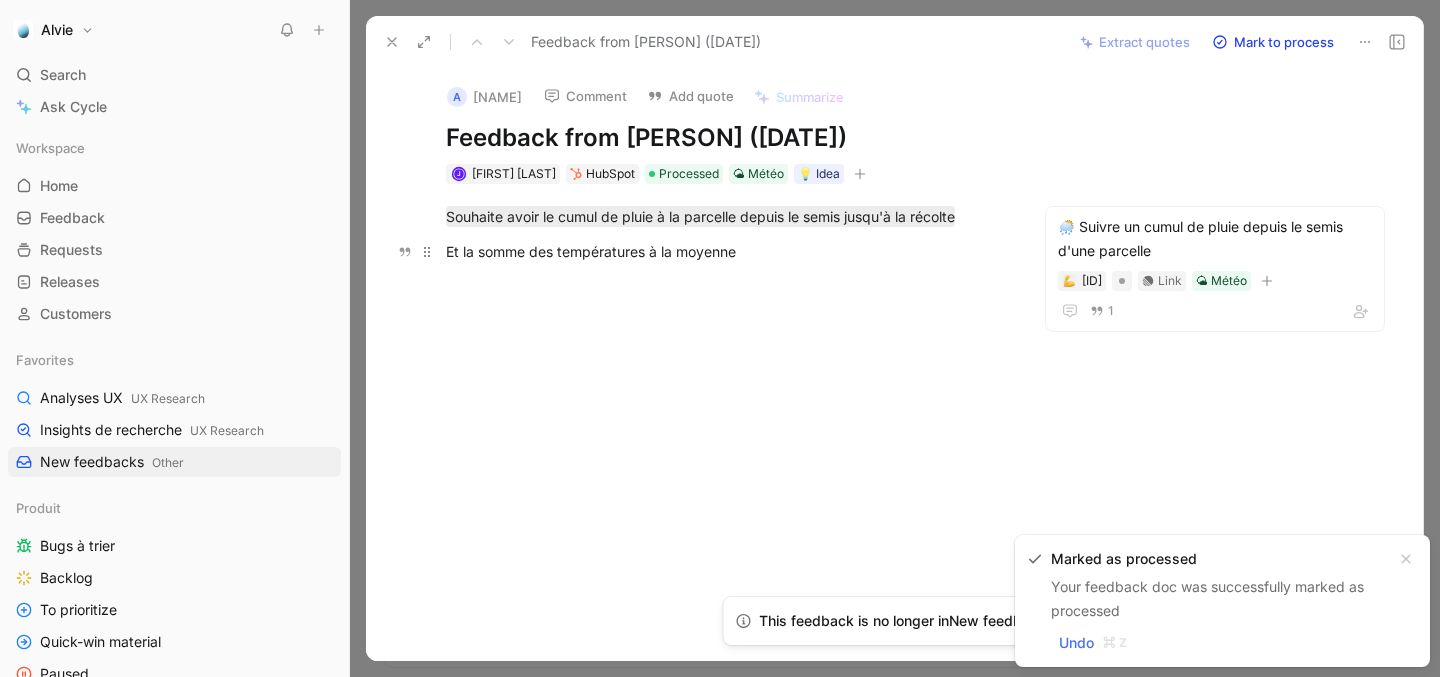 click on "Et la somme des températures à la moyenne" at bounding box center [726, 251] 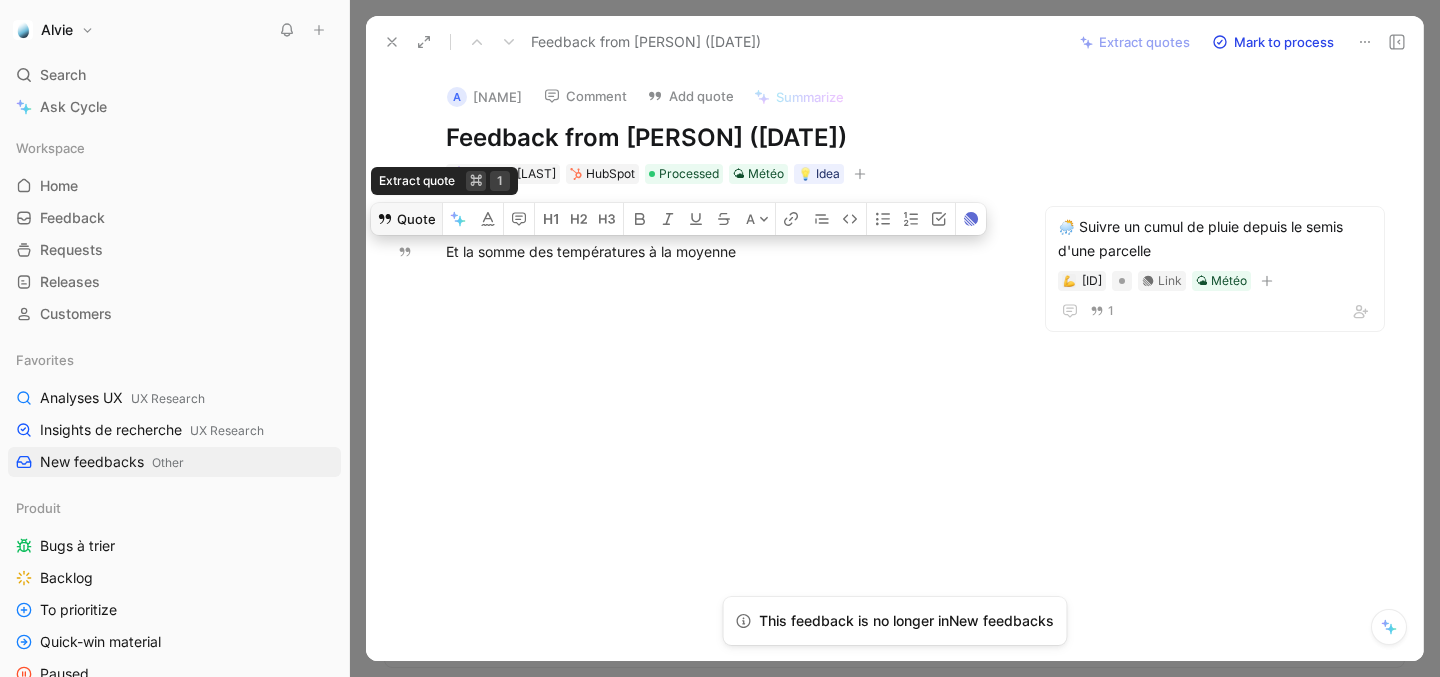 click on "Quote" at bounding box center [406, 219] 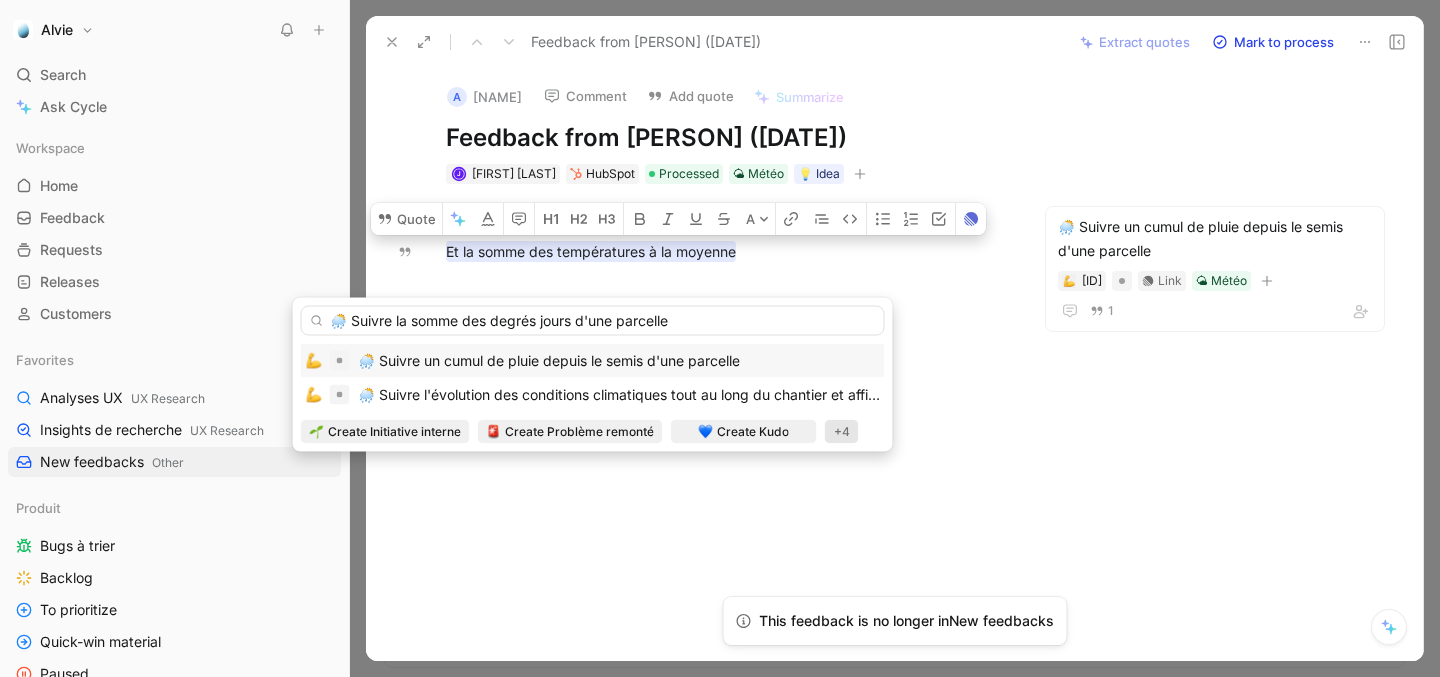 type on "🌦️ Suivre la somme des degrés jours d'une parcelle" 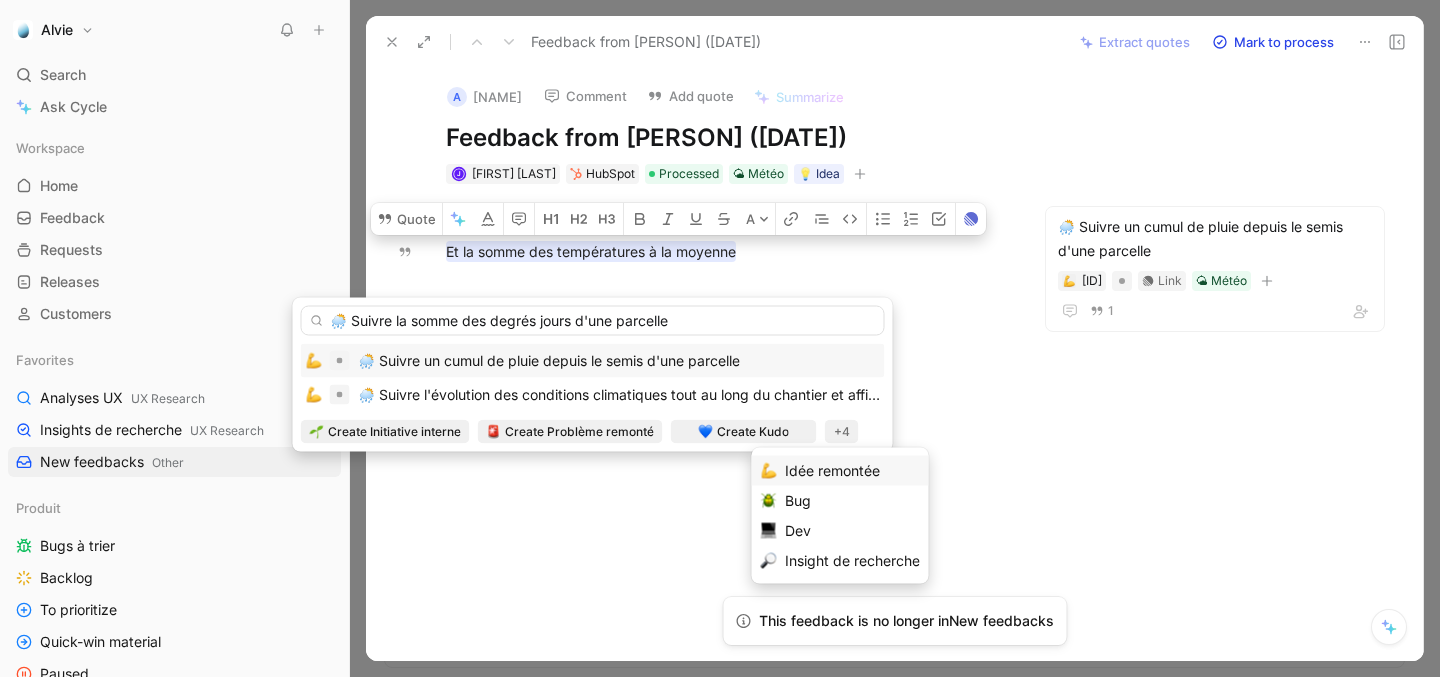 click on "Idée remontée" at bounding box center [852, 471] 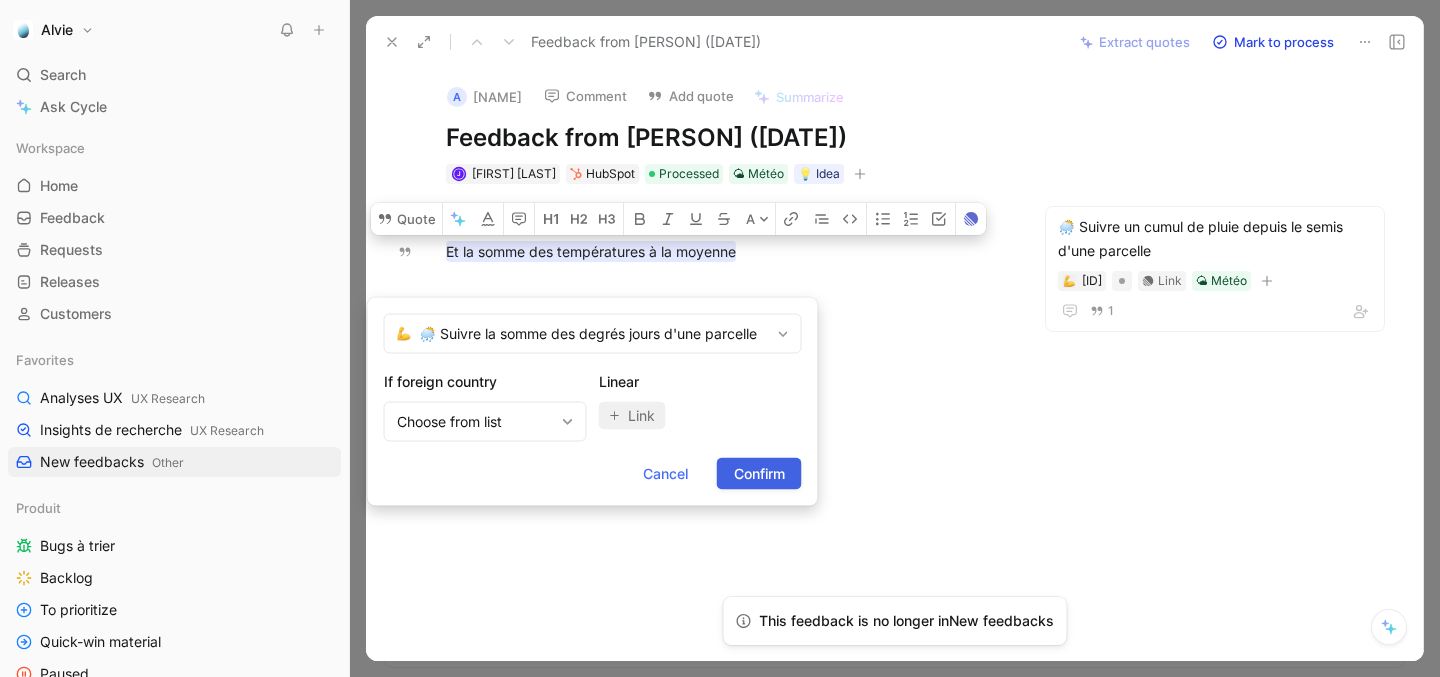 click on "Confirm" at bounding box center (759, 474) 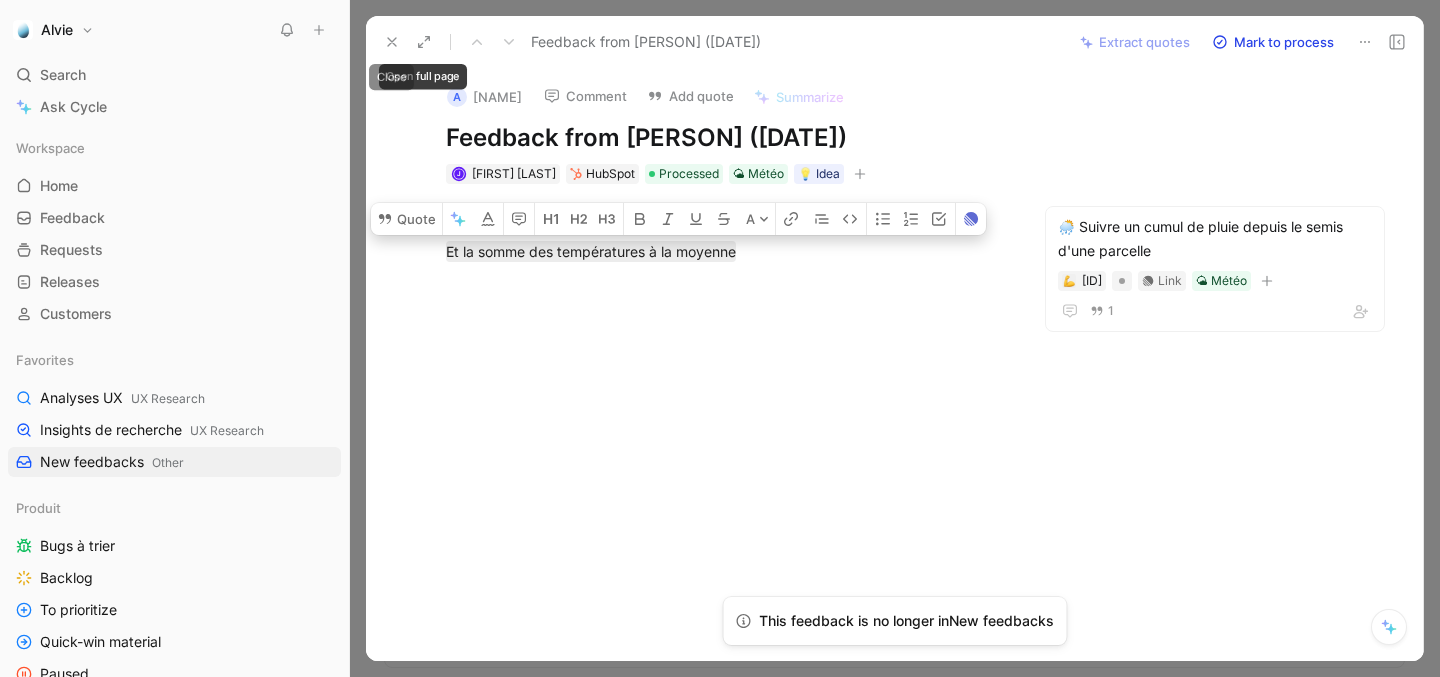click 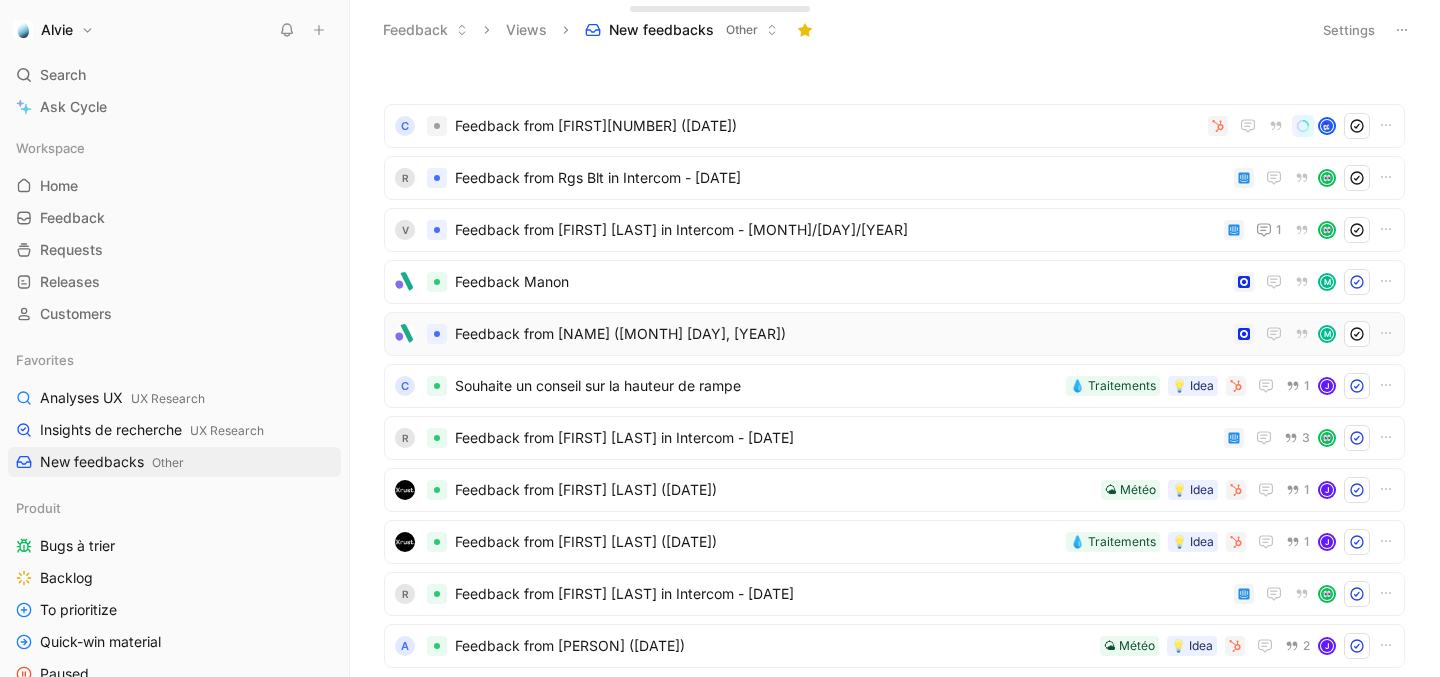 scroll, scrollTop: 491, scrollLeft: 0, axis: vertical 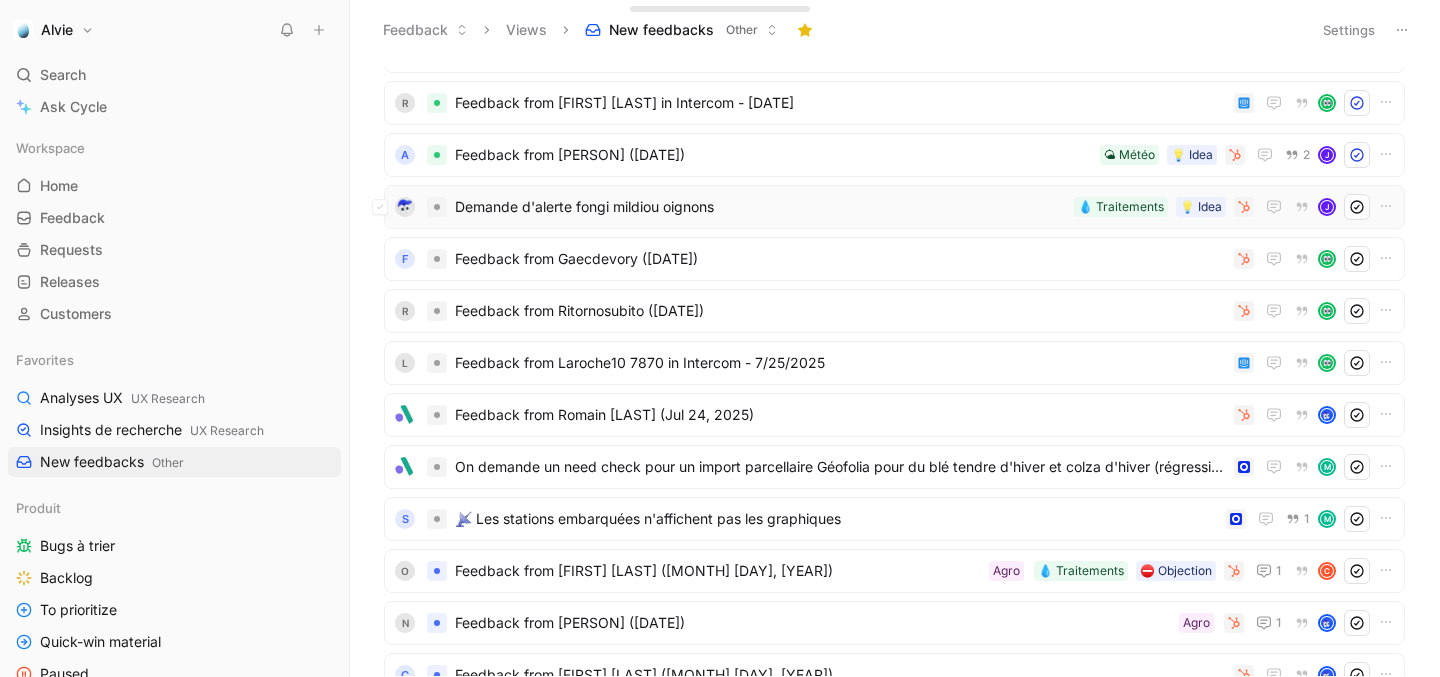 click on "Demande d'alerte fongi mildiou oignons" at bounding box center (760, 207) 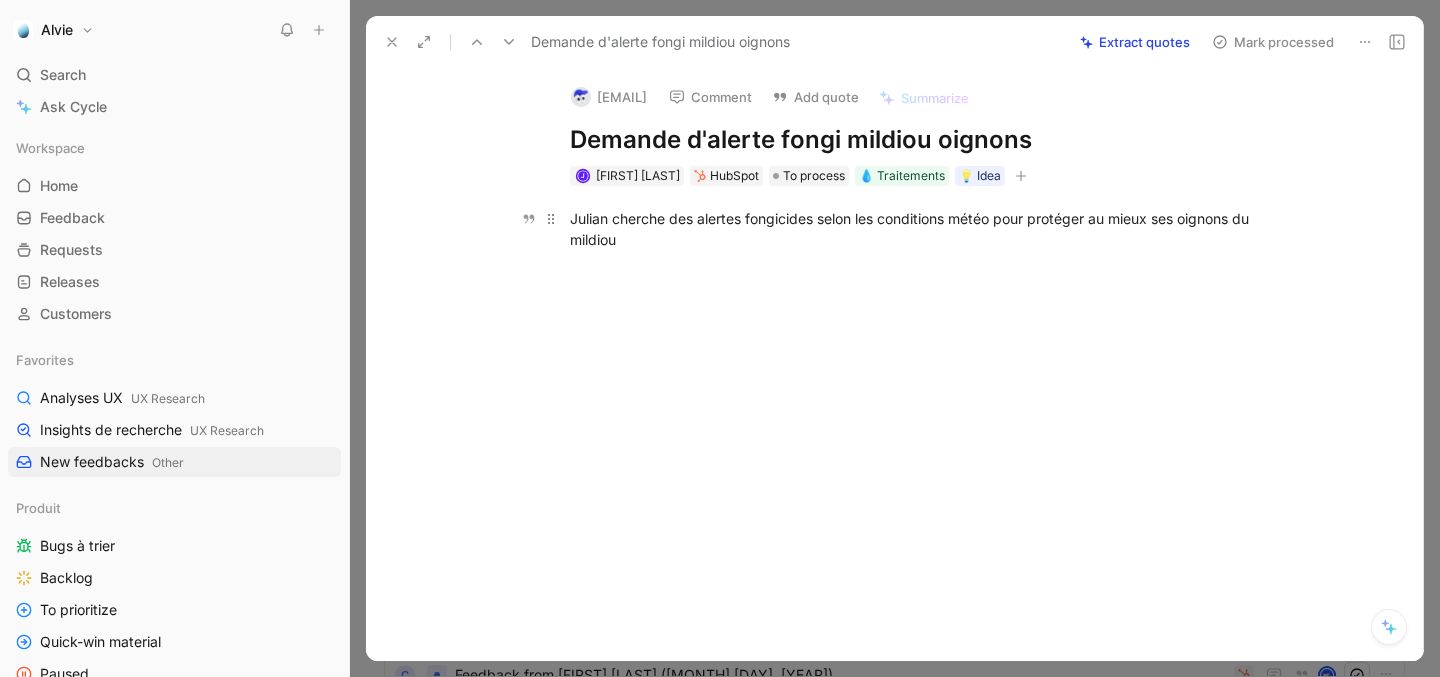 click on "Julian cherche des alertes fongicides selon les conditions météo pour protéger au mieux ses oignons du mildiou" at bounding box center (916, 229) 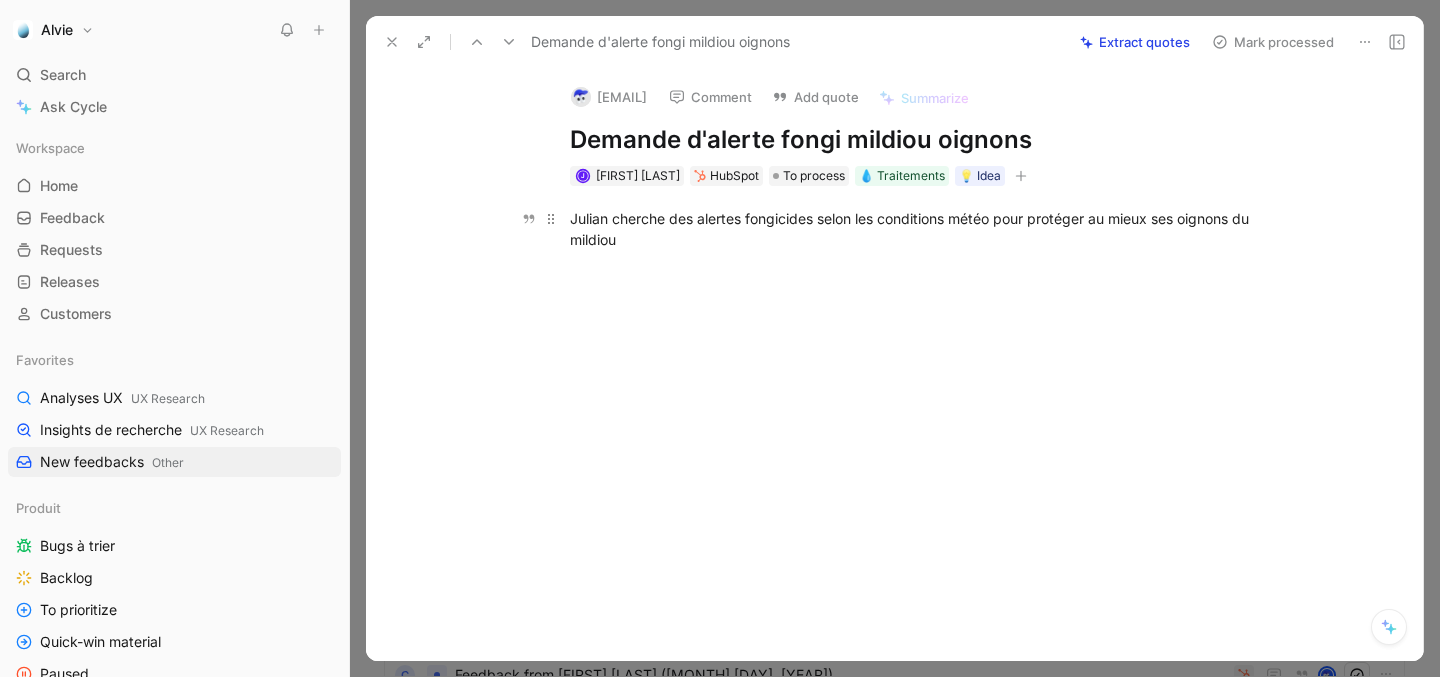 click on "Julian cherche des alertes fongicides selon les conditions météo pour protéger au mieux ses oignons du mildiou" at bounding box center [916, 229] 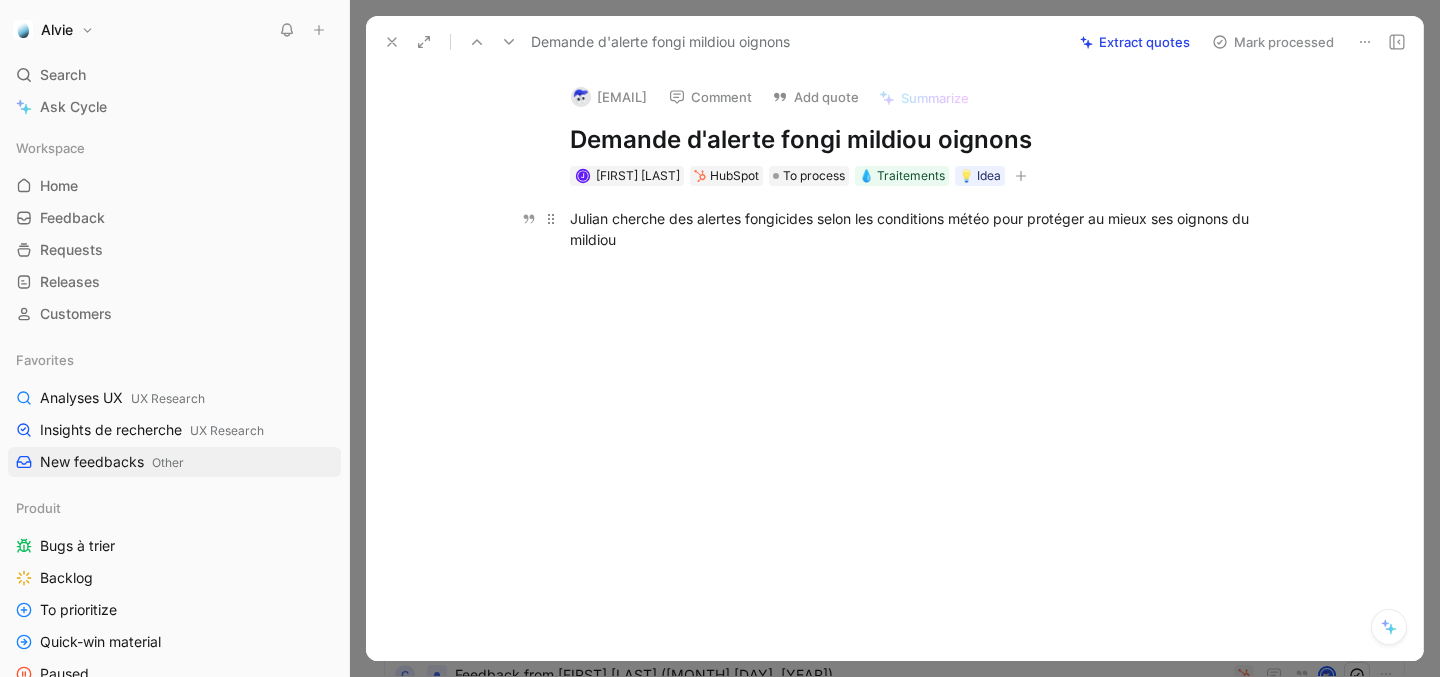 click on "Julian cherche des alertes fongicides selon les conditions météo pour protéger au mieux ses oignons du mildiou" at bounding box center (916, 229) 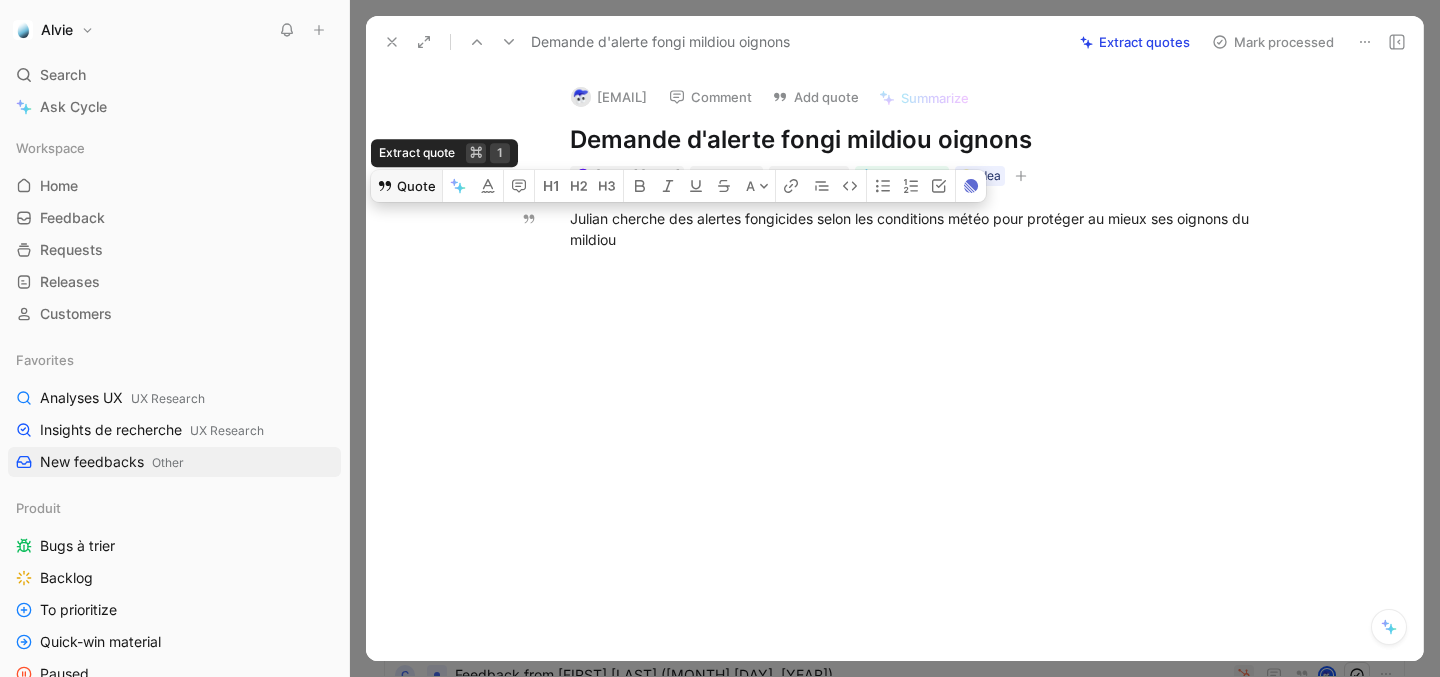click 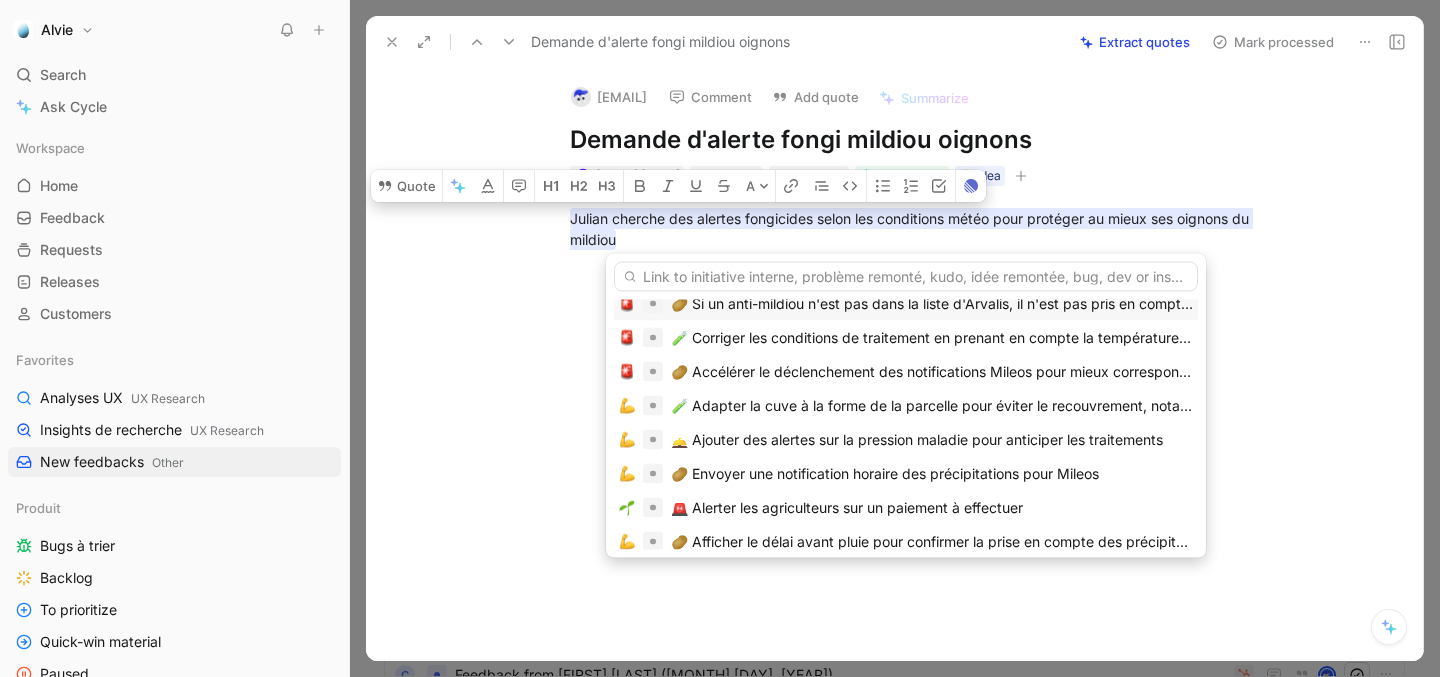 scroll, scrollTop: 115, scrollLeft: 0, axis: vertical 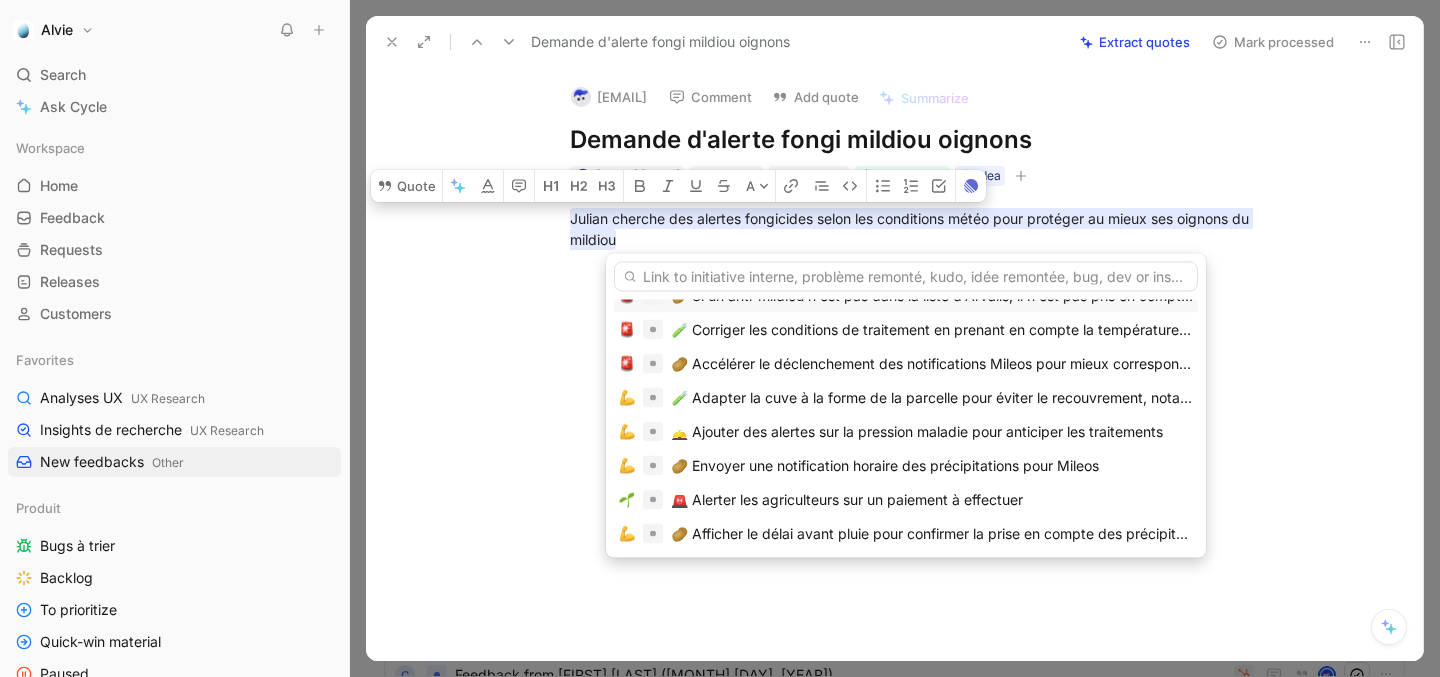 click on "🛎️ Ajouter des alertes sur la pression maladie pour anticiper les traitements" at bounding box center (917, 432) 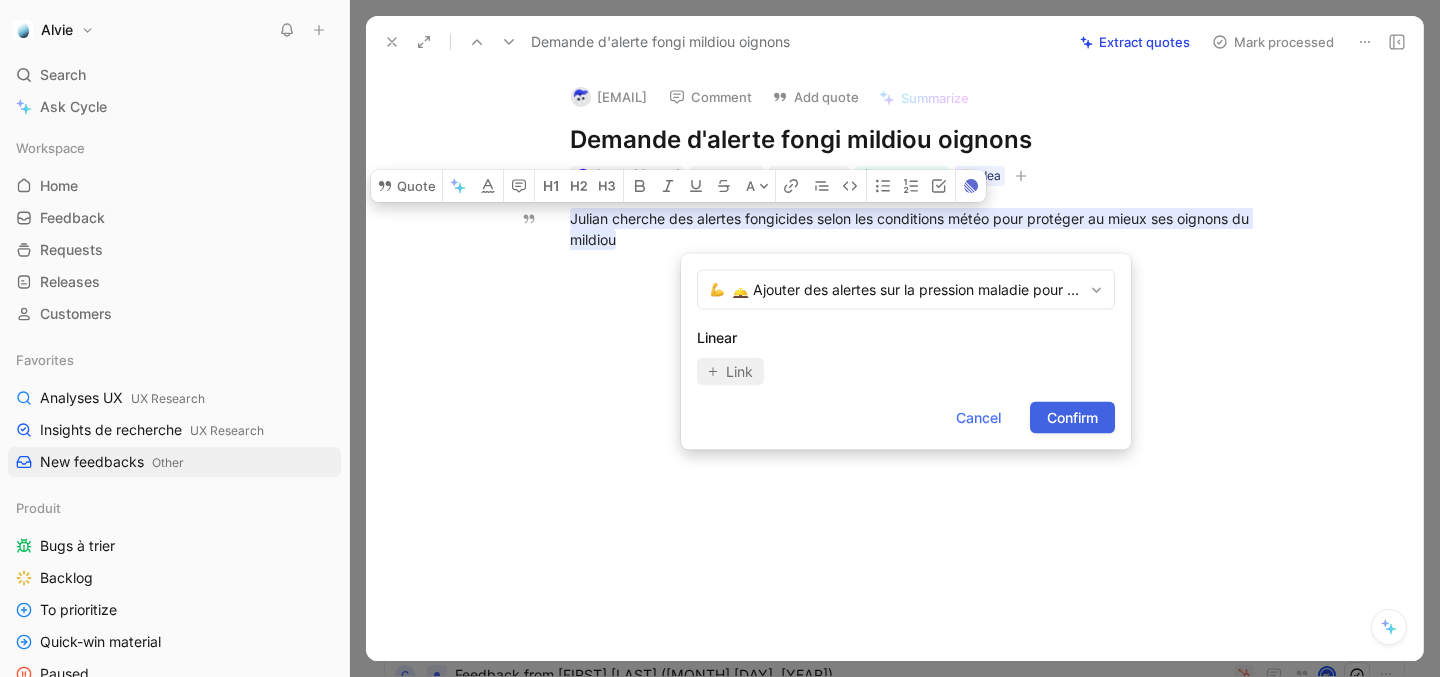 click on "Confirm" at bounding box center (1072, 418) 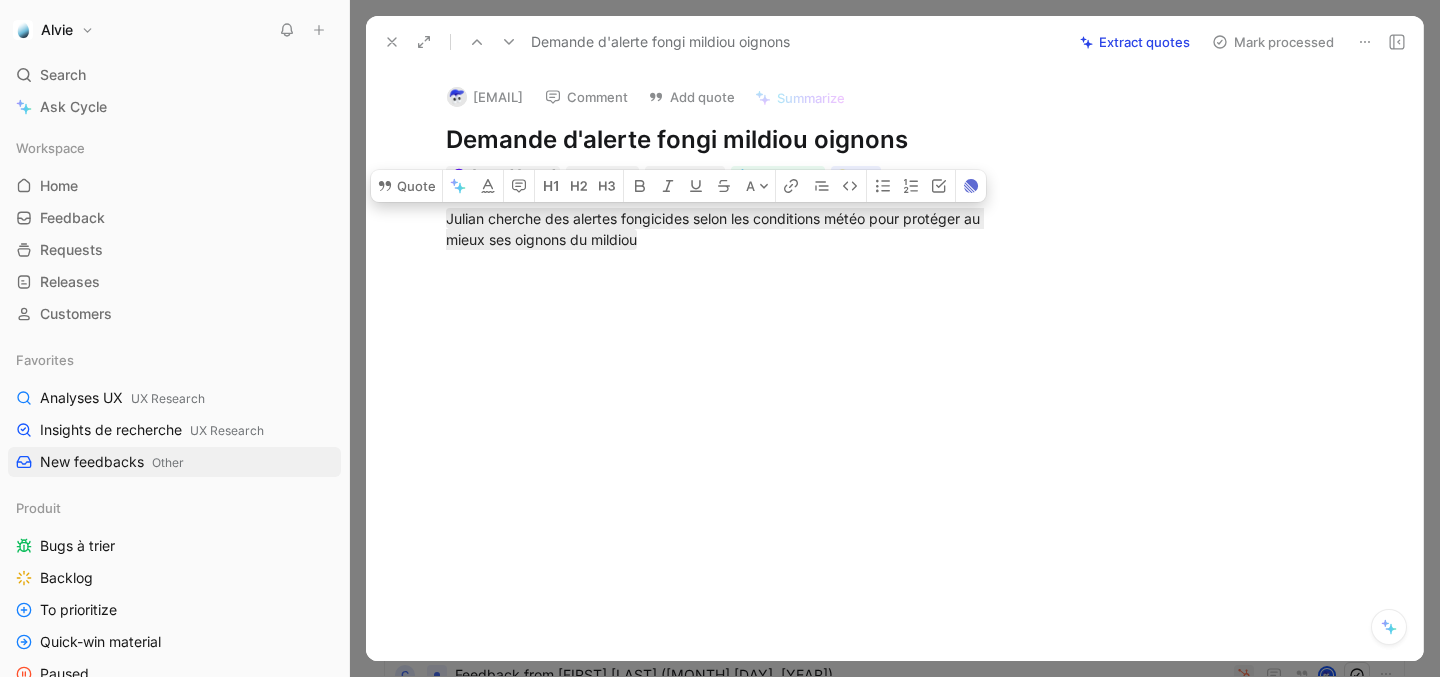 click on "Mark processed" at bounding box center (1273, 42) 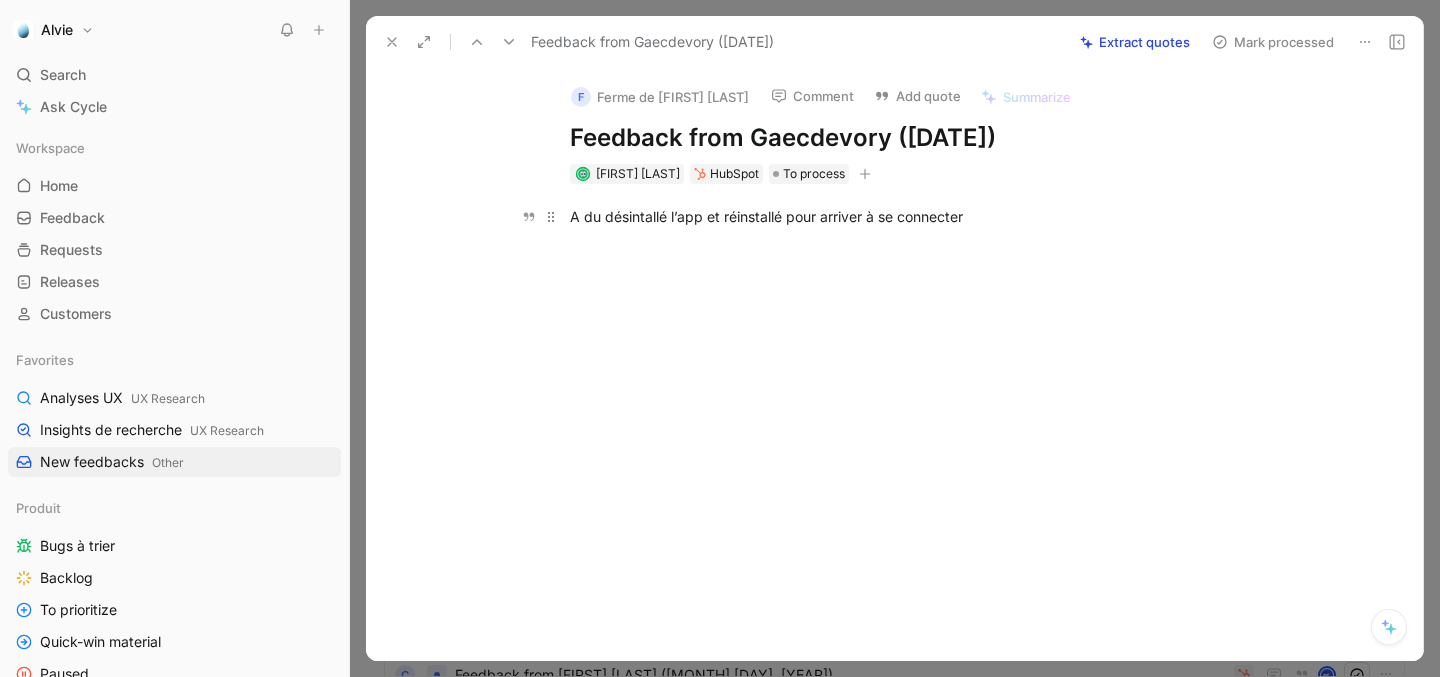 click on "A du désintallé l’app et réinstallé pour arriver à se connecter" at bounding box center [916, 216] 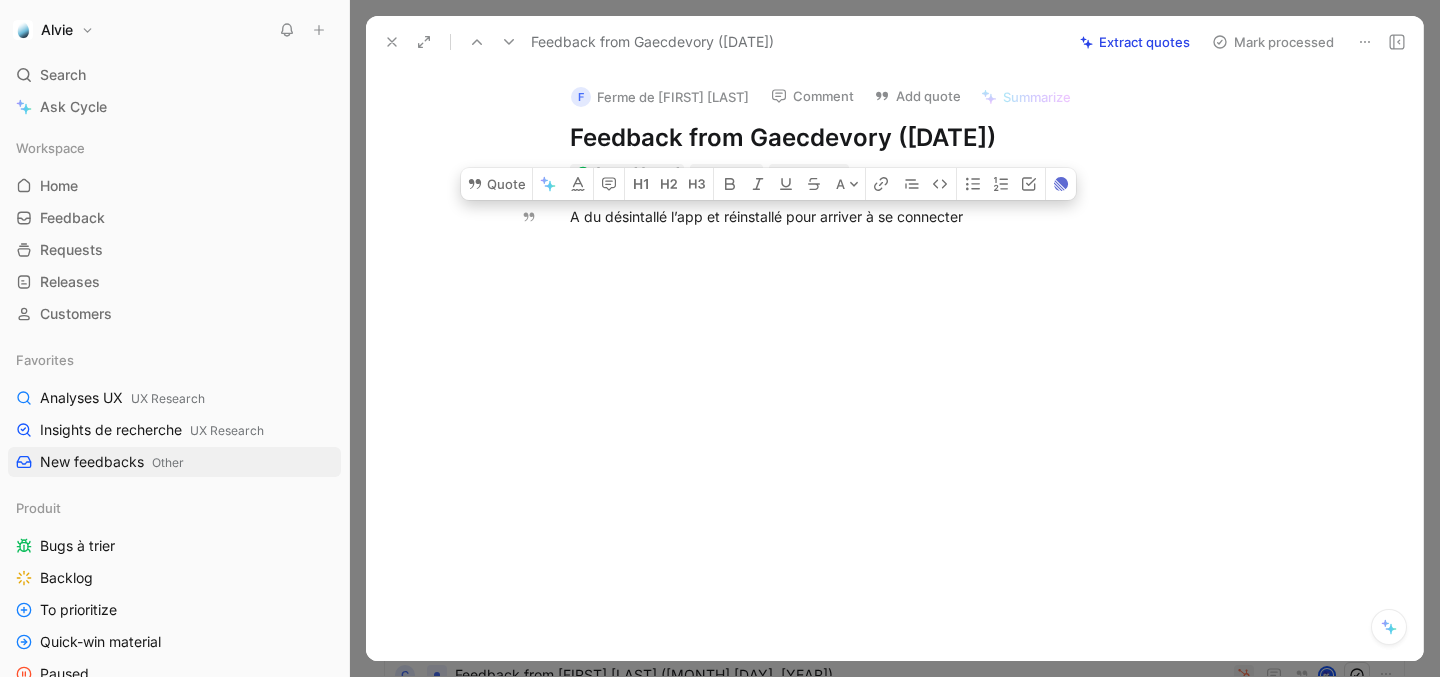 click on "F Ferme de [FIRST] [LAST] Comment Add quote Summarize" at bounding box center [912, 91] 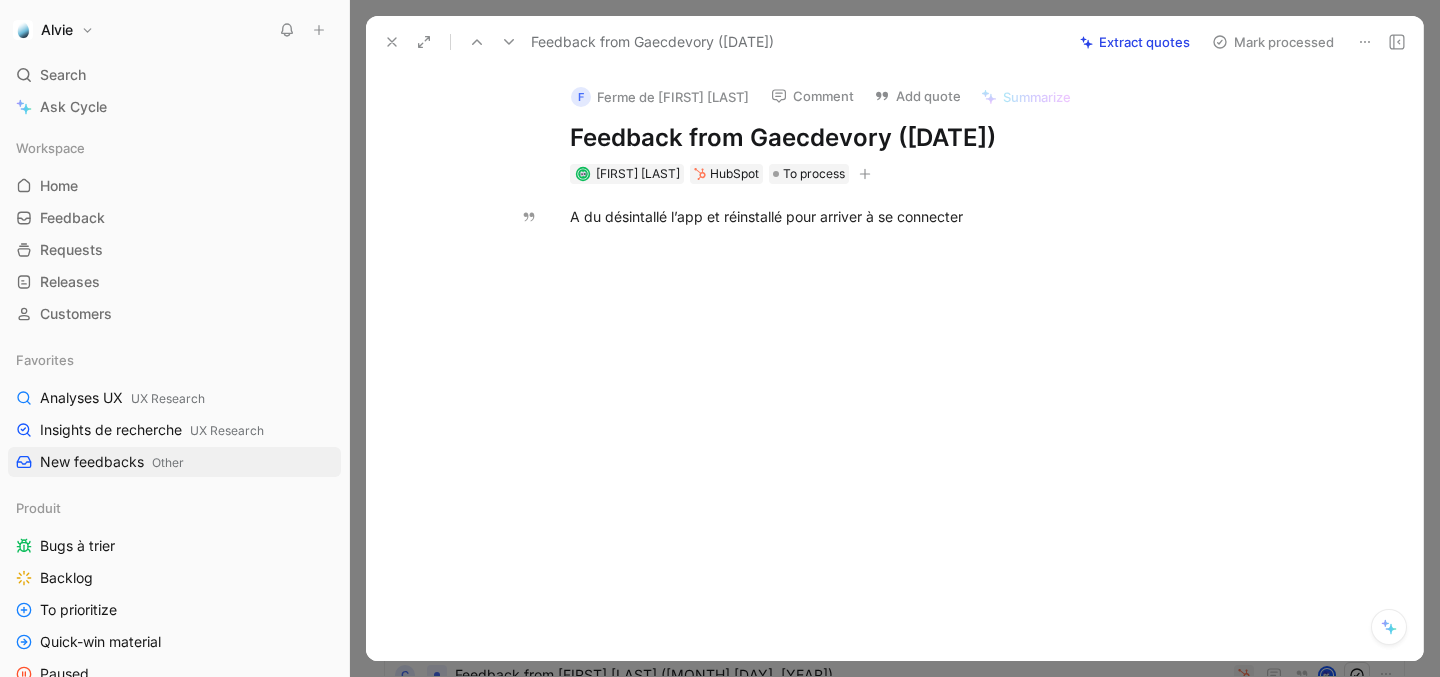 click on "Mark processed" at bounding box center (1273, 42) 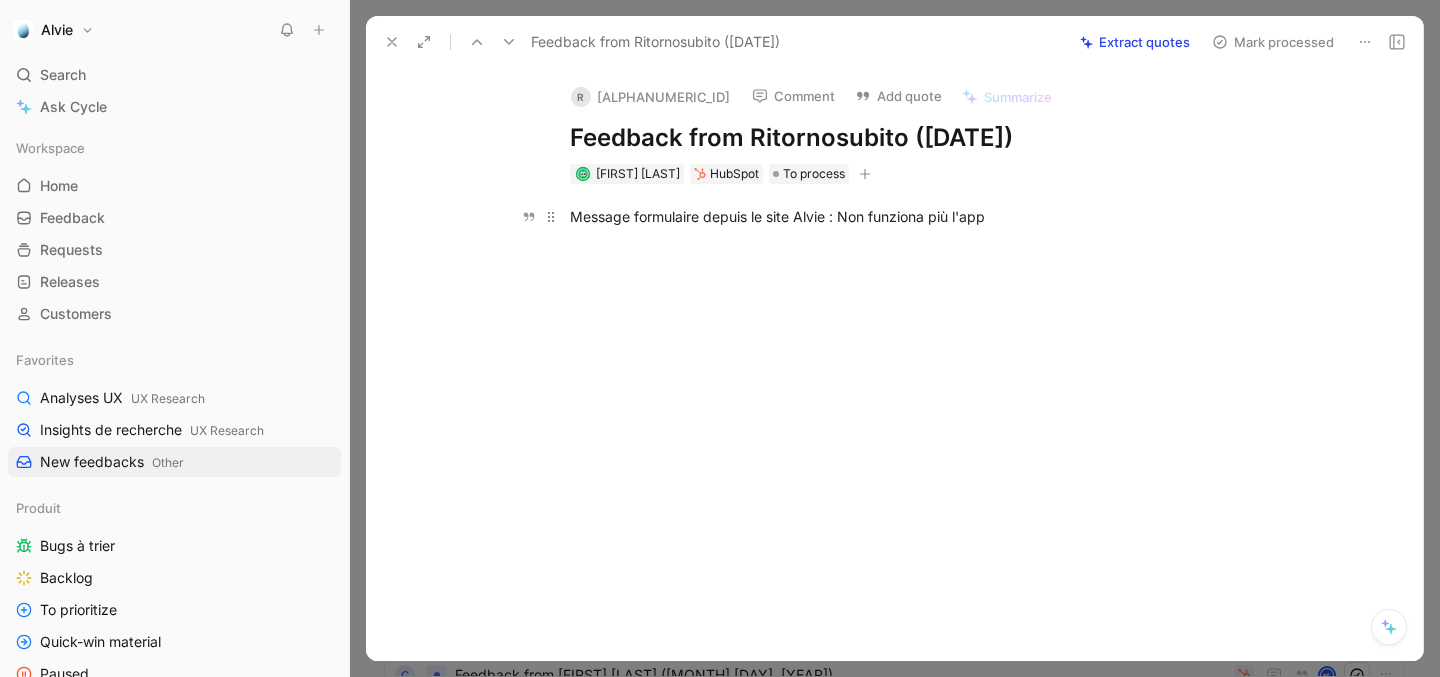 click on "Message formulaire depuis le site Alvie : Non funziona più l'app" at bounding box center [916, 216] 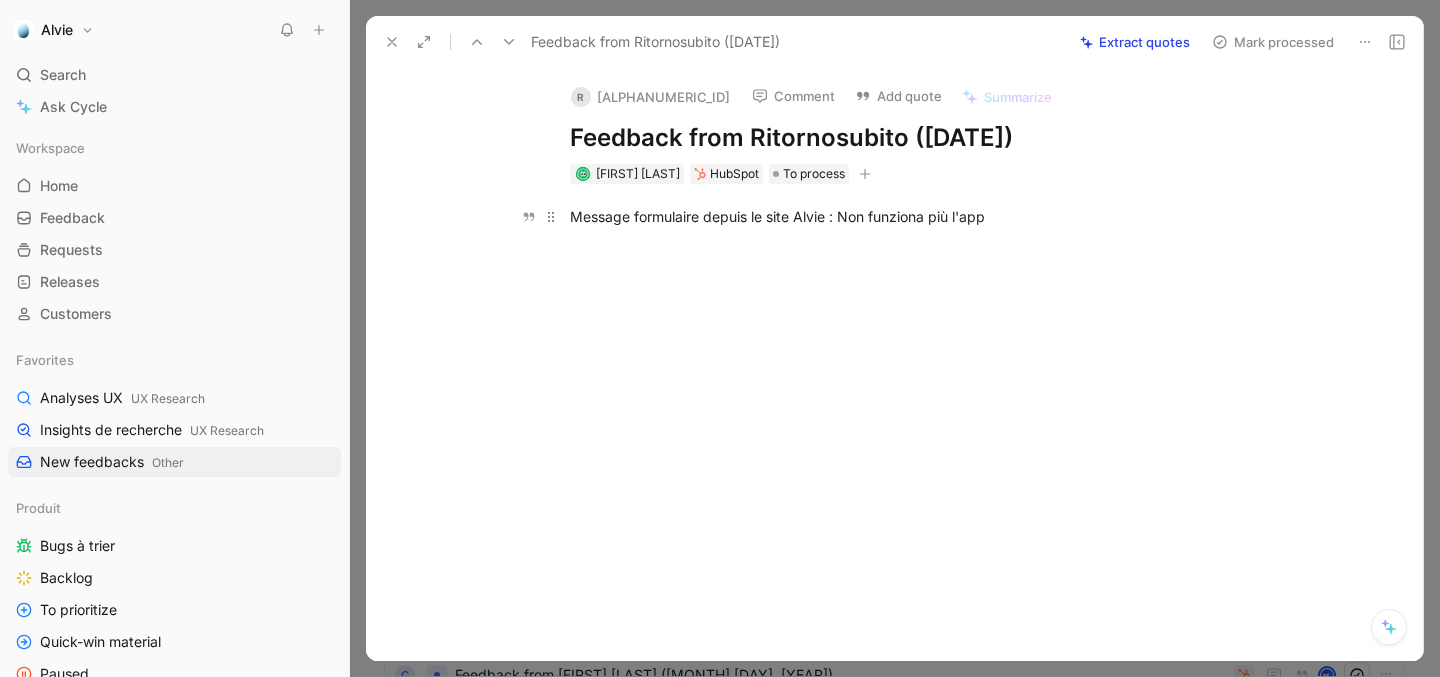 click on "Message formulaire depuis le site Alvie : Non funziona più l'app" at bounding box center (916, 216) 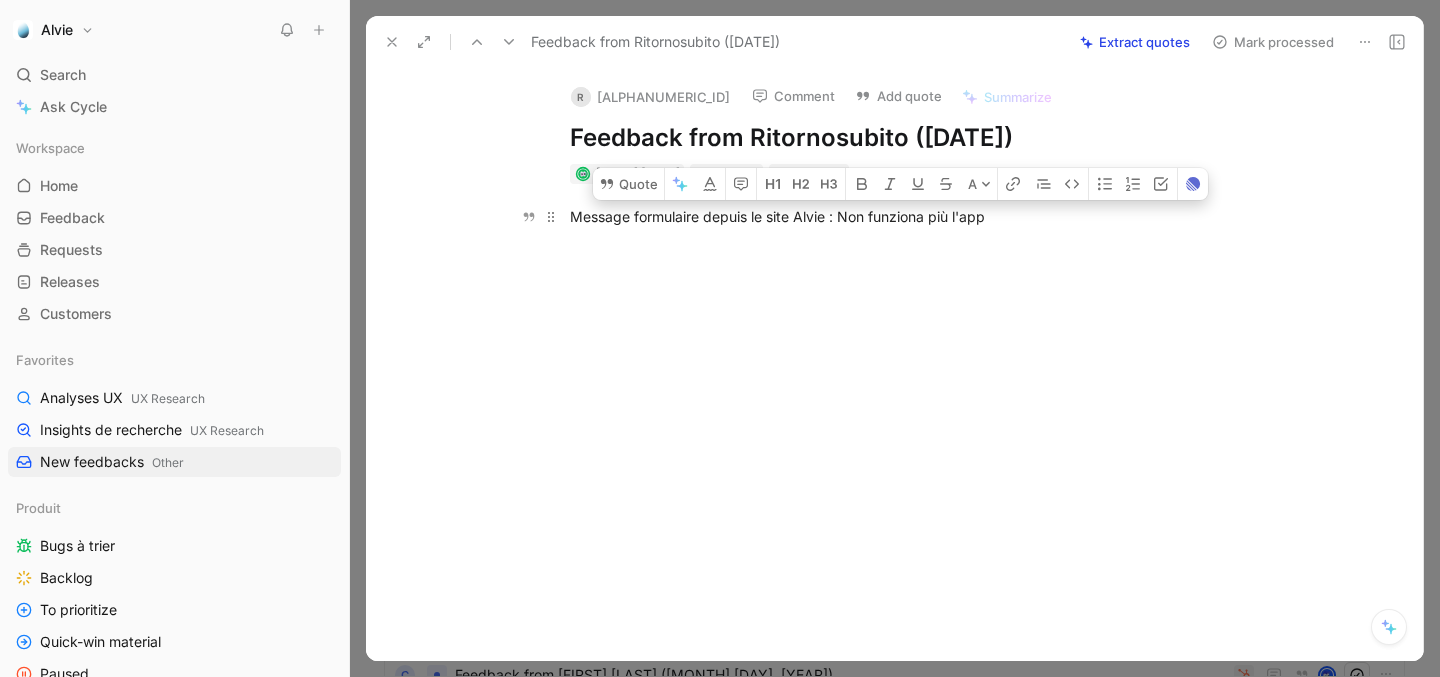 click on "Message formulaire depuis le site Alvie : Non funziona più l'app" at bounding box center [916, 216] 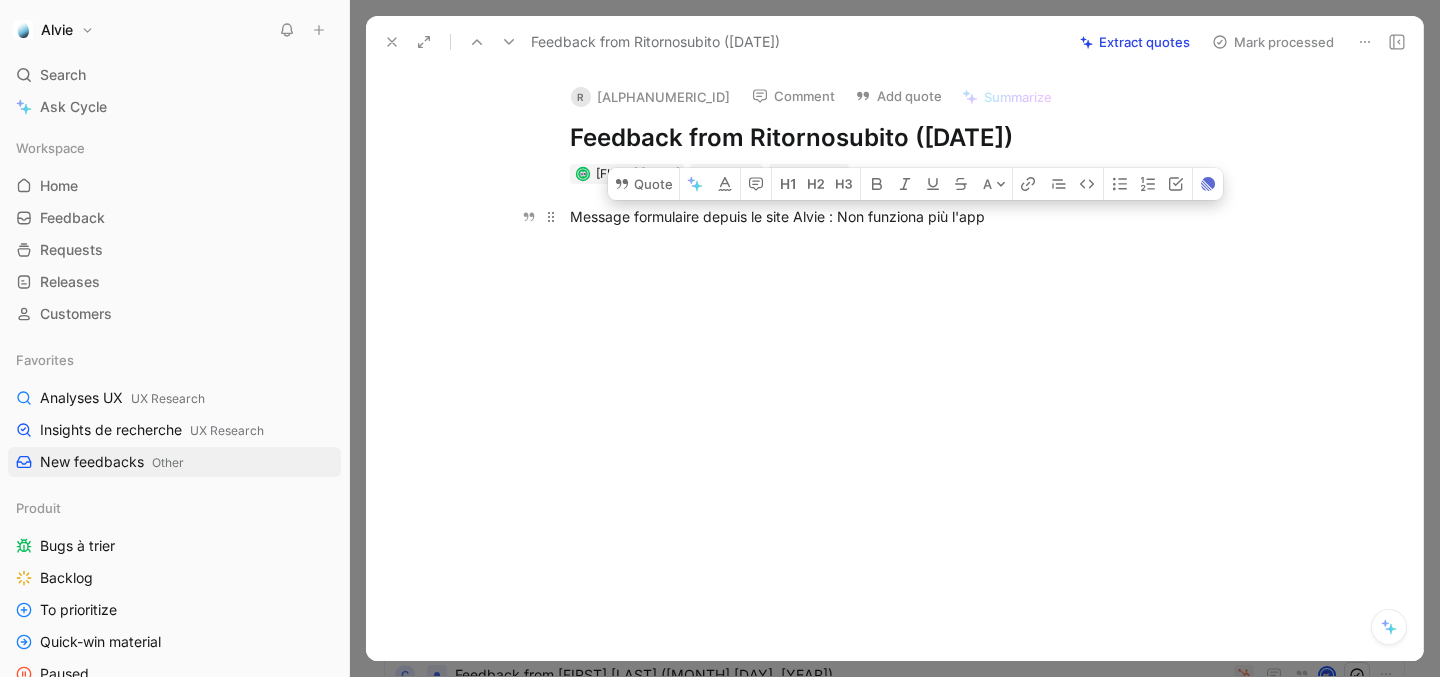 drag, startPoint x: 845, startPoint y: 222, endPoint x: 997, endPoint y: 222, distance: 152 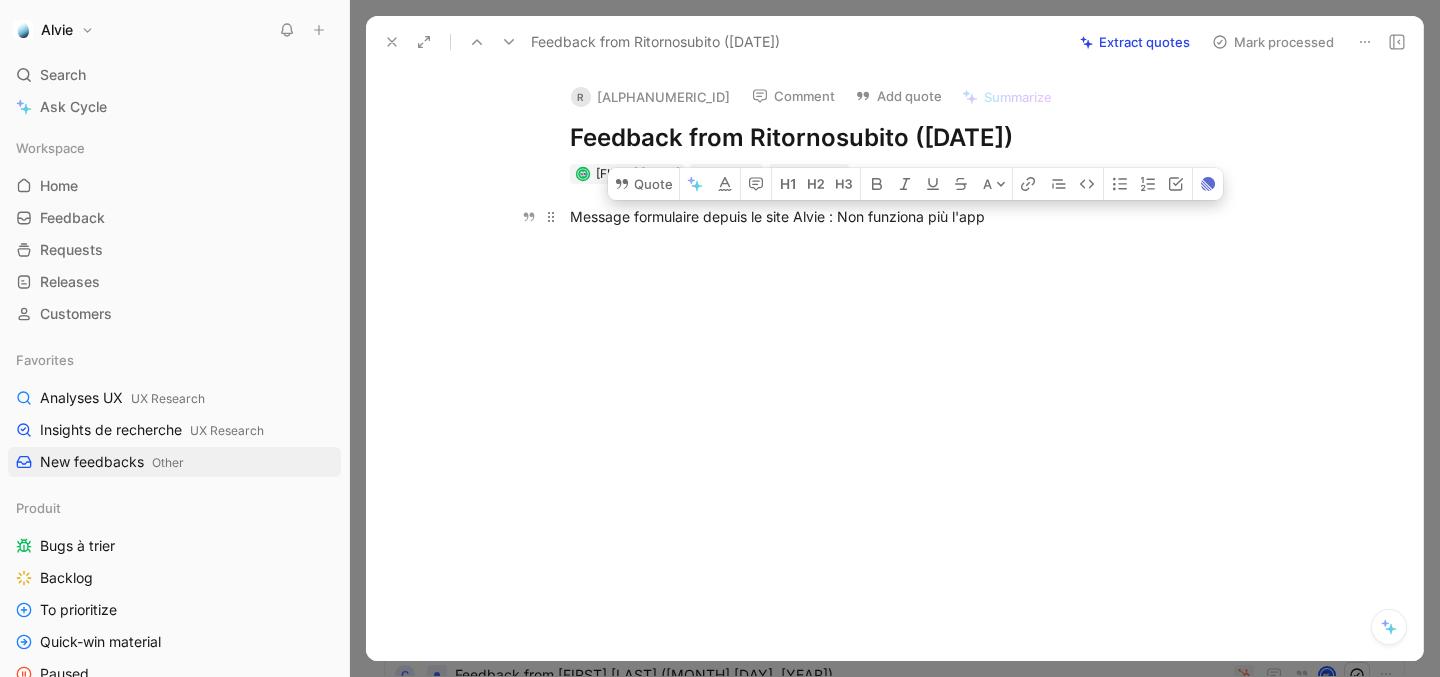 click on "Message formulaire depuis le site Alvie : Non funziona più l'app" at bounding box center (916, 216) 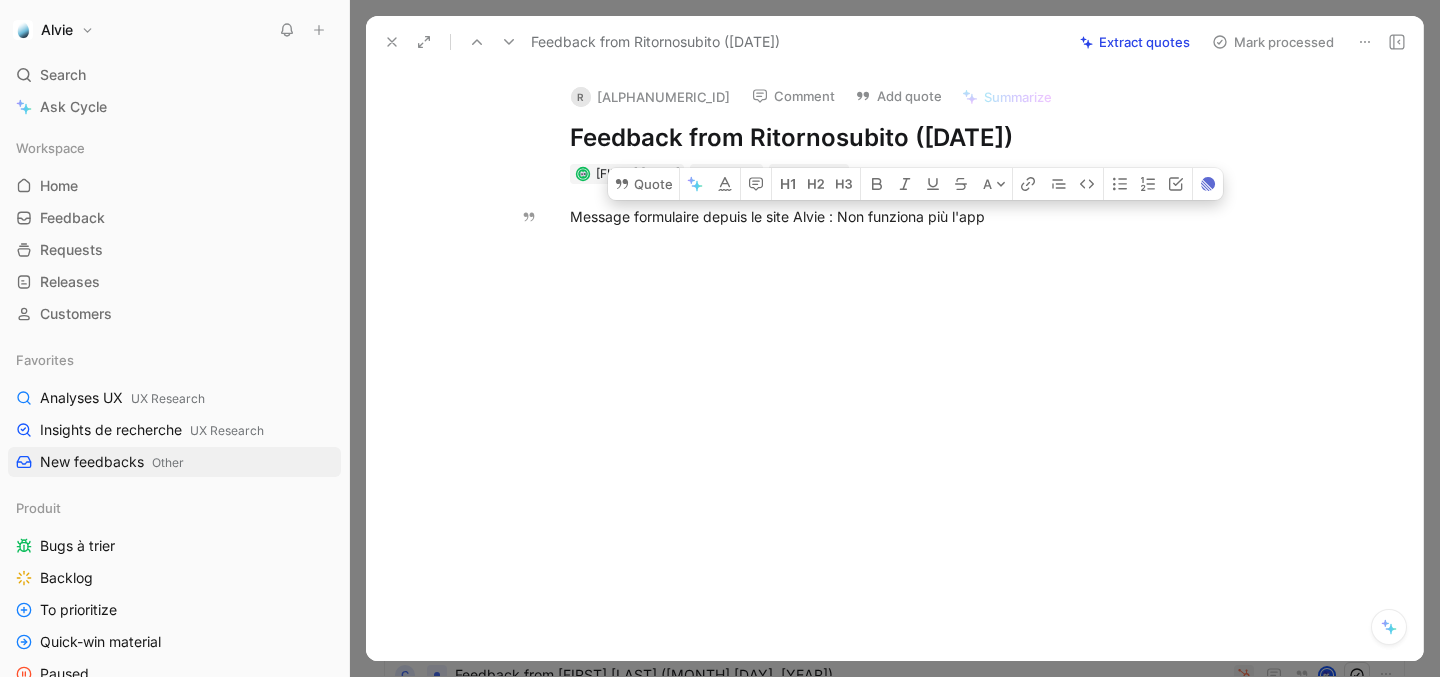 copy on "Non funziona più l'app" 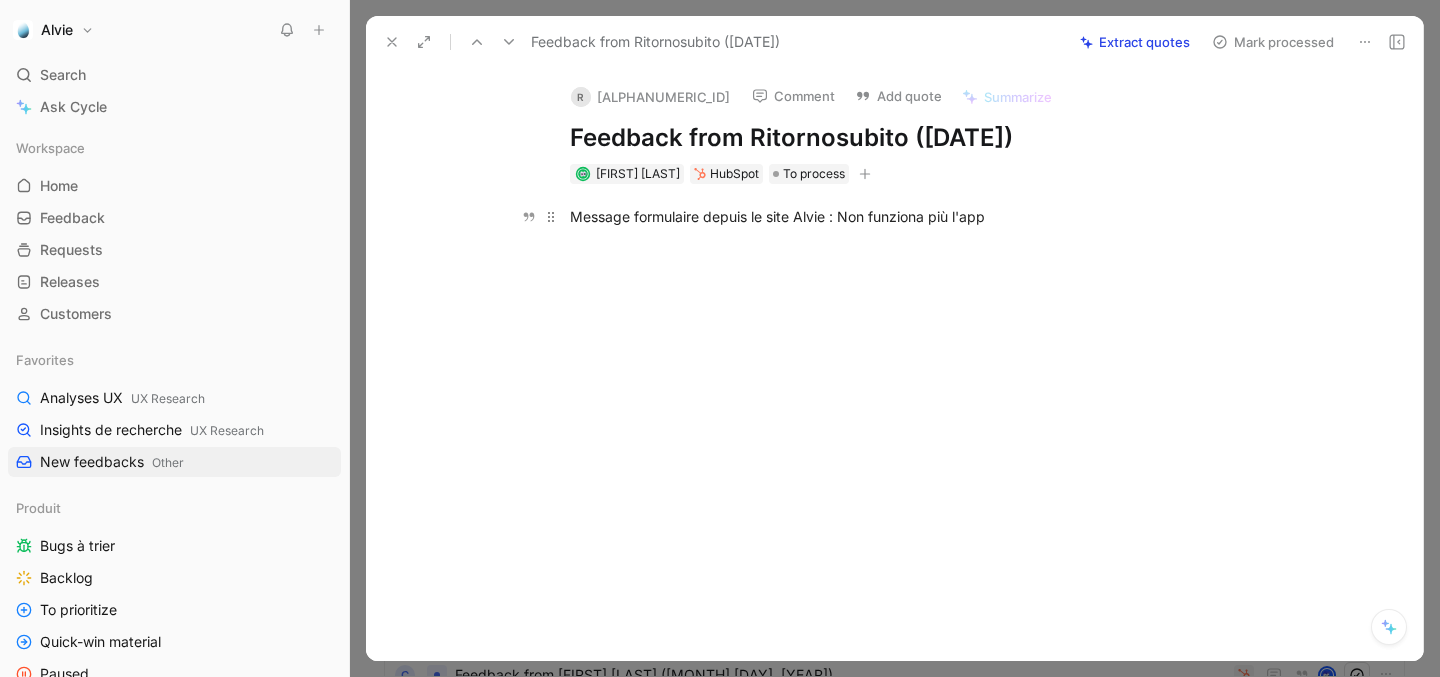 click on "Message formulaire depuis le site Alvie : Non funziona più l'app" at bounding box center [916, 216] 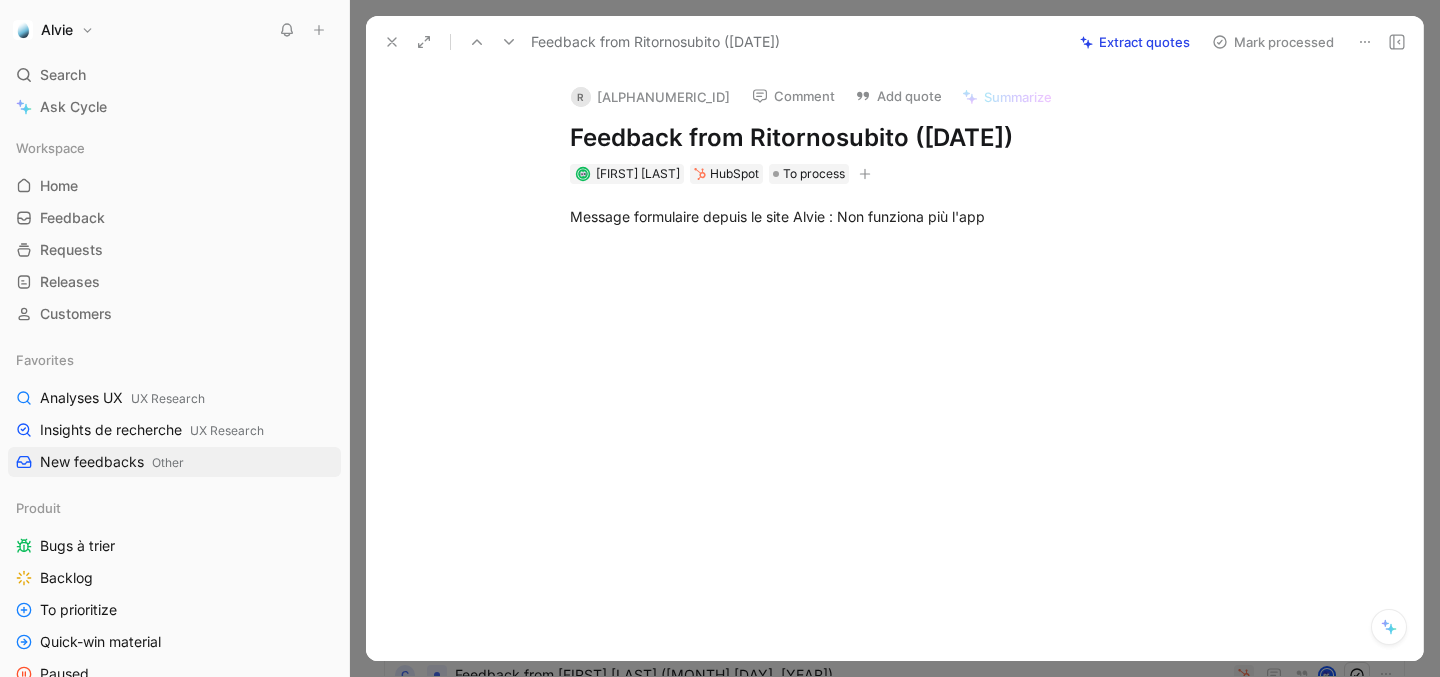click on "Feedback from Ritornosubito ([DATE])" at bounding box center (916, 138) 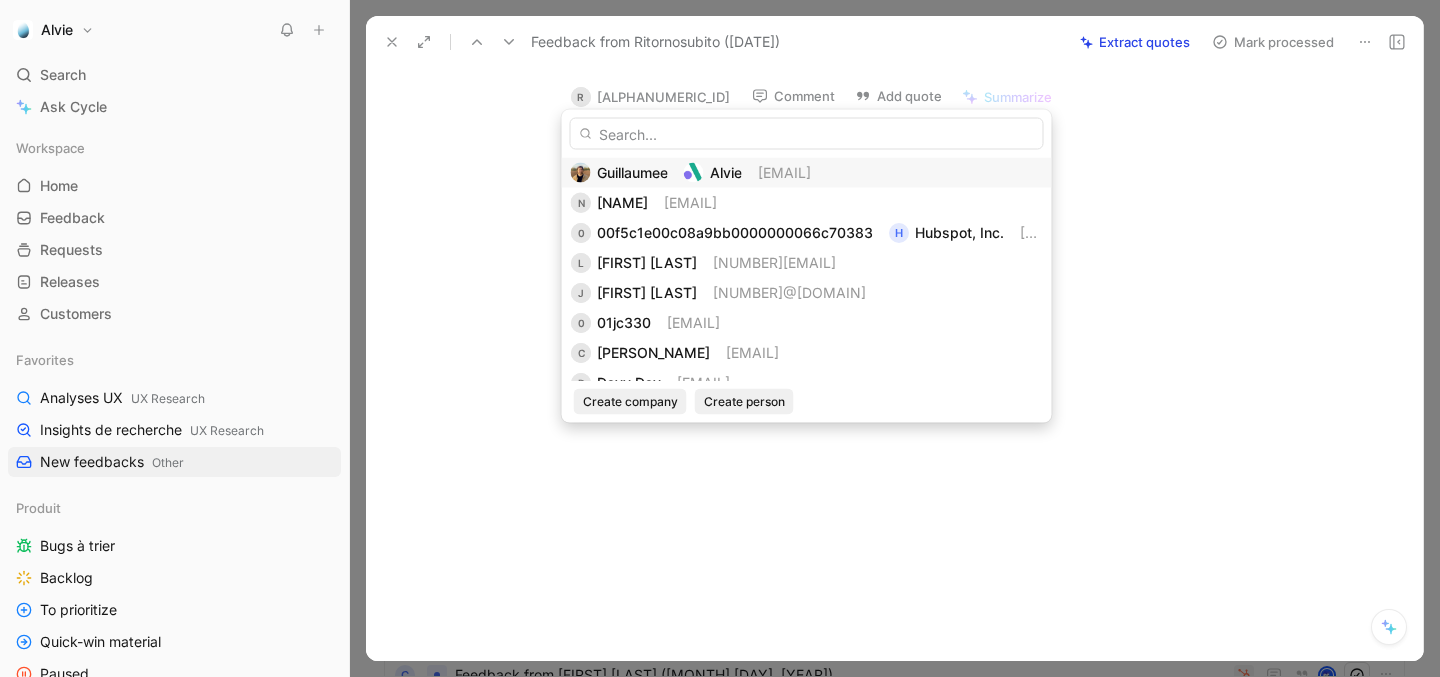 click on "R Ritornosubito" at bounding box center (650, 97) 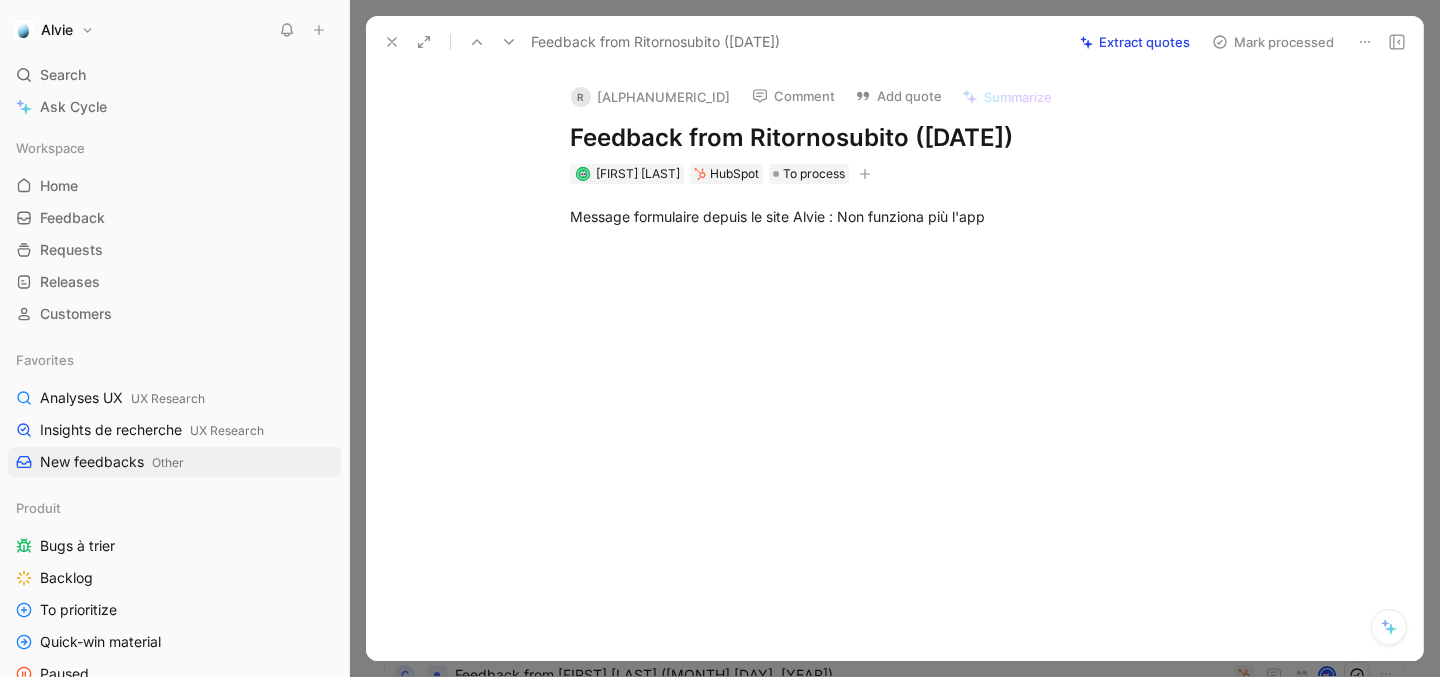 click on "Feedback from Ritornosubito ([DATE])" at bounding box center [916, 138] 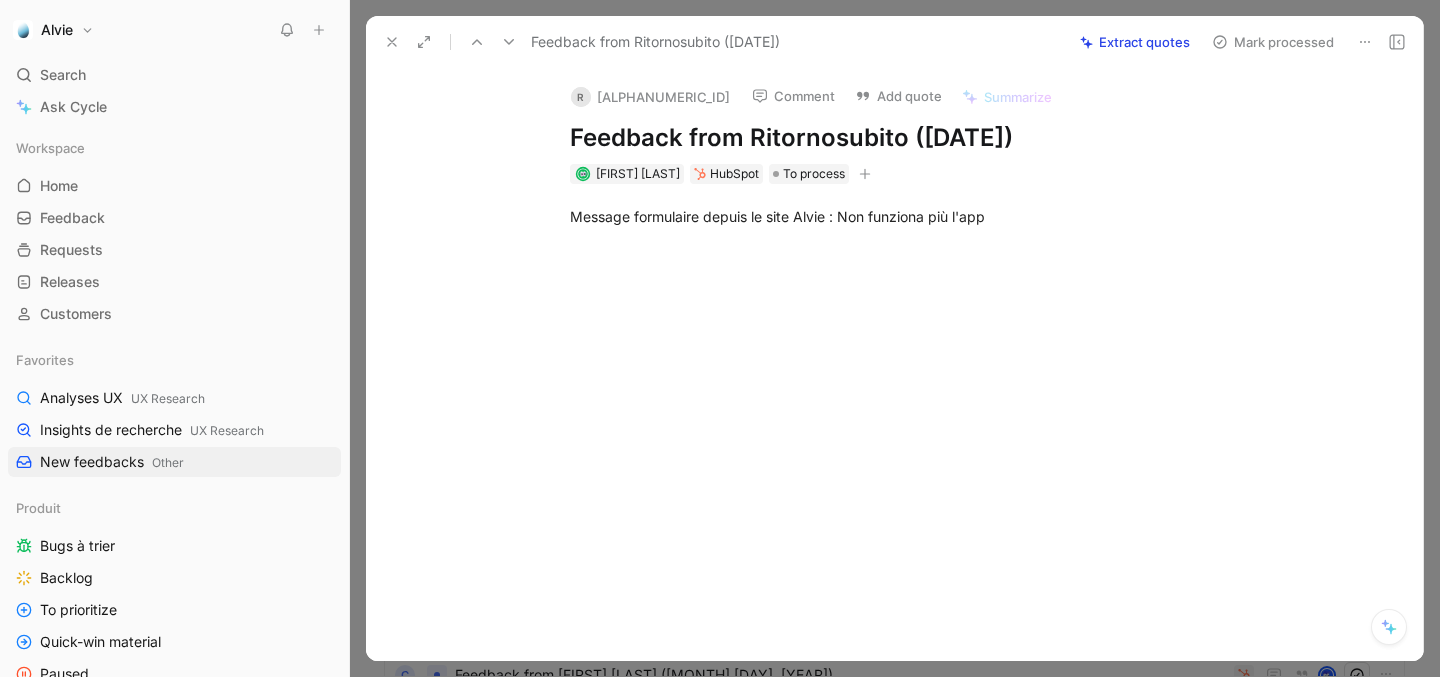 click on "Mark processed" at bounding box center [1273, 42] 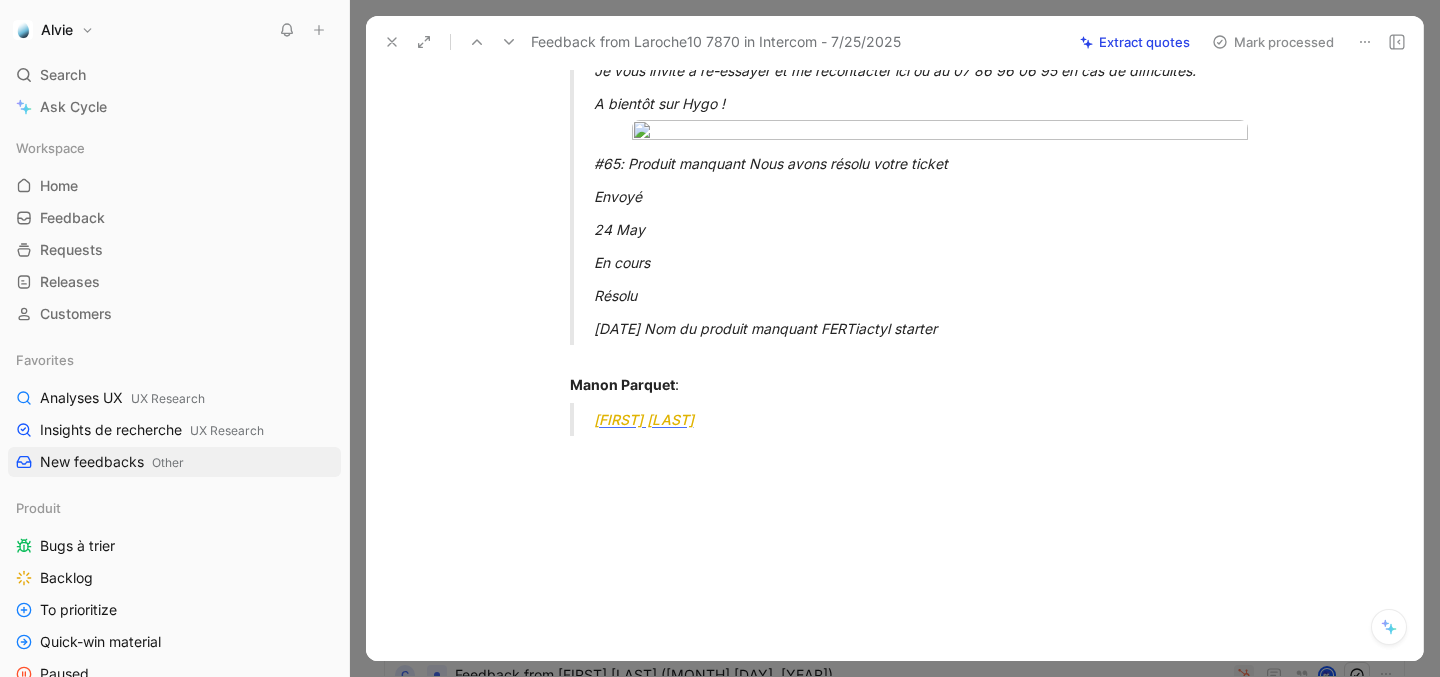 scroll, scrollTop: 0, scrollLeft: 0, axis: both 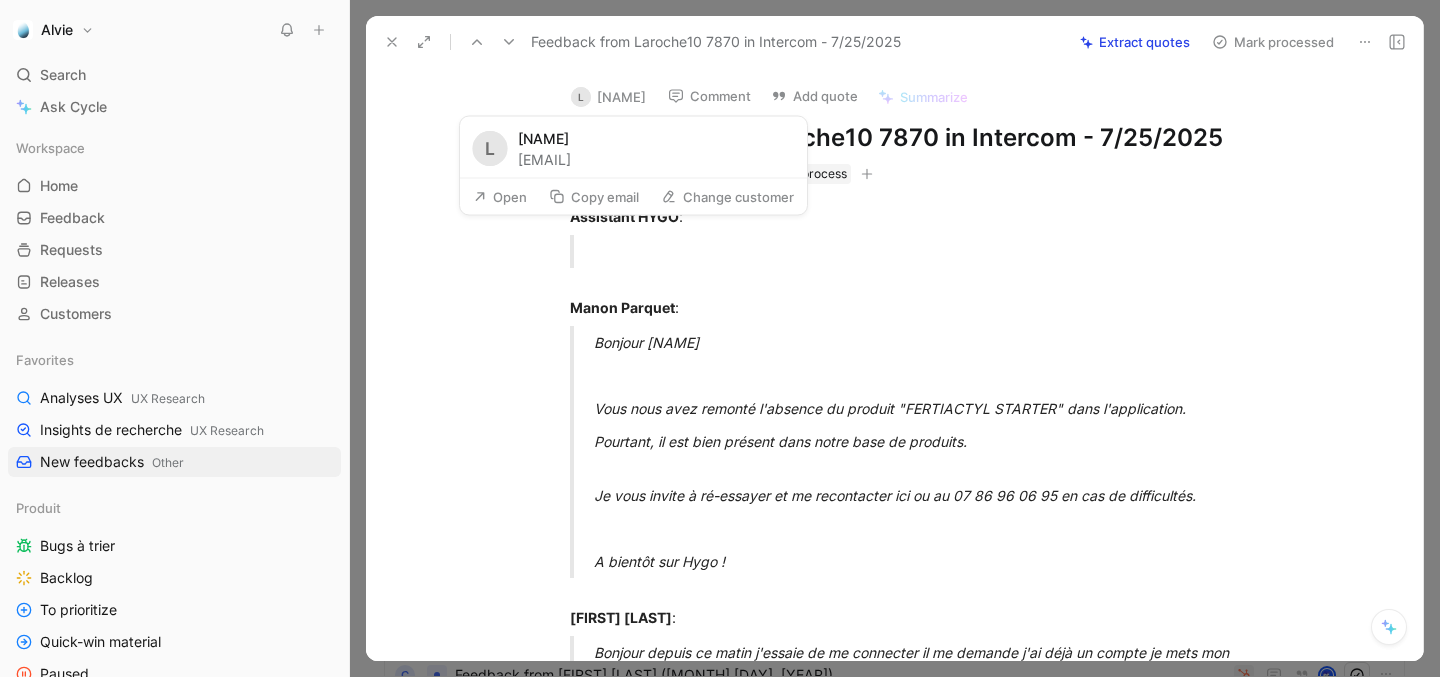 click on "[EMAIL]" at bounding box center [544, 159] 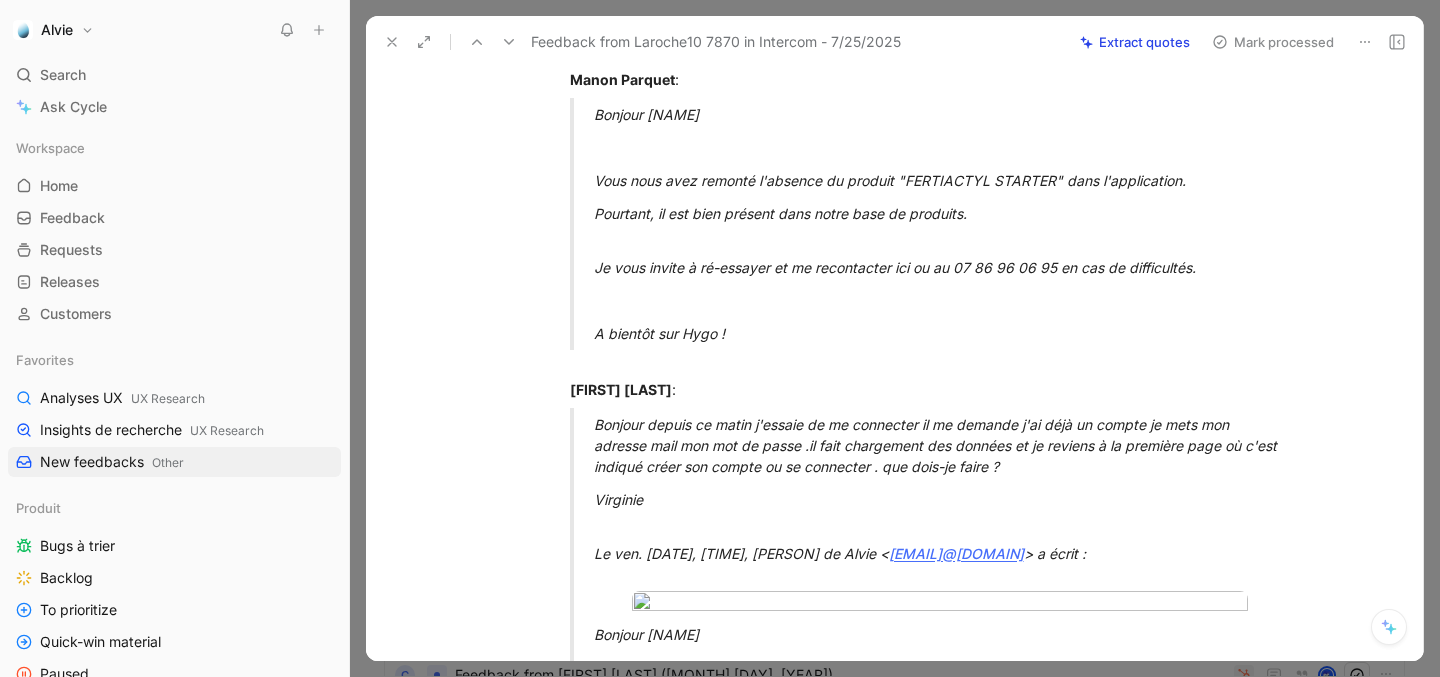 scroll, scrollTop: 170, scrollLeft: 0, axis: vertical 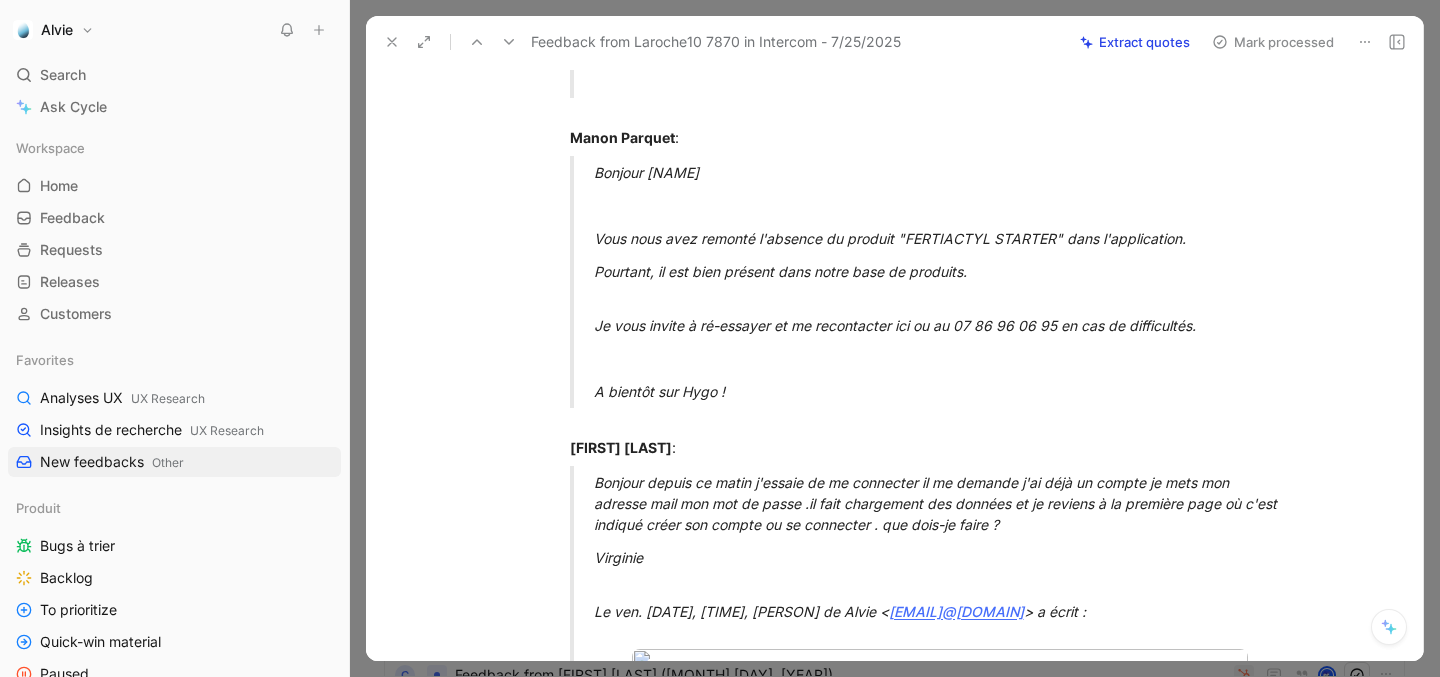 click on "Mark processed" at bounding box center (1273, 42) 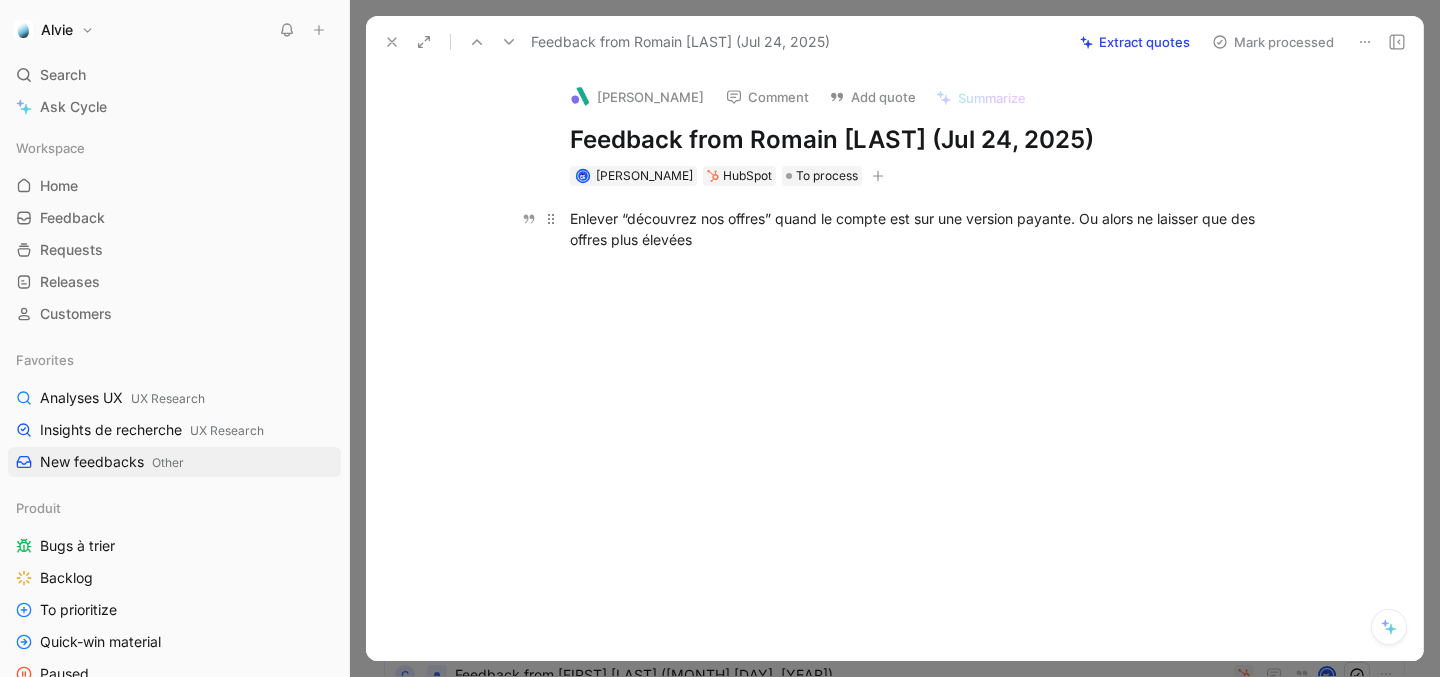 click on "Enlever “découvrez nos offres” quand le compte est sur une version payante. Ou alors ne laisser que des offres plus élevées" at bounding box center (916, 229) 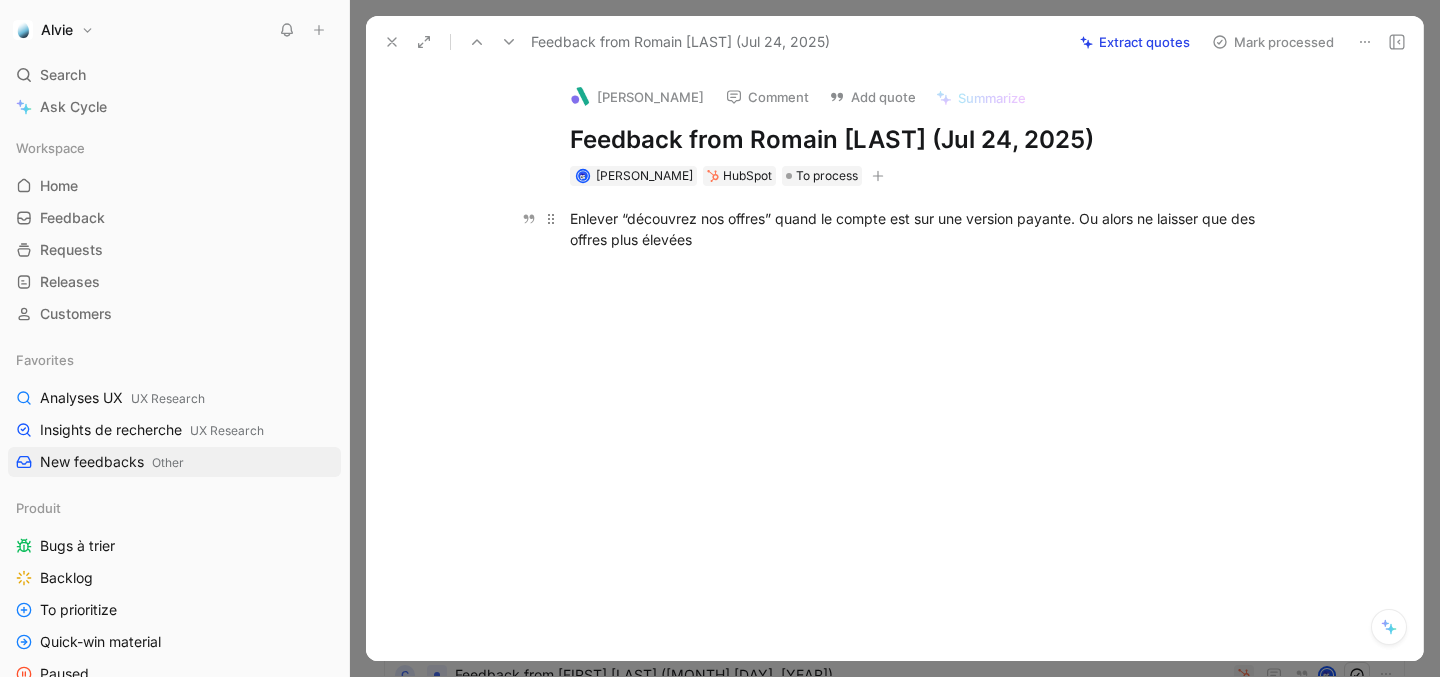 click on "Enlever “découvrez nos offres” quand le compte est sur une version payante. Ou alors ne laisser que des offres plus élevées" at bounding box center (916, 229) 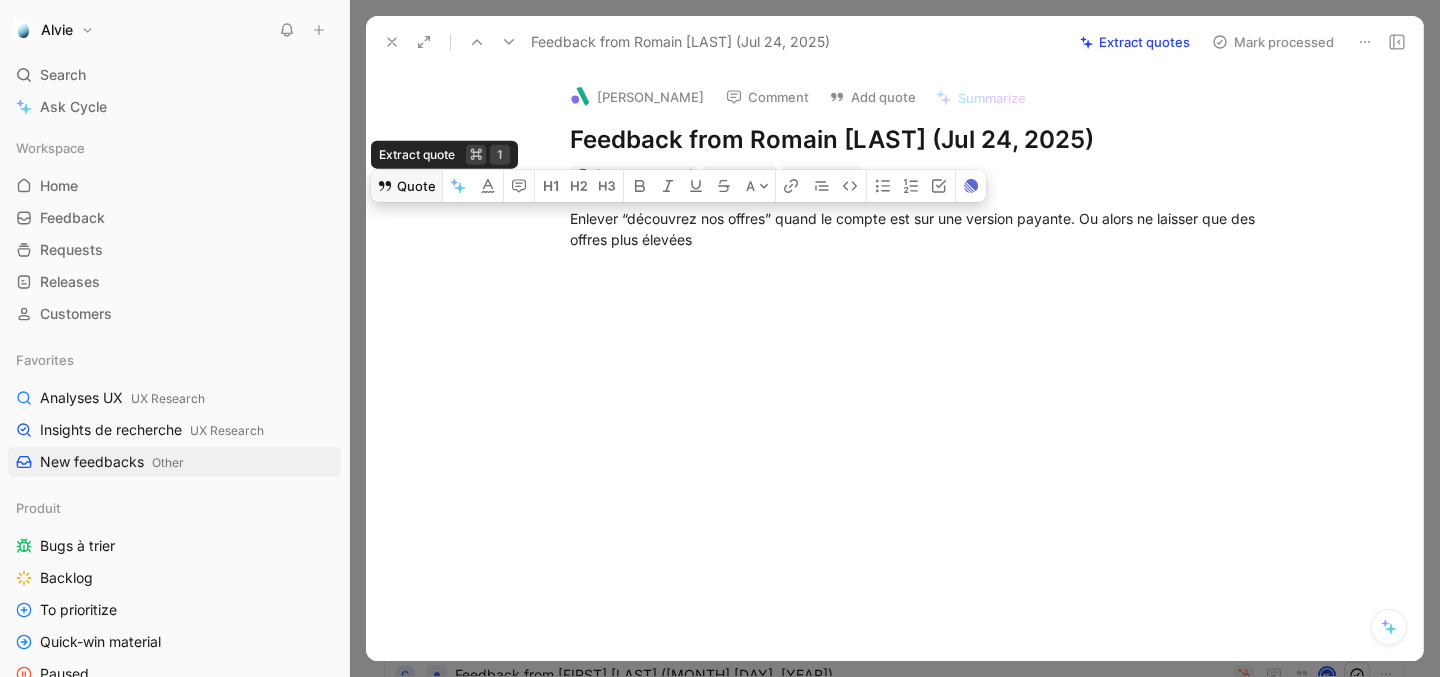 click on "Quote" at bounding box center (406, 186) 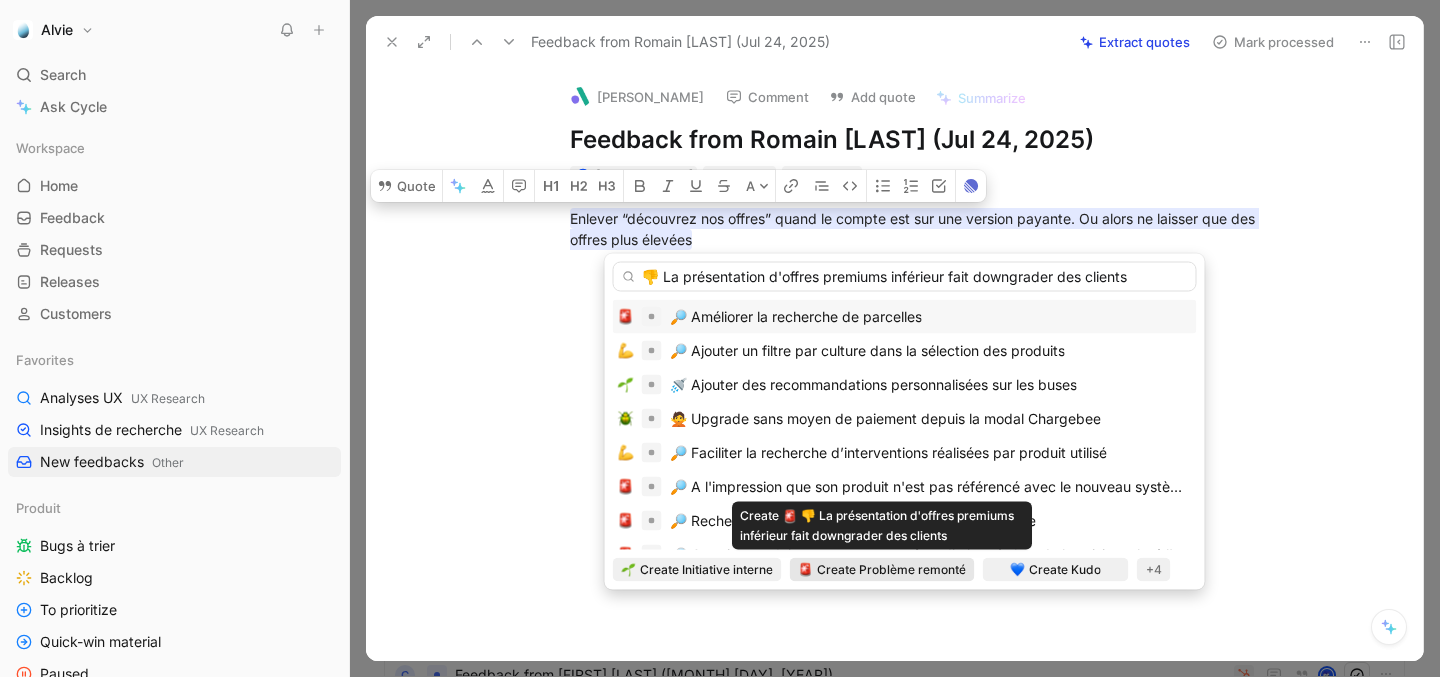 type on "👎 La présentation d'offres premiums inférieur fait downgrader des clients" 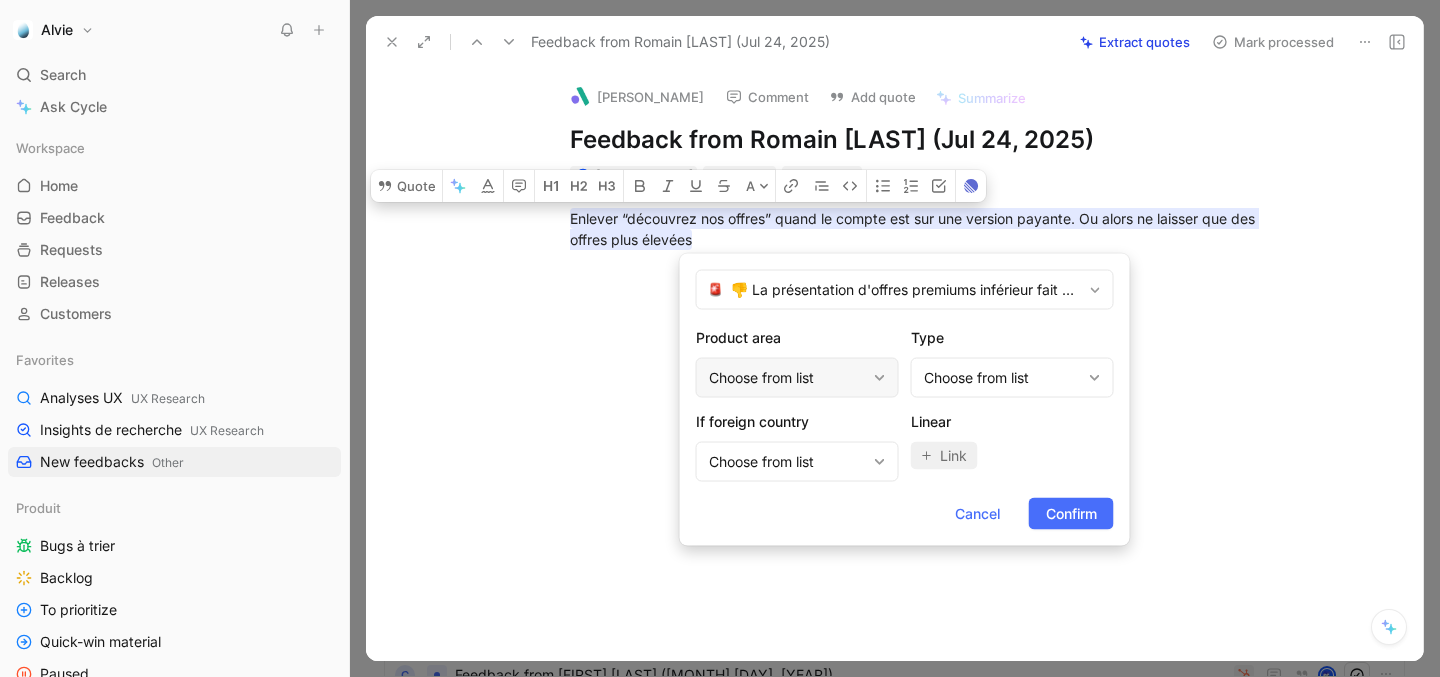 click on "Choose from list" at bounding box center (797, 378) 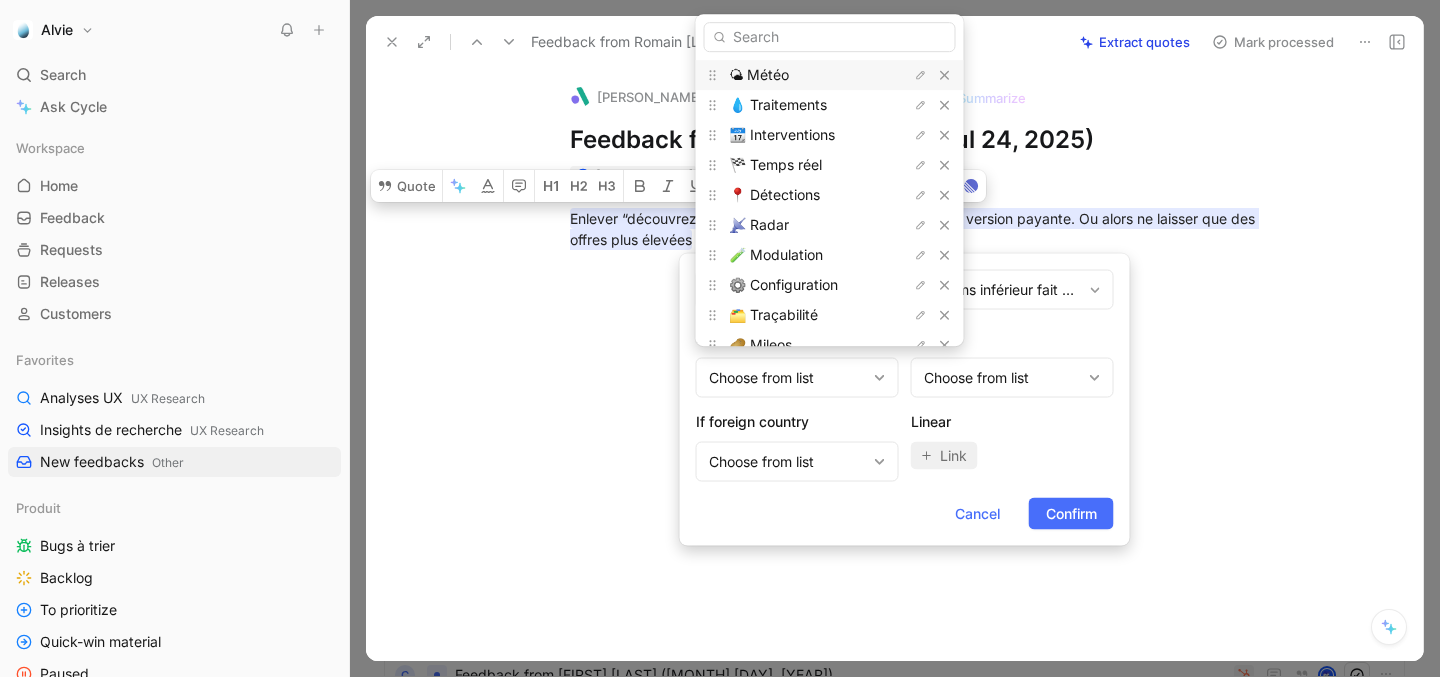 click on "Type Choose from list" at bounding box center [1012, 362] 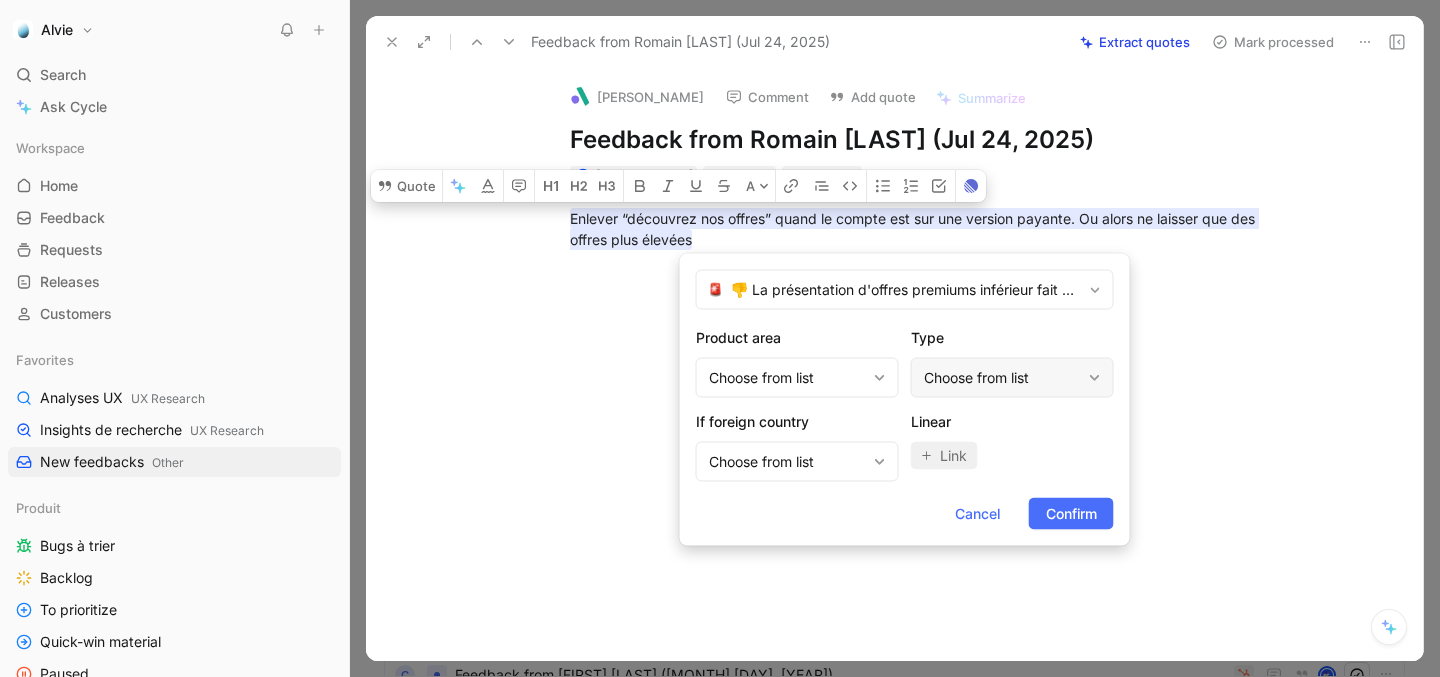 click on "Choose from list" at bounding box center (1012, 378) 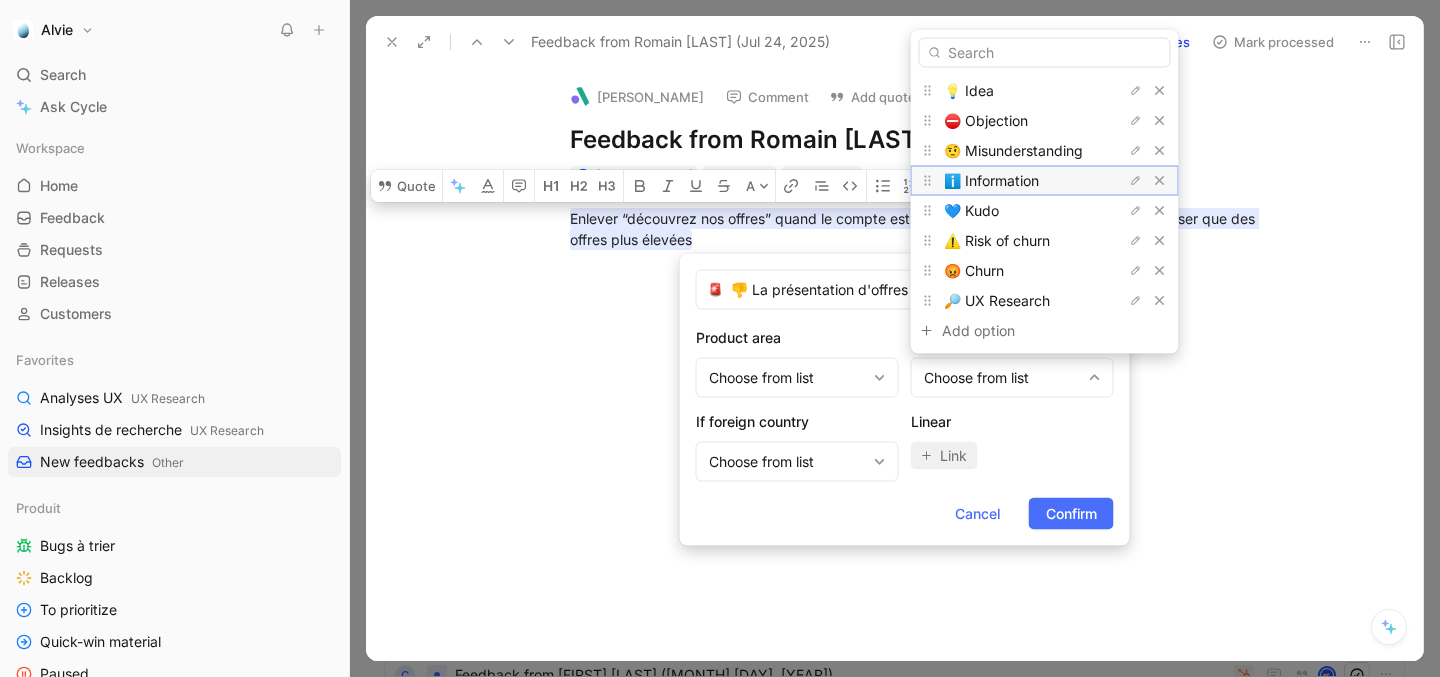 click on "ℹ️ Information" at bounding box center (991, 180) 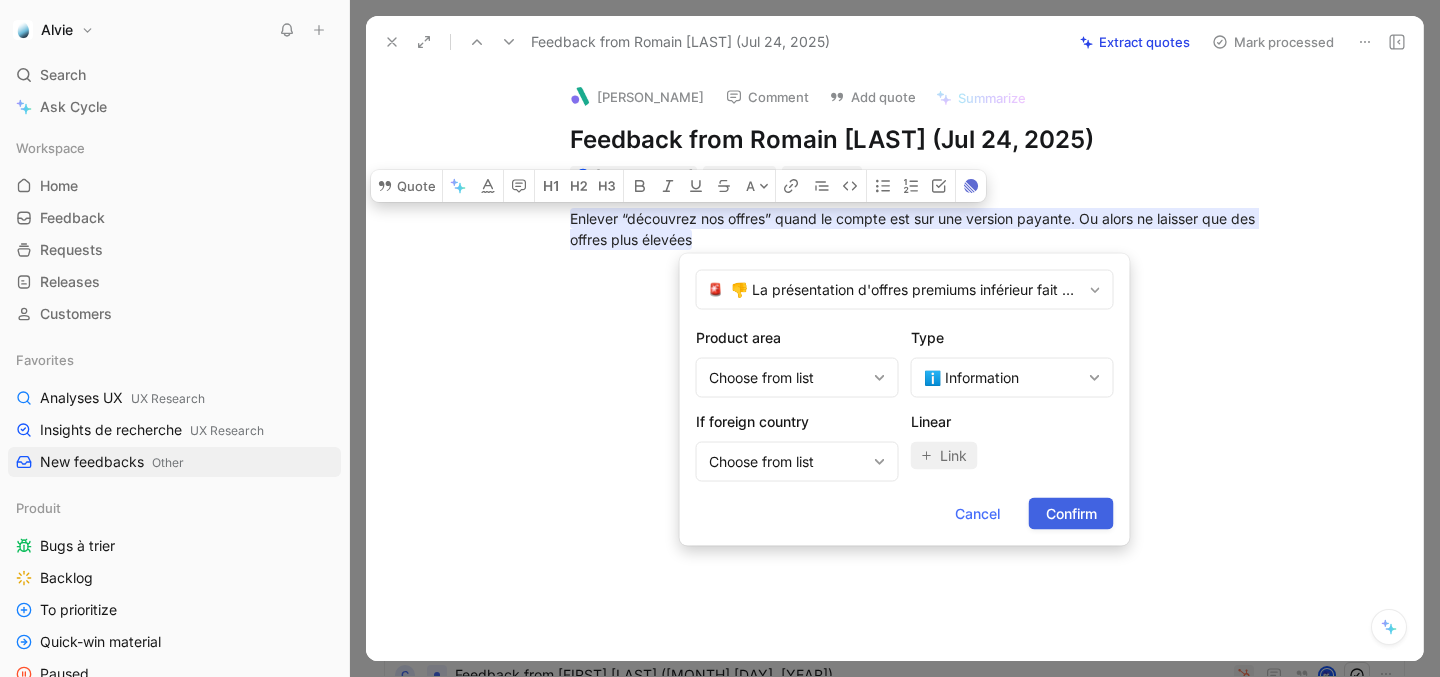click on "Confirm" at bounding box center (1071, 514) 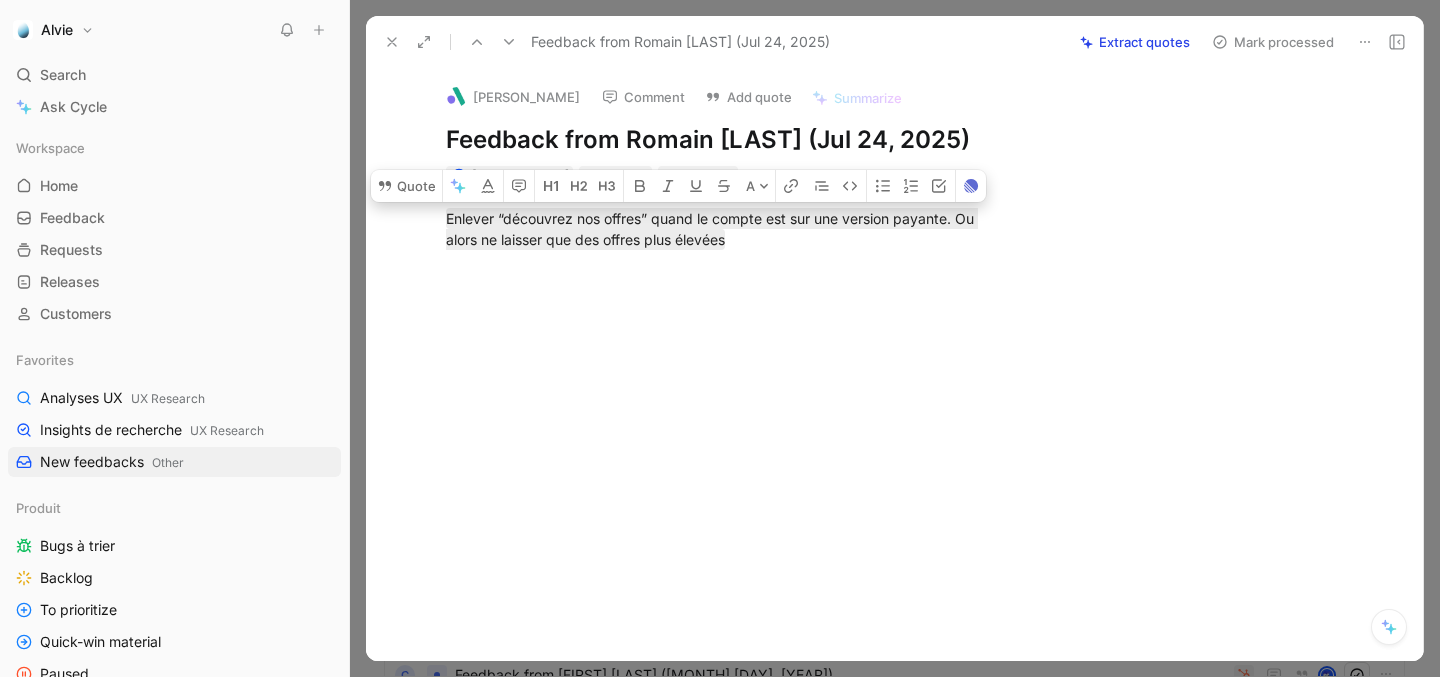 click on "Mark processed" at bounding box center [1273, 42] 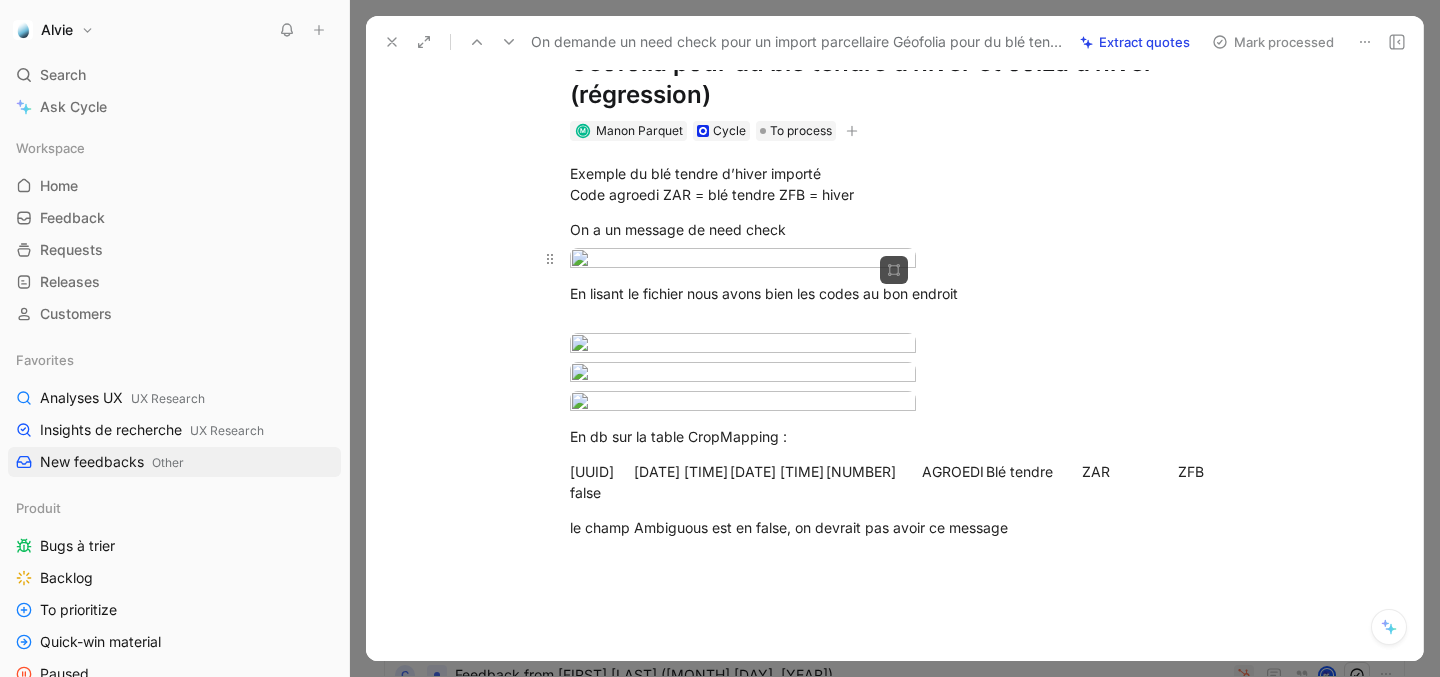 scroll, scrollTop: 118, scrollLeft: 0, axis: vertical 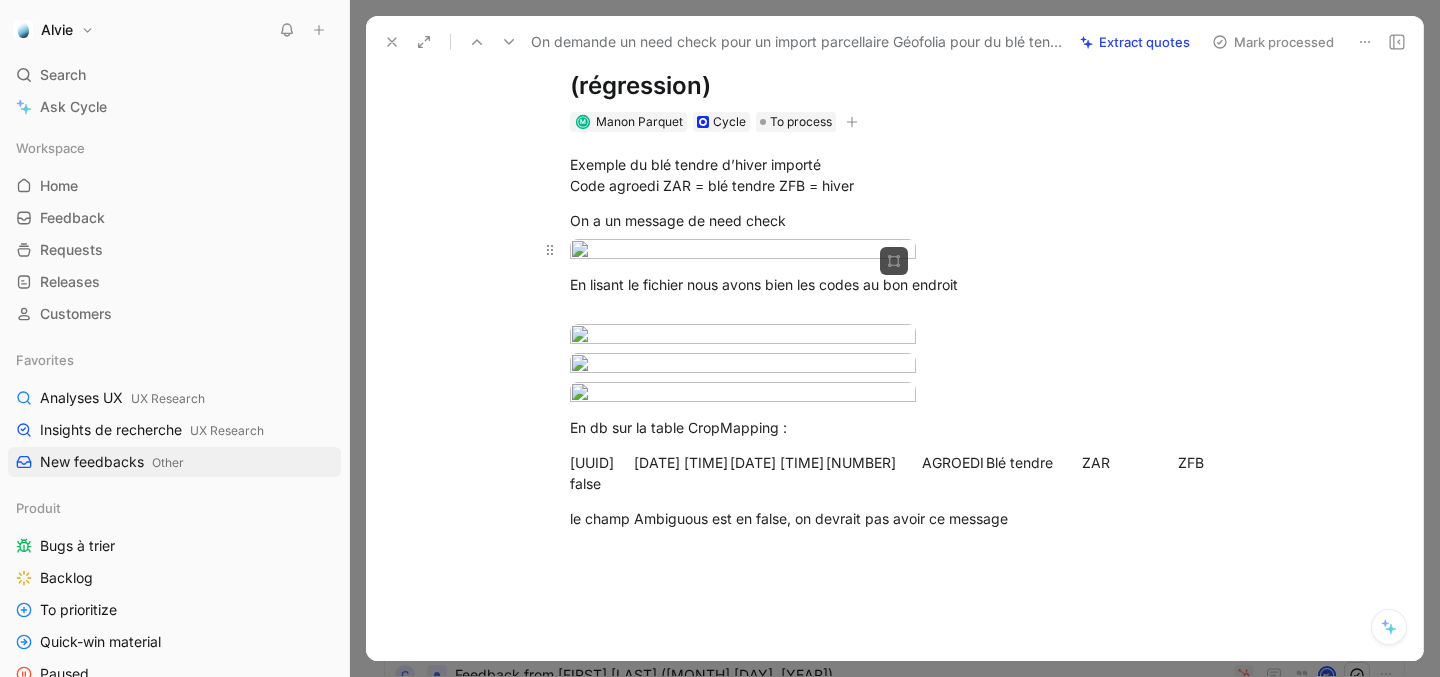 click on "Alvie Search ⌘ K Ask Cycle Workspace Home G then H Feedback G then F Requests G then R Releases G then L Customers Favorites Analyses UX UX Research Insights de recherche UX Research New feedbacks Other Produit Bugs à trier Backlog To prioritize Quick-win material Paused In progress On staging (HYGO Team) Insights All active insights 🚨 Problems 💪 Improvements 💙 Kudos 🥔 Mileos Other Analyses New feedbacks Meetings UX Research Insights de recherche Analyses UX Customer success CS Meetings Risk of churn Churn Stations Netatmo Agronomy Inbox agro 🌱 Improvements 🌱 Problems Sales Fiabilité des recommandations Engagement / Prix Utilisation / Prise en main Marketing, Finance, CRM Marketing Chargebee HubSpot Finance Foreign countries
To pick up a draggable item, press the space bar.
While dragging, use the arrow keys to move the item.
Press space again to drop the item in its new position, or press escape to cancel.
AI queries 18/50 · 29 days left Help center Feedback" at bounding box center [720, 338] 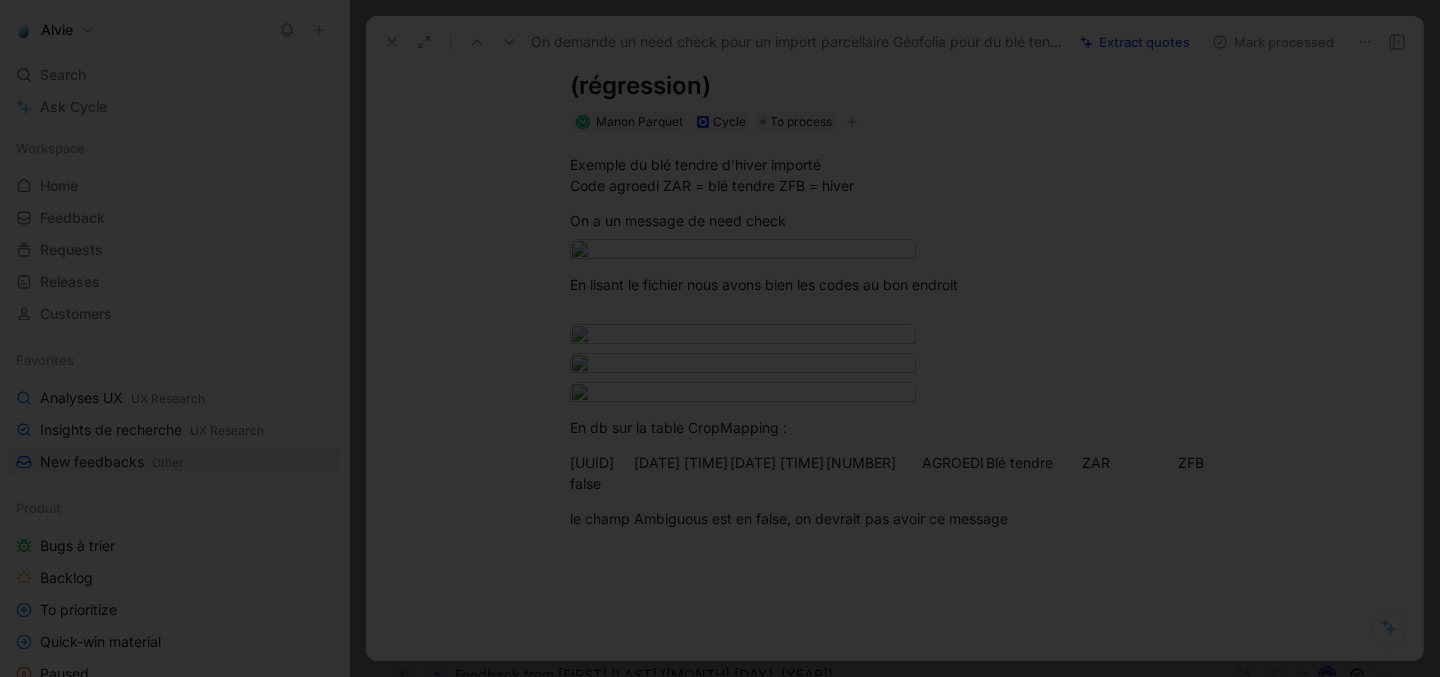 click at bounding box center (720, 677) 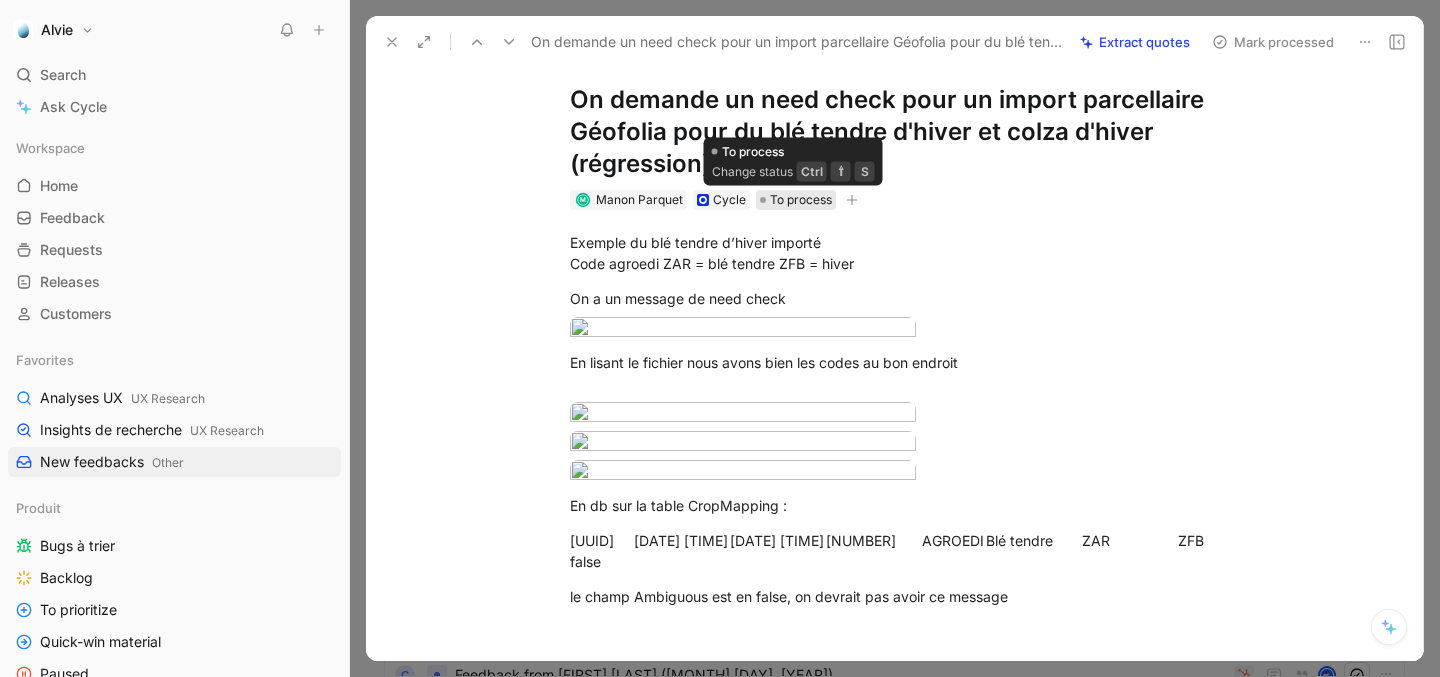 scroll, scrollTop: 0, scrollLeft: 0, axis: both 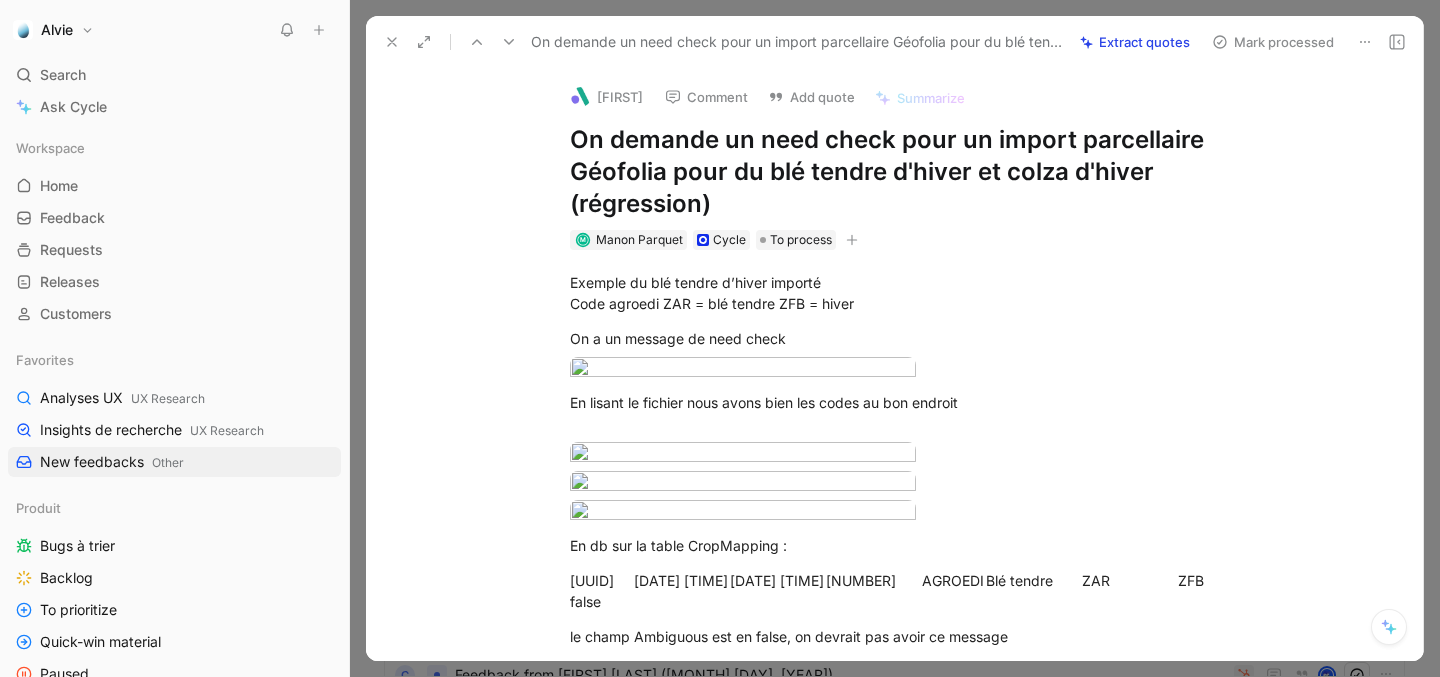 click at bounding box center [392, 42] 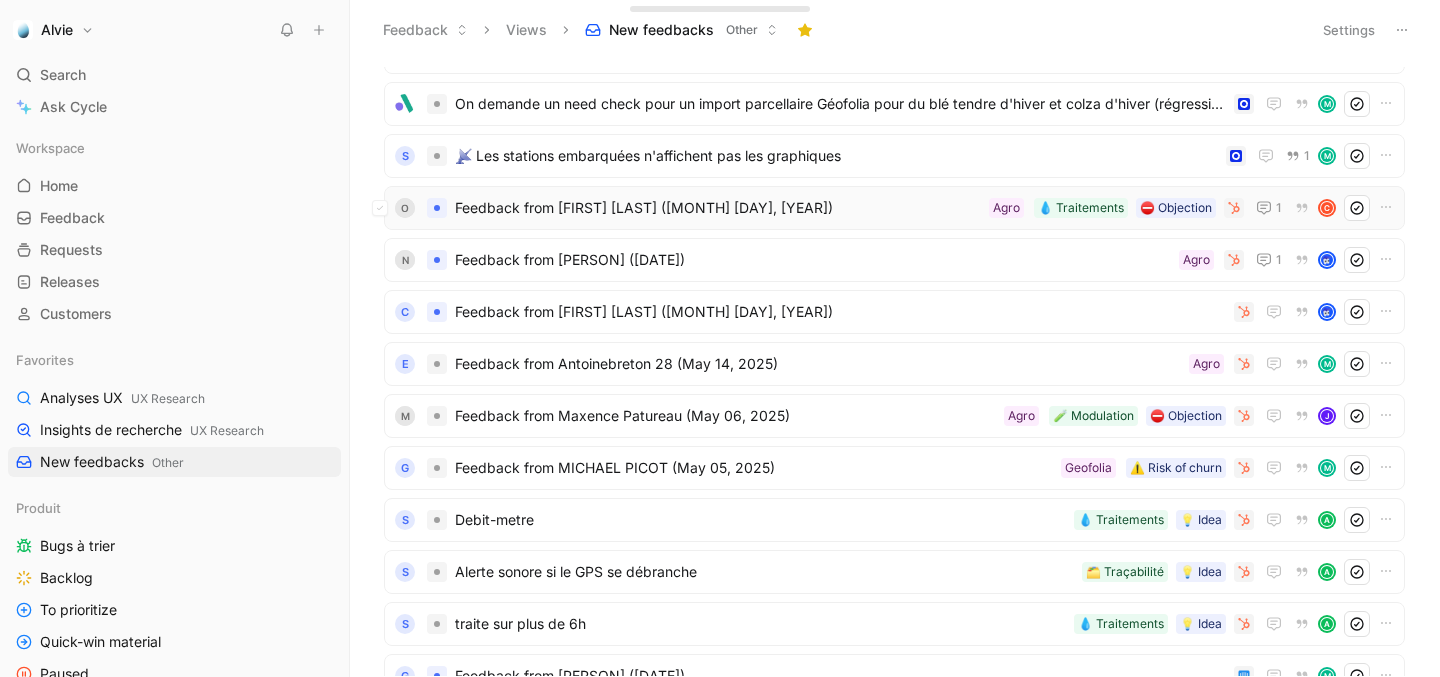 scroll, scrollTop: 834, scrollLeft: 0, axis: vertical 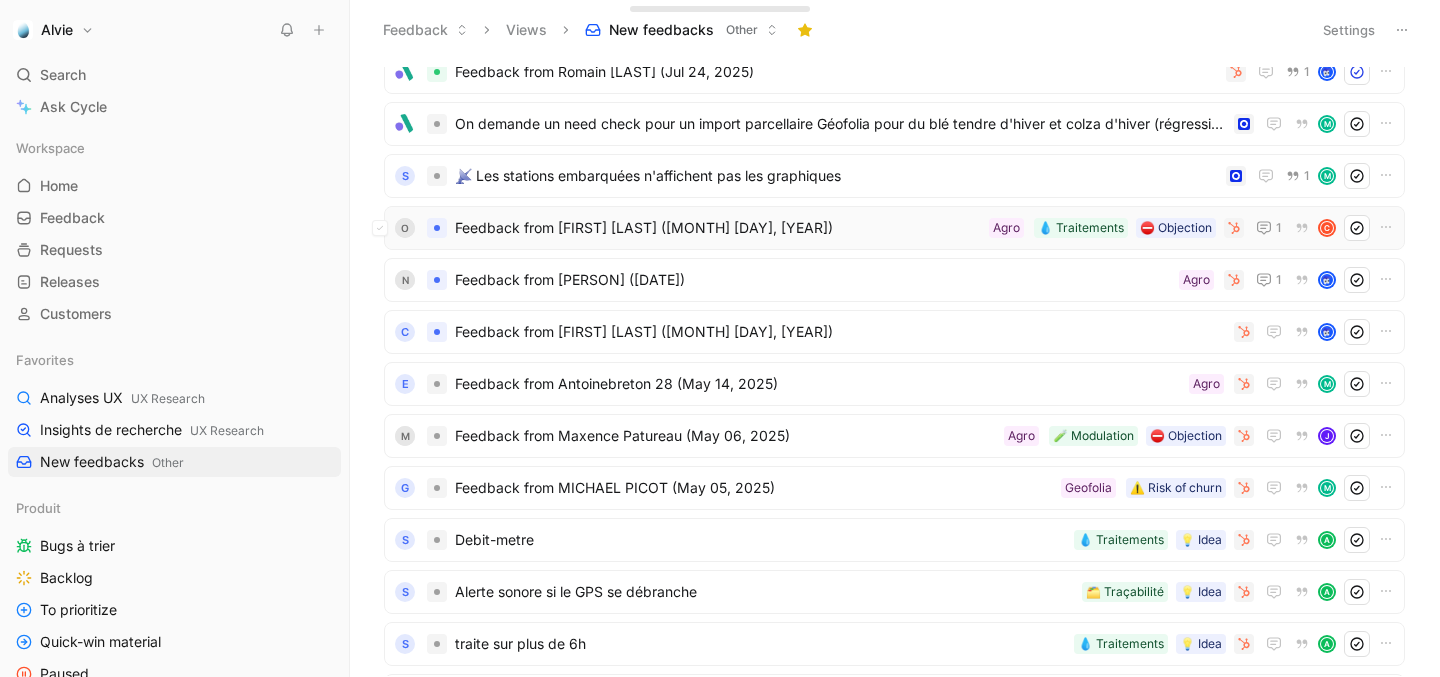 click on "Feedback from [FIRST] [LAST] ([MONTH] [DAY], [YEAR])" at bounding box center [718, 228] 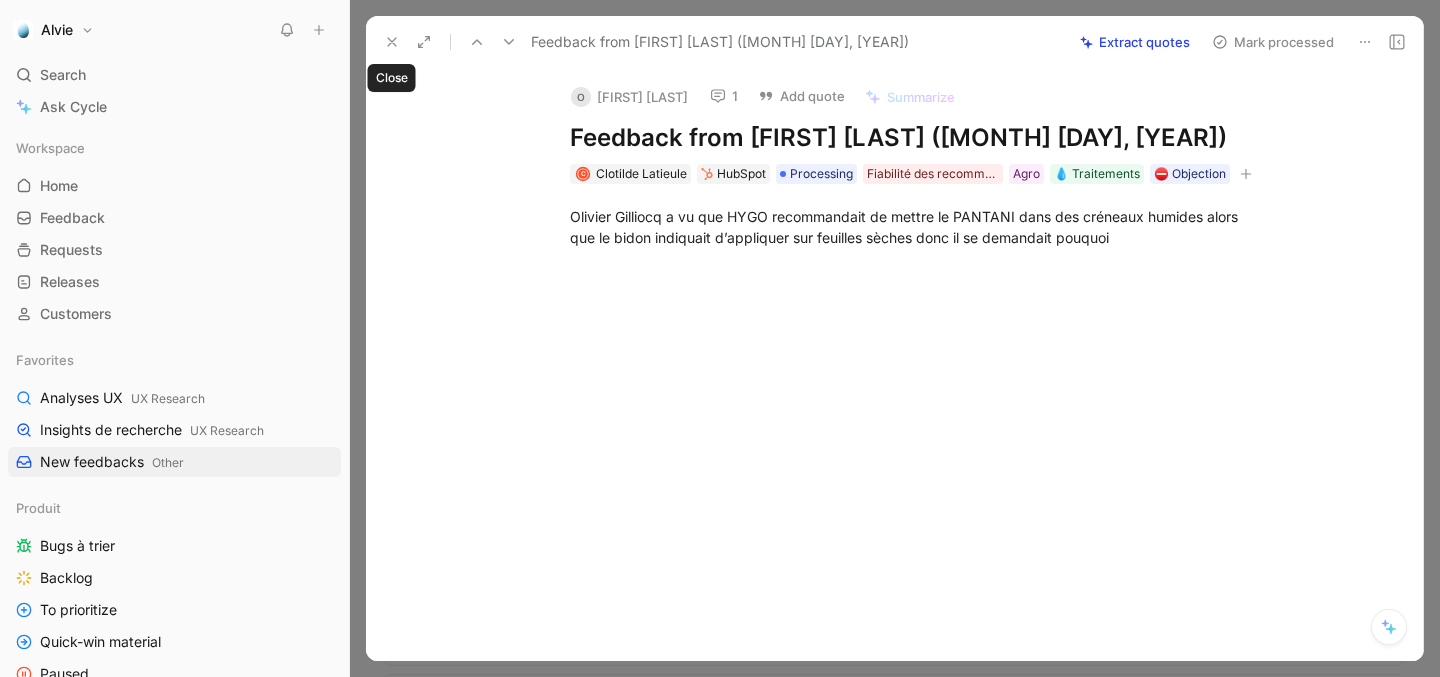 click 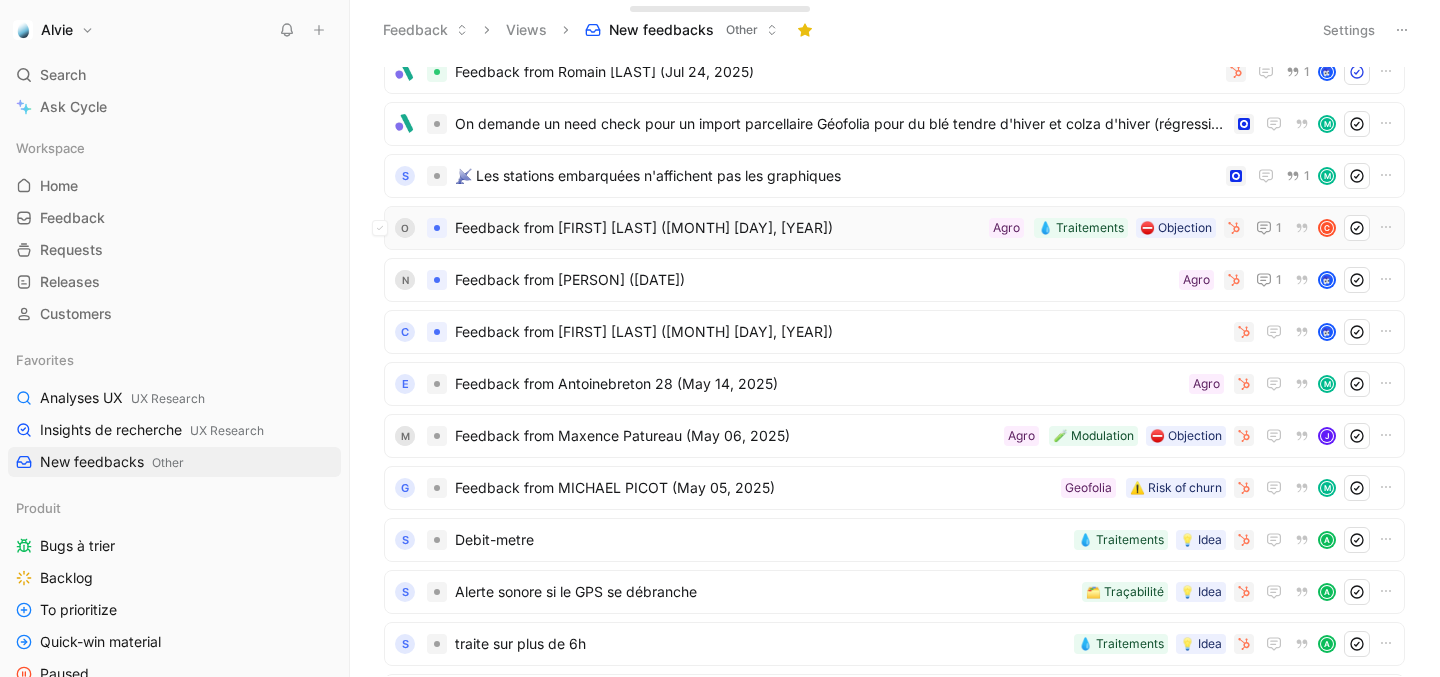 scroll, scrollTop: 624, scrollLeft: 0, axis: vertical 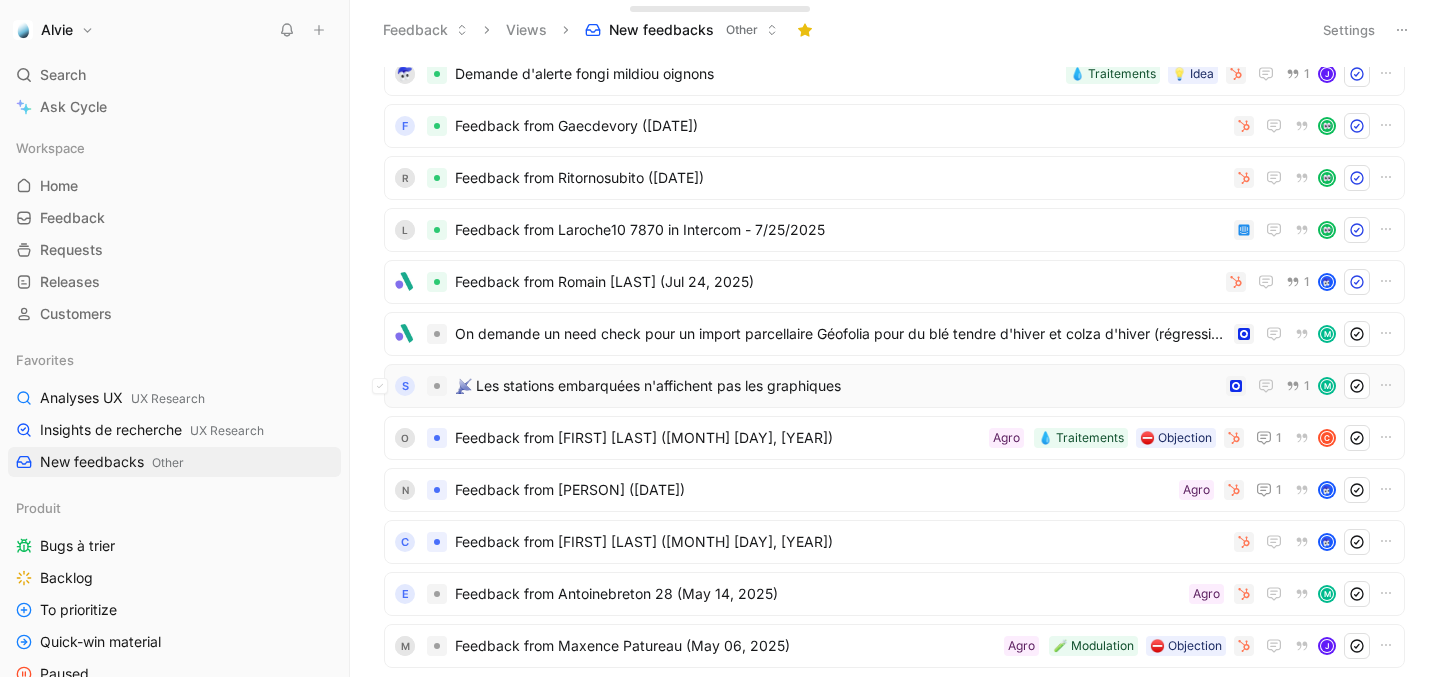 click on "📡 Les stations embarquées n'affichent pas les graphiques" at bounding box center (836, 386) 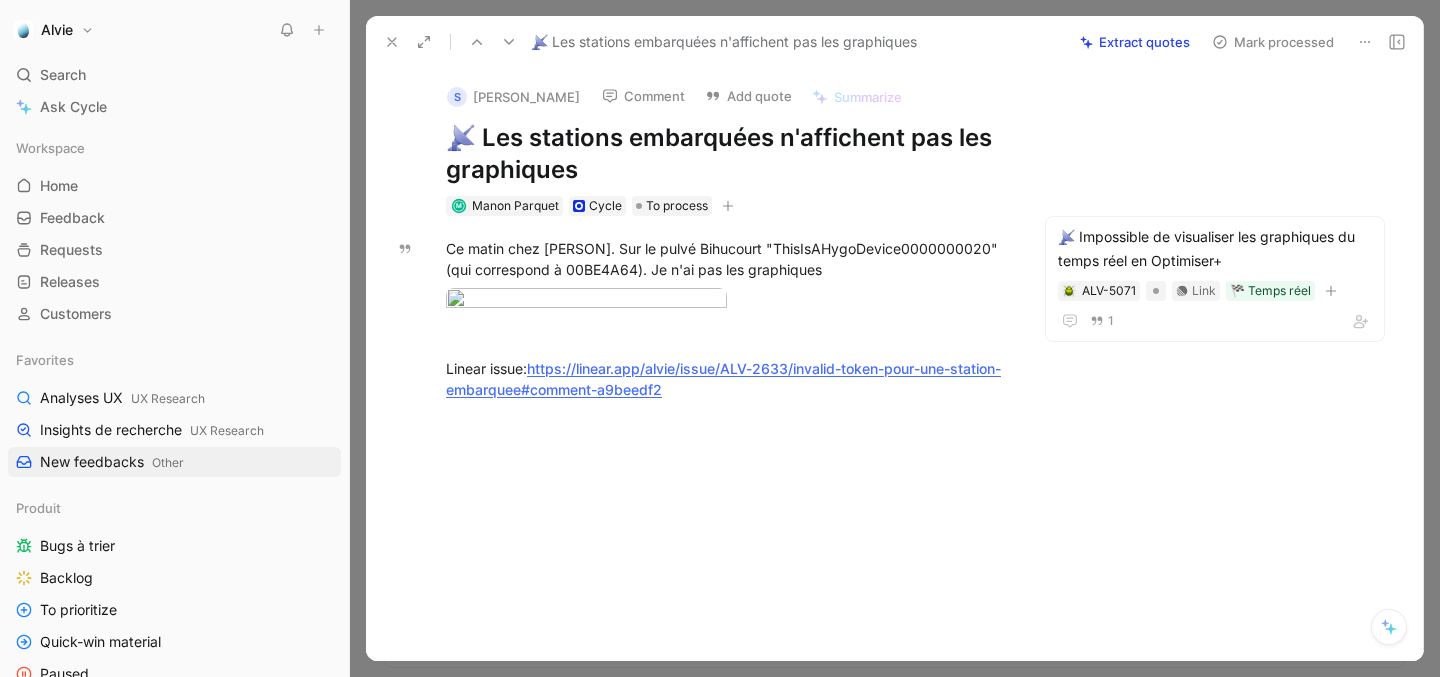 click on "Mark processed" at bounding box center [1273, 42] 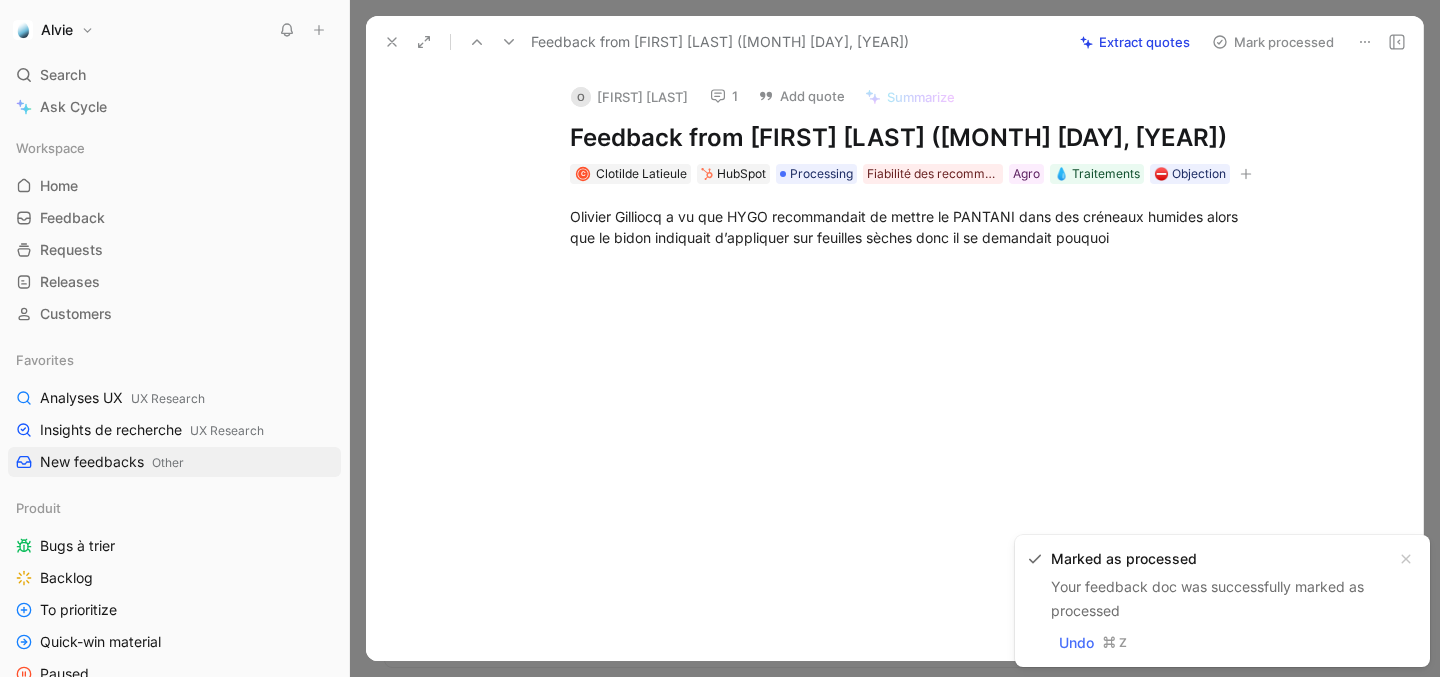 click 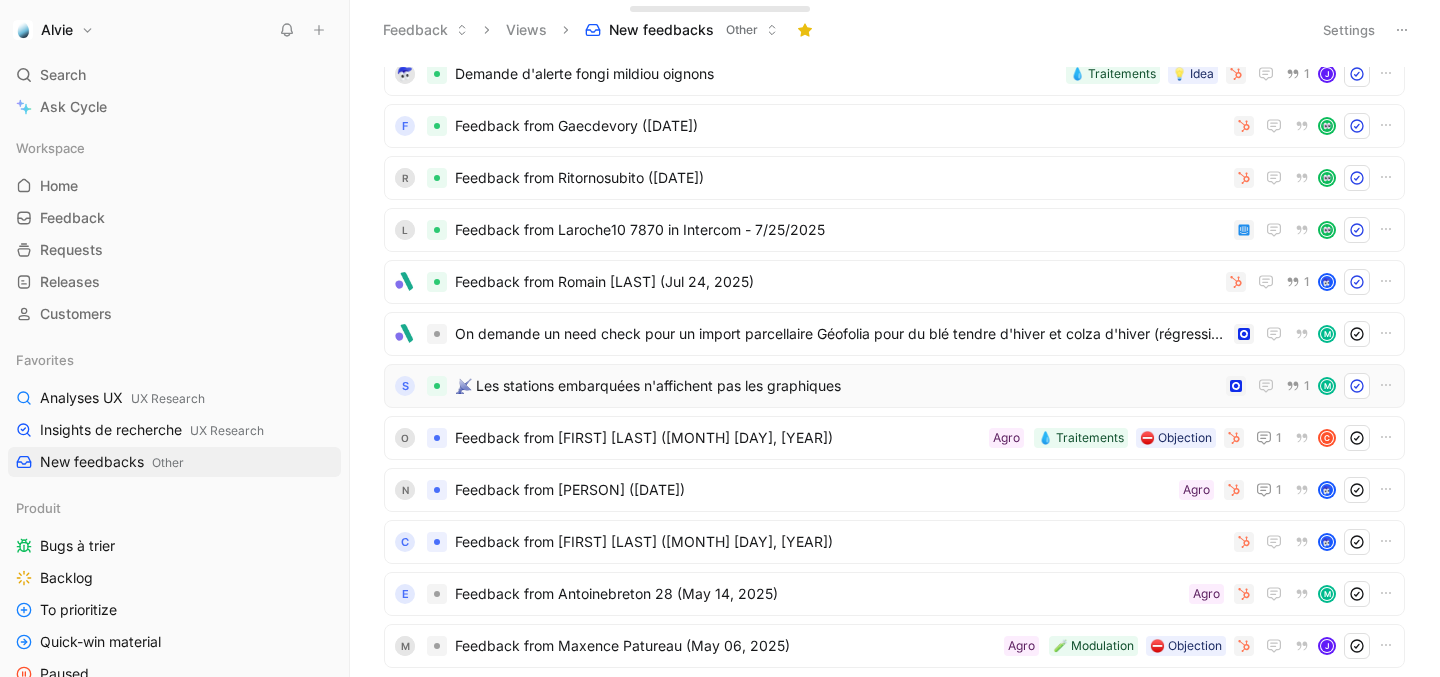 scroll, scrollTop: 0, scrollLeft: 0, axis: both 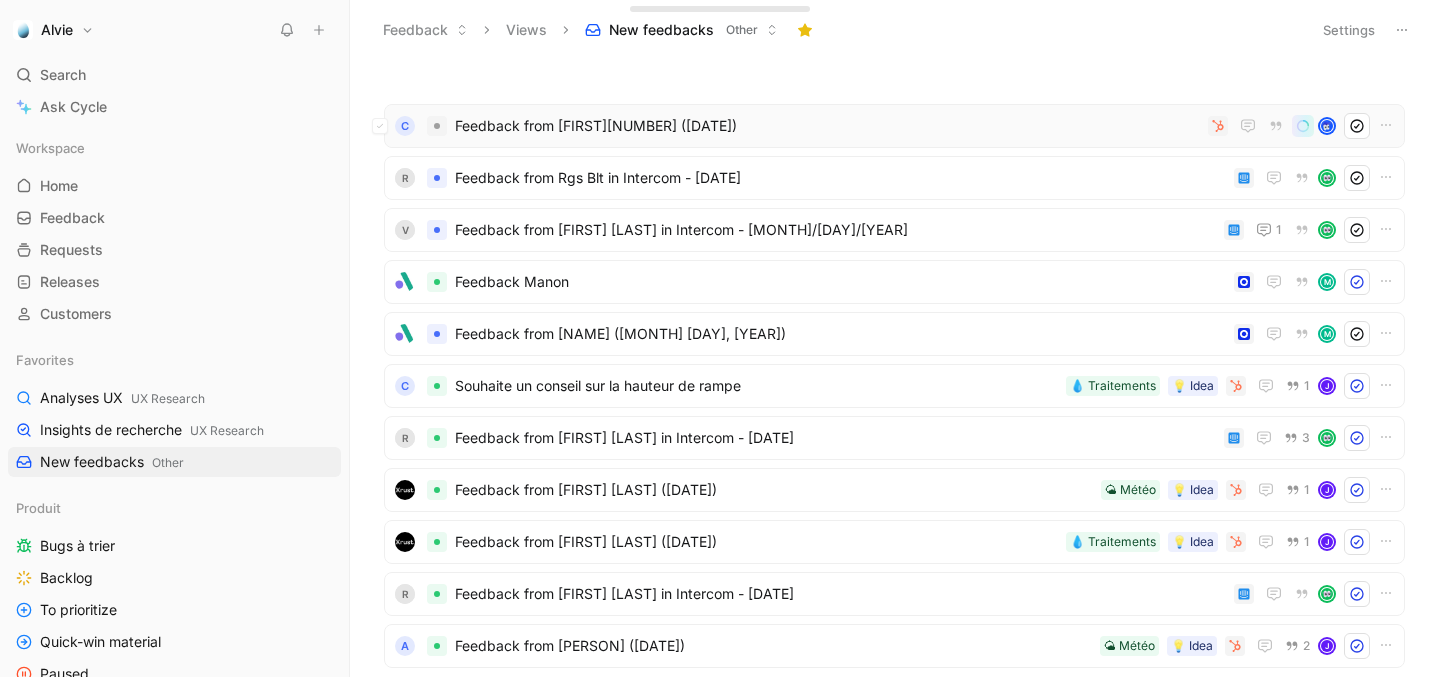 click on "Feedback from [FIRST][NUMBER] ([DATE])" at bounding box center [827, 126] 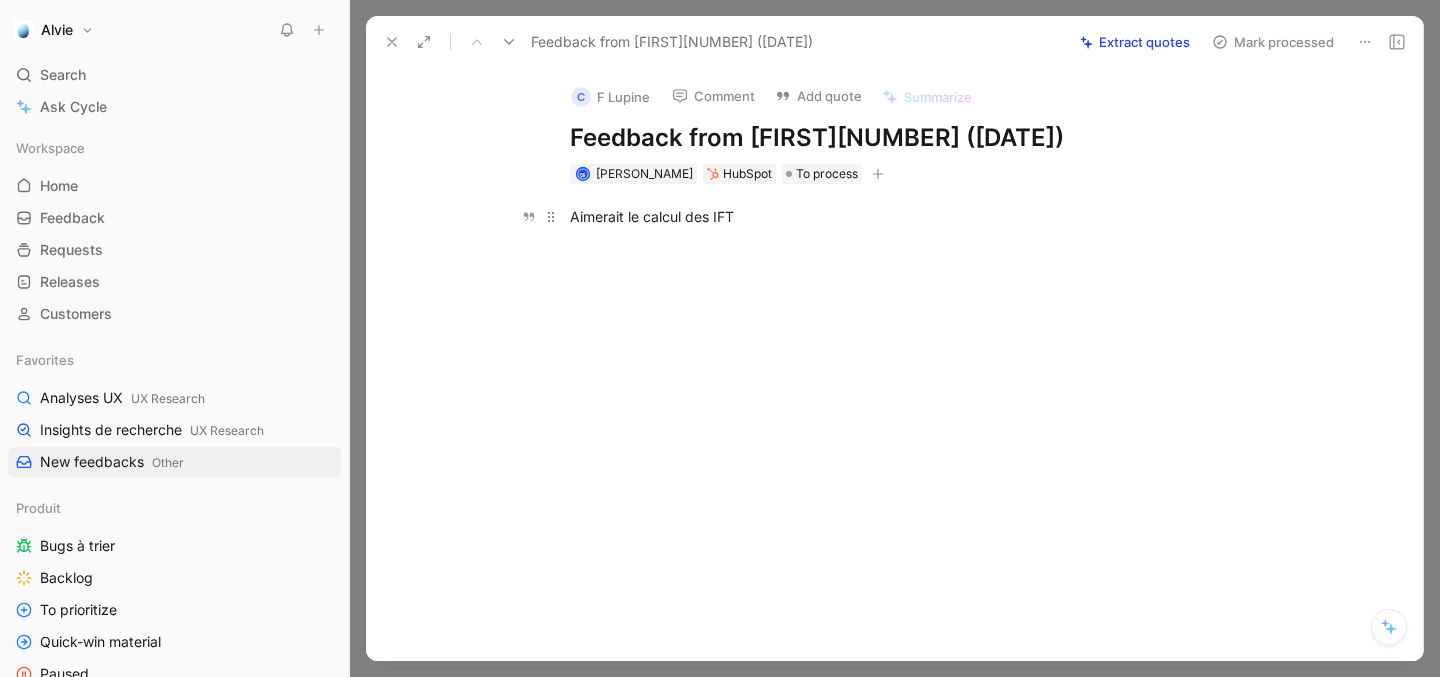 click on "Aimerait le calcul des IFT" at bounding box center (916, 216) 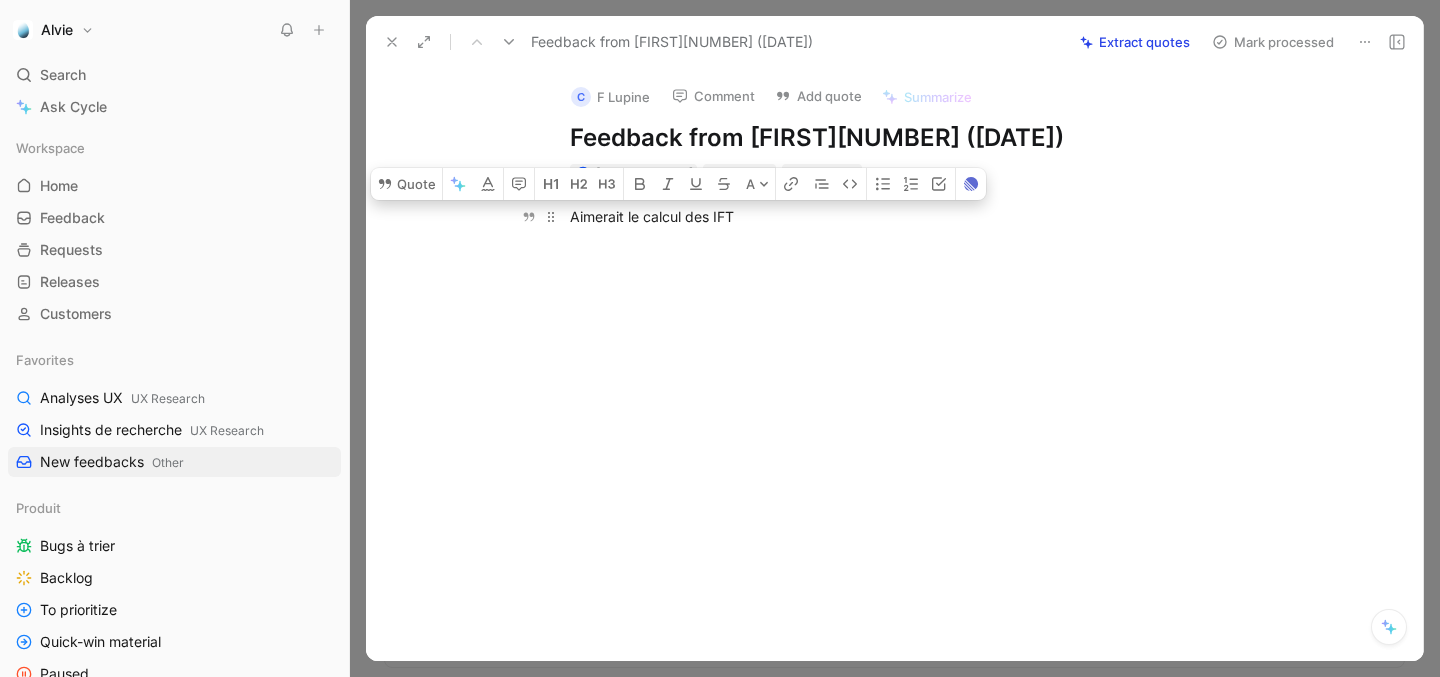 click on "Aimerait le calcul des IFT" at bounding box center (916, 216) 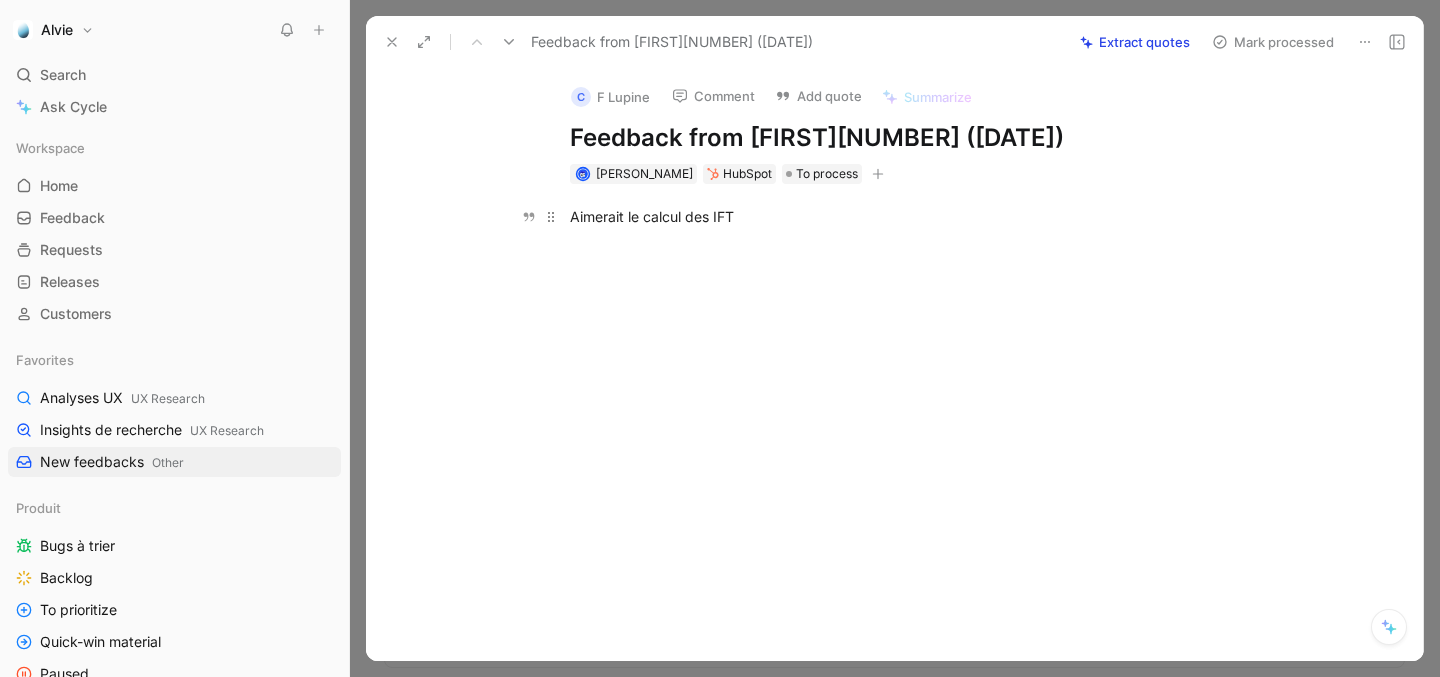 click on "Aimerait le calcul des IFT" at bounding box center (916, 216) 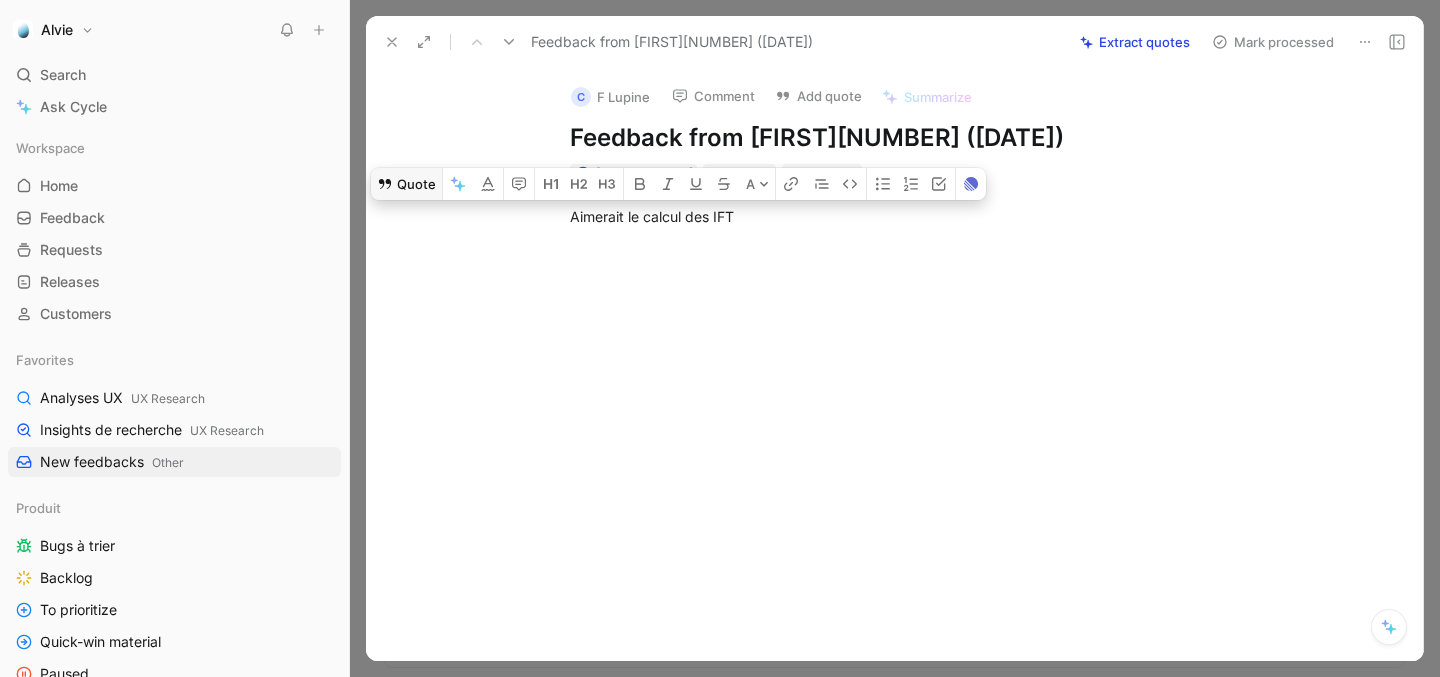 click on "Quote" at bounding box center [406, 184] 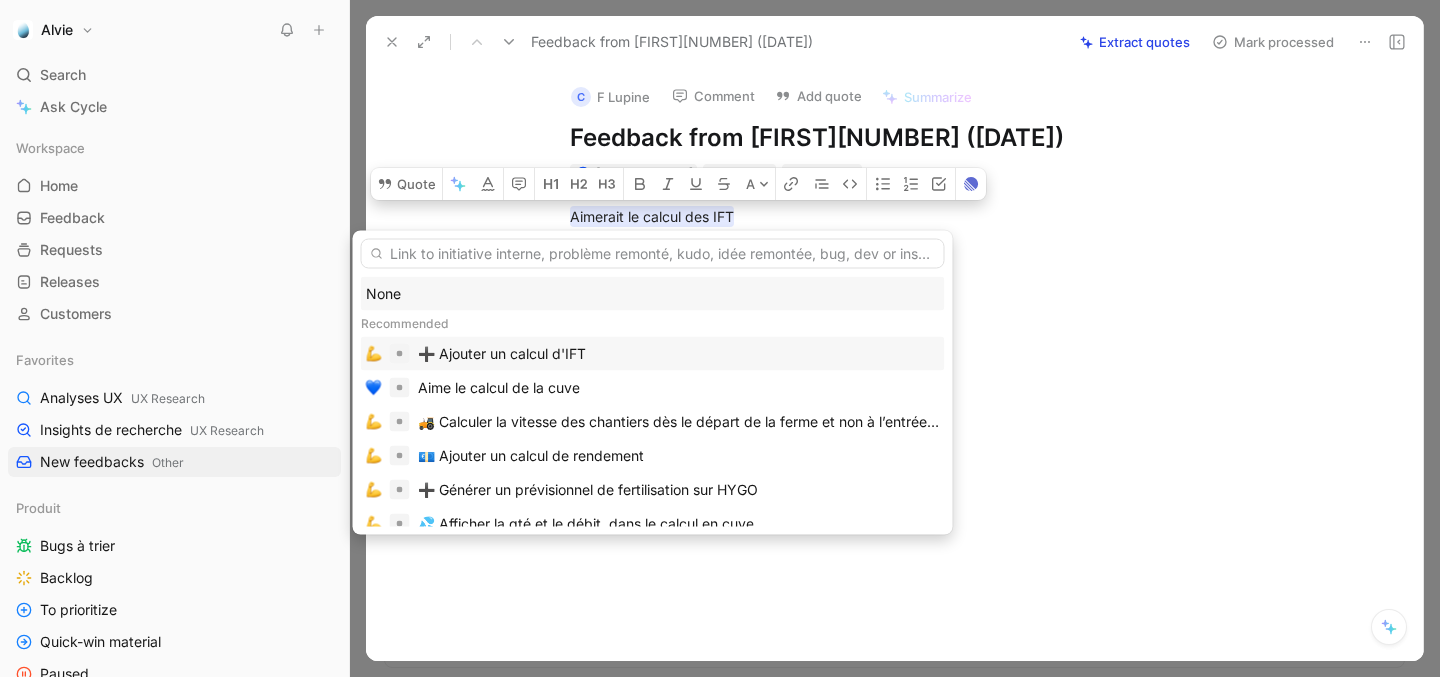 click on "➕ Ajouter un calcul d'IFT" at bounding box center [502, 354] 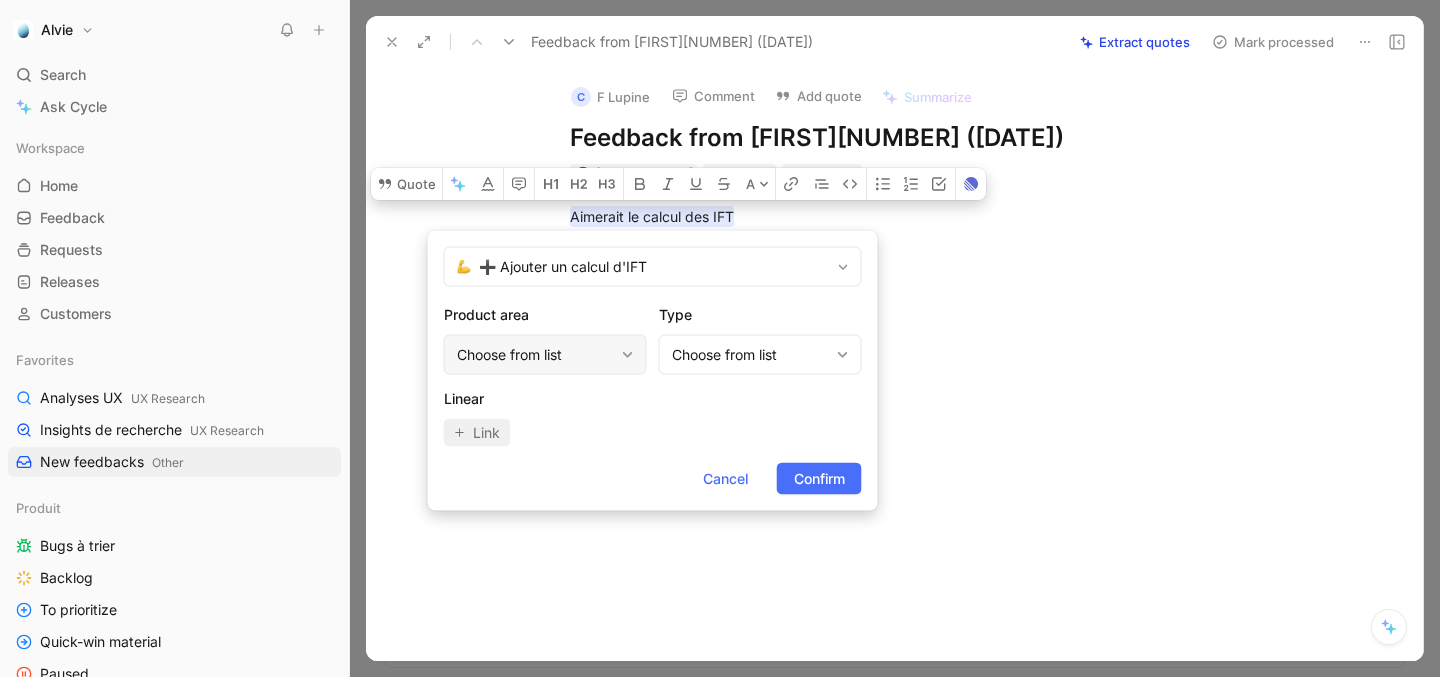 click on "Choose from list" at bounding box center [535, 355] 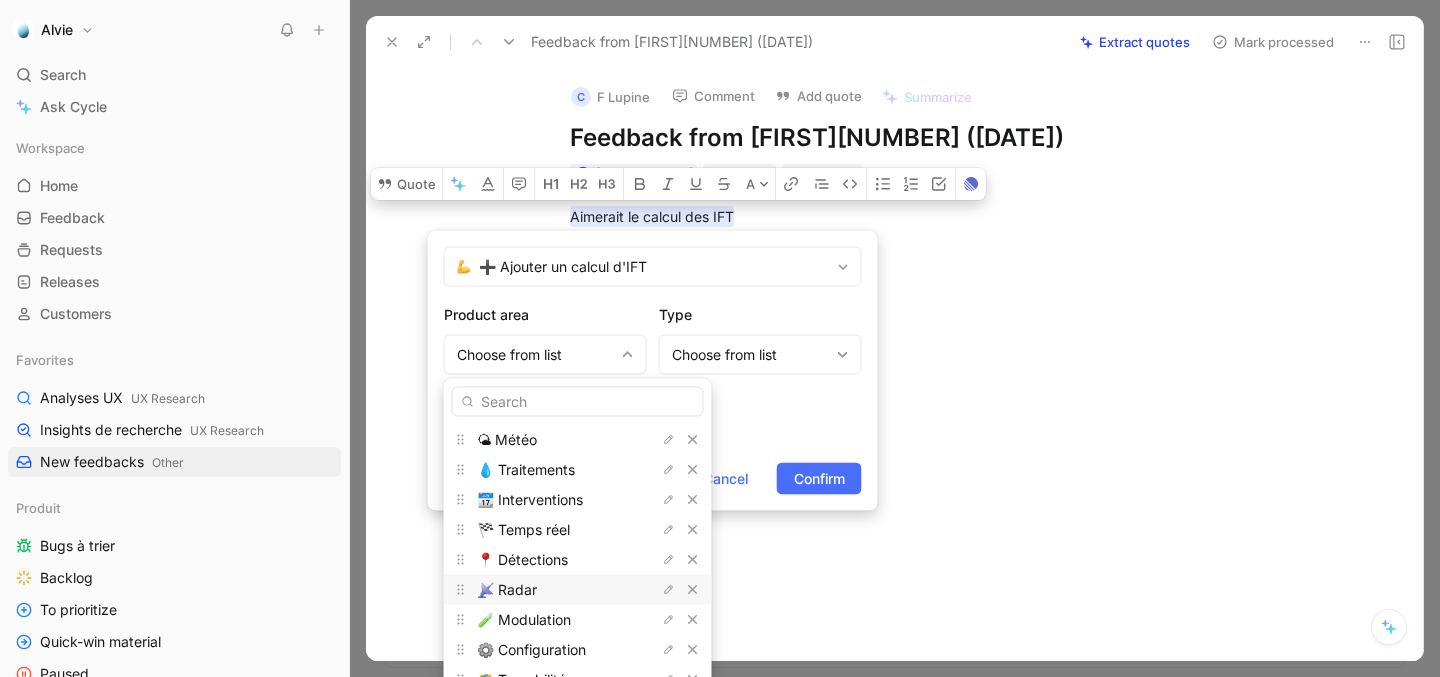 scroll, scrollTop: 112, scrollLeft: 0, axis: vertical 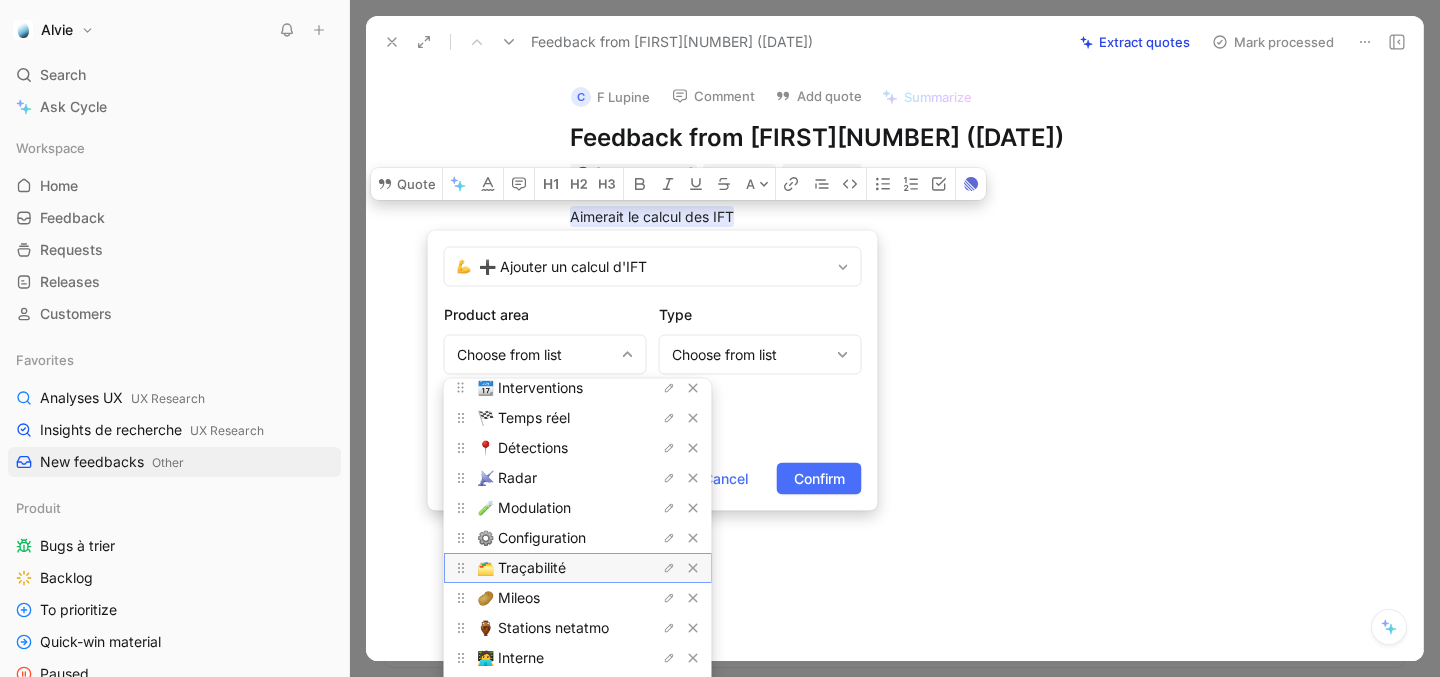 click on "🗂️ Traçabilité" at bounding box center (521, 567) 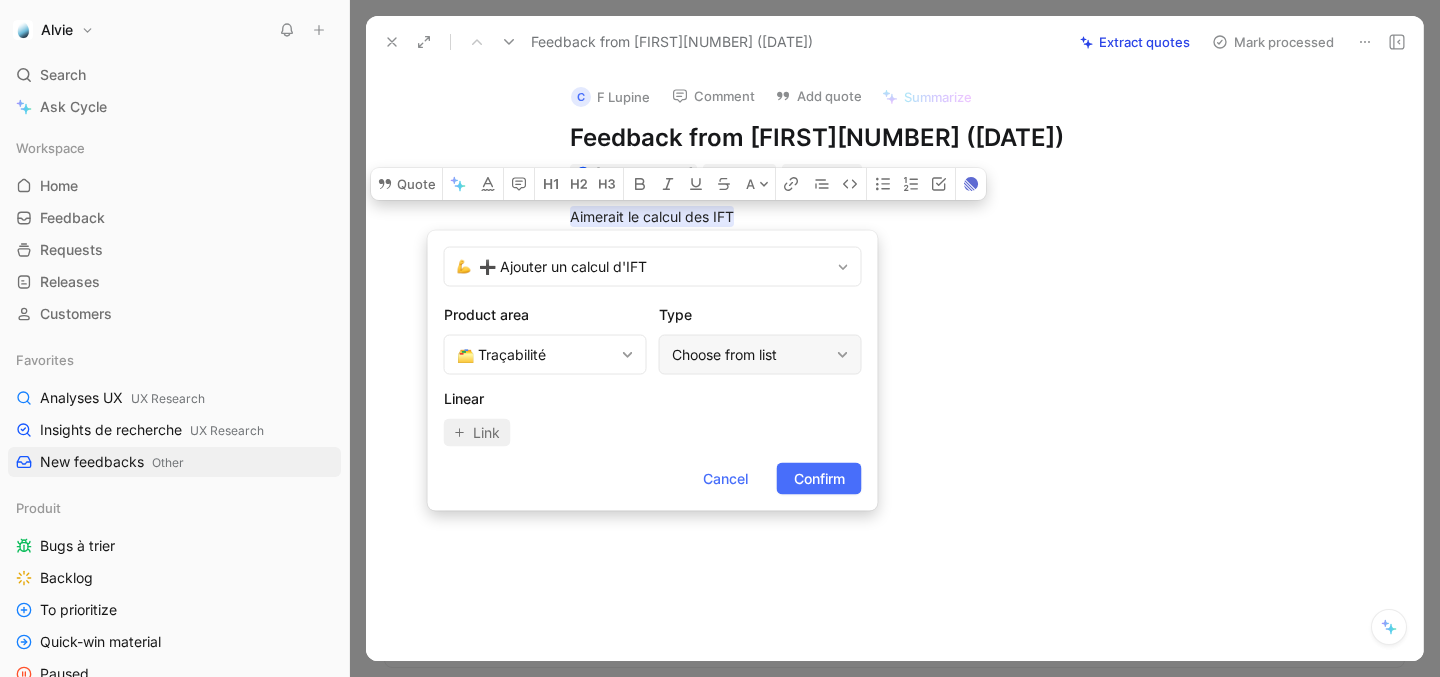 click on "Choose from list" at bounding box center (750, 355) 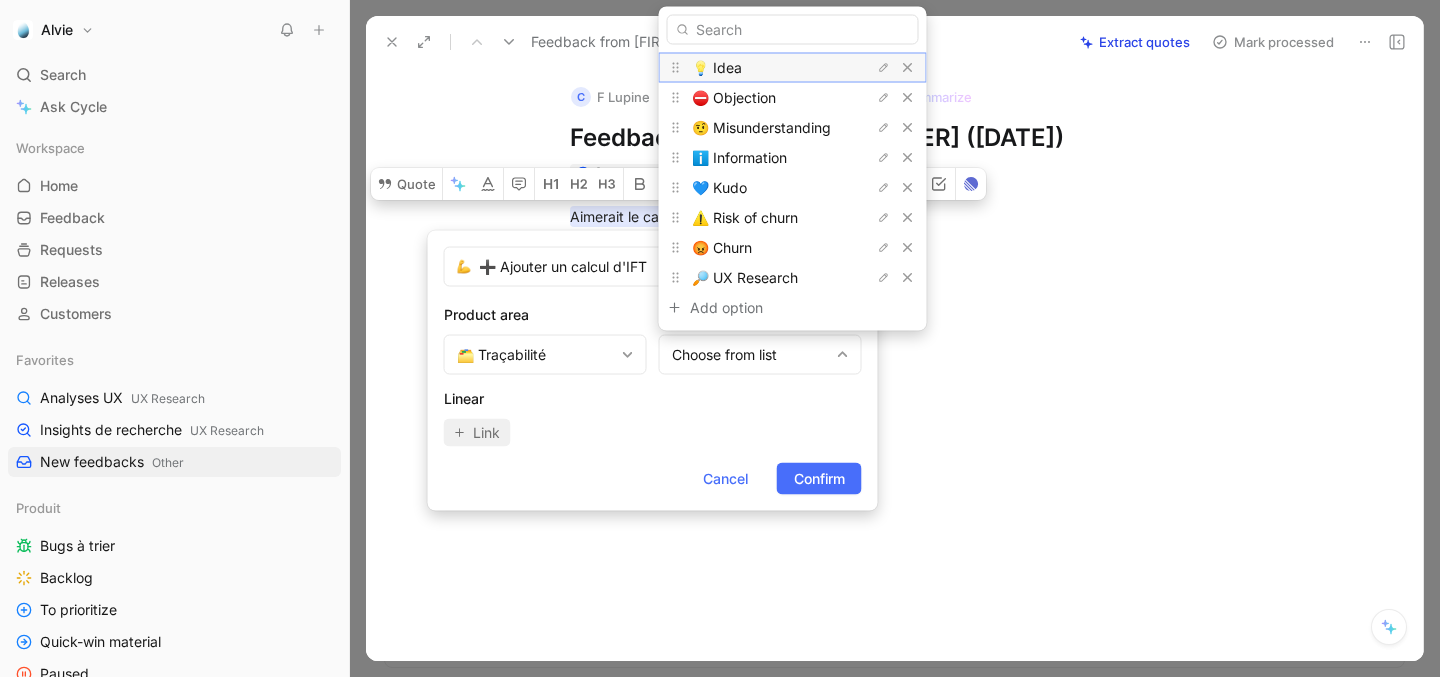 click on "💡 Idea" at bounding box center [767, 68] 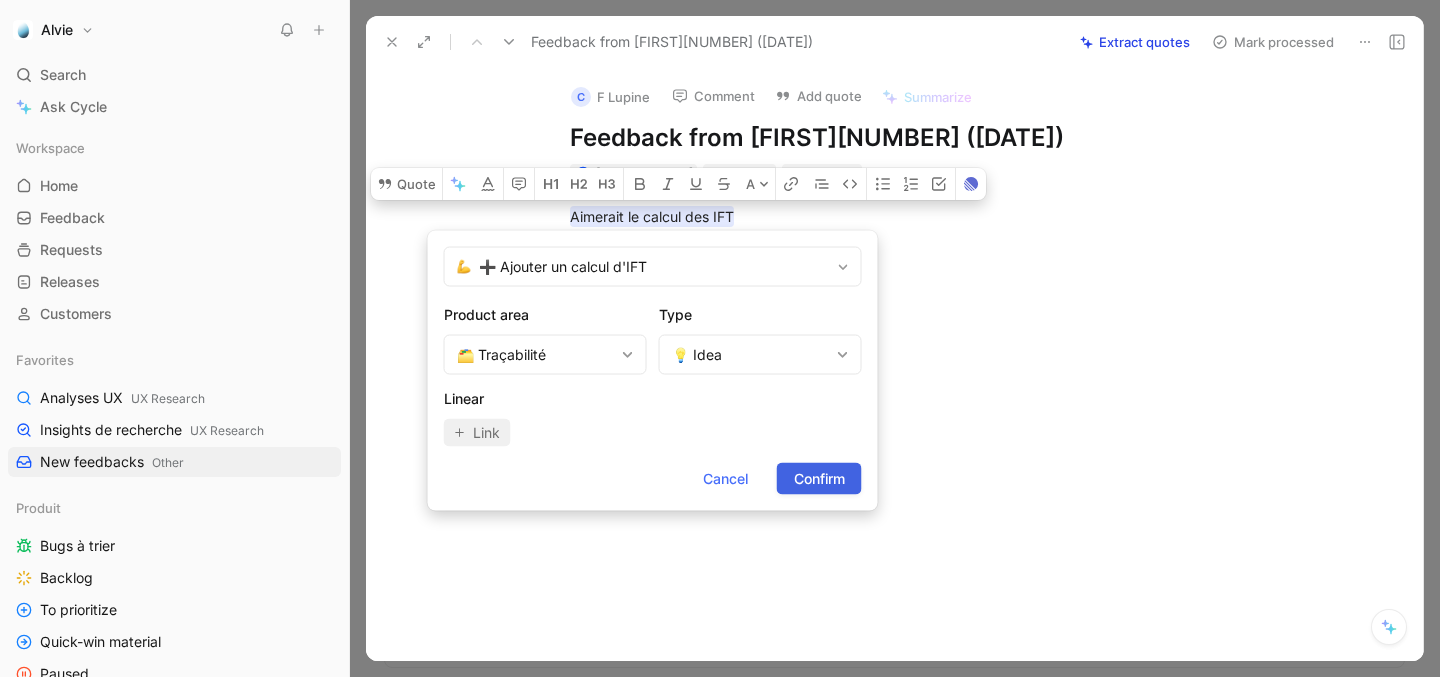 click on "Confirm" at bounding box center (819, 479) 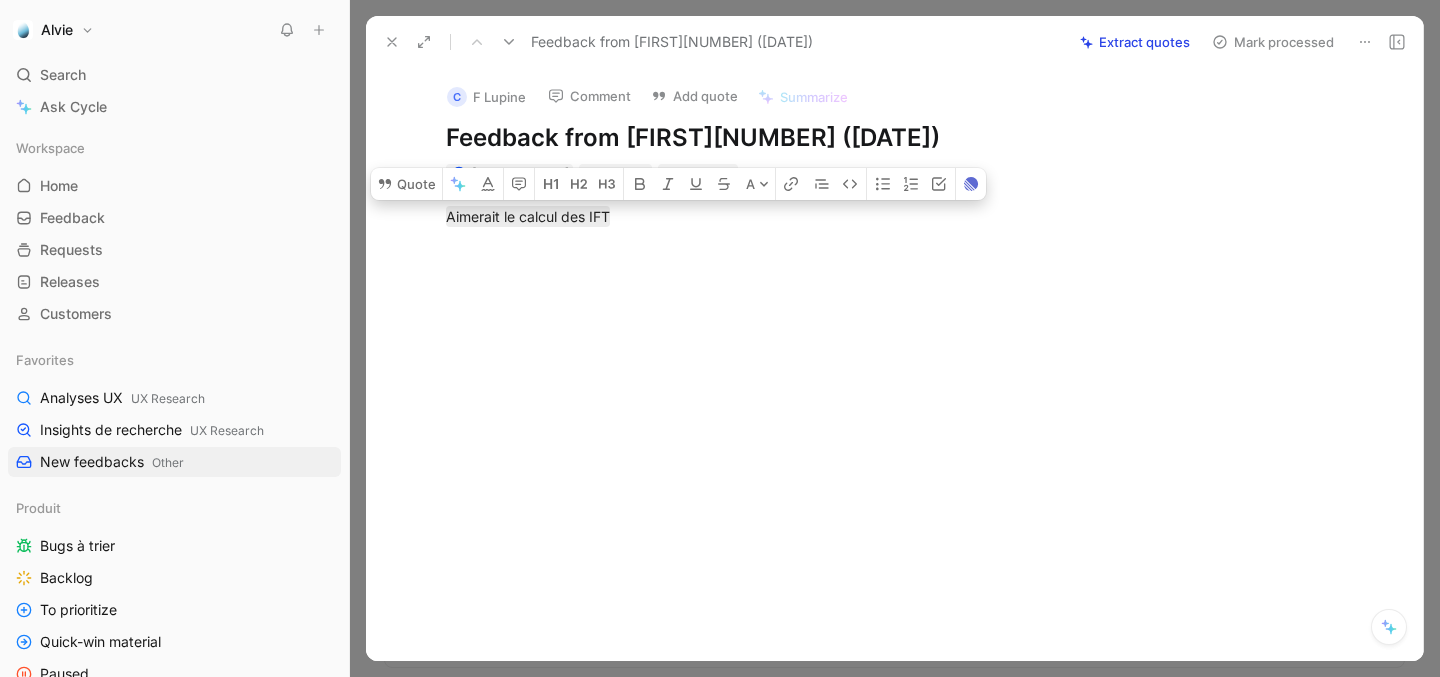 click on "Mark processed" at bounding box center [1273, 42] 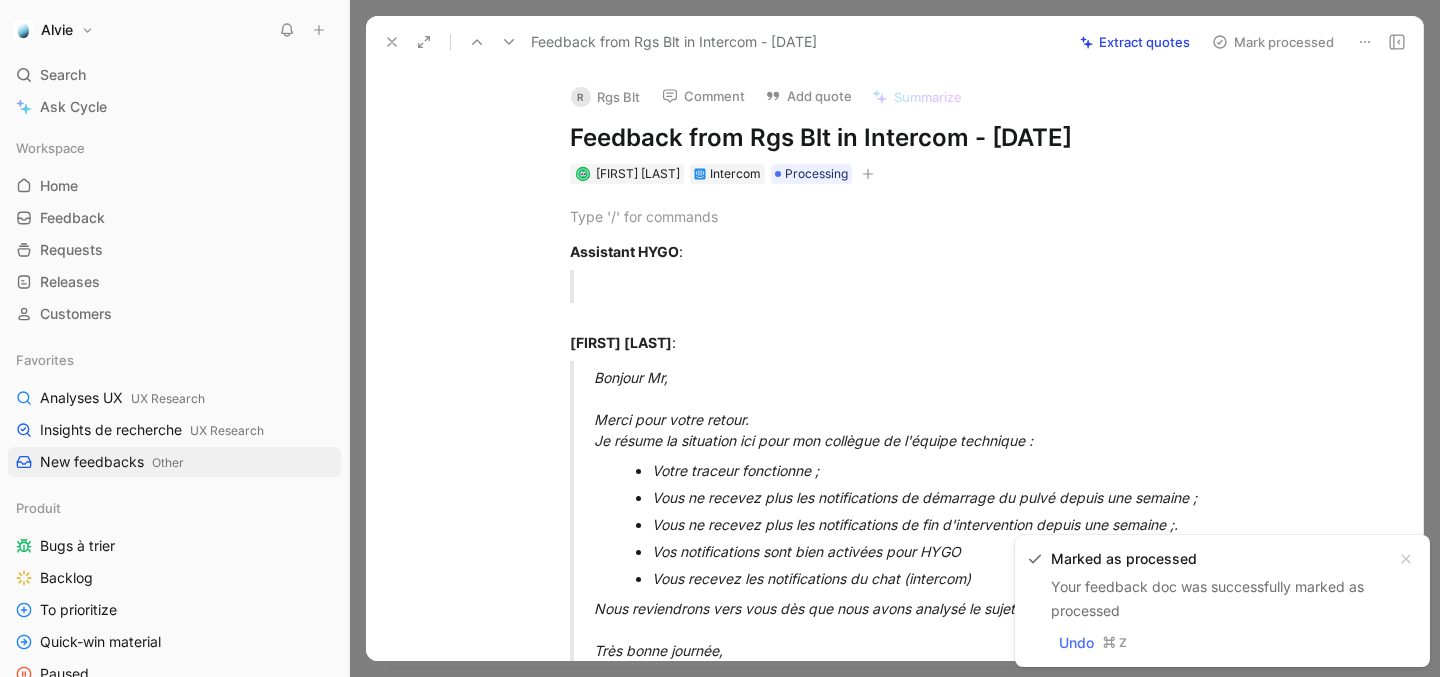 click 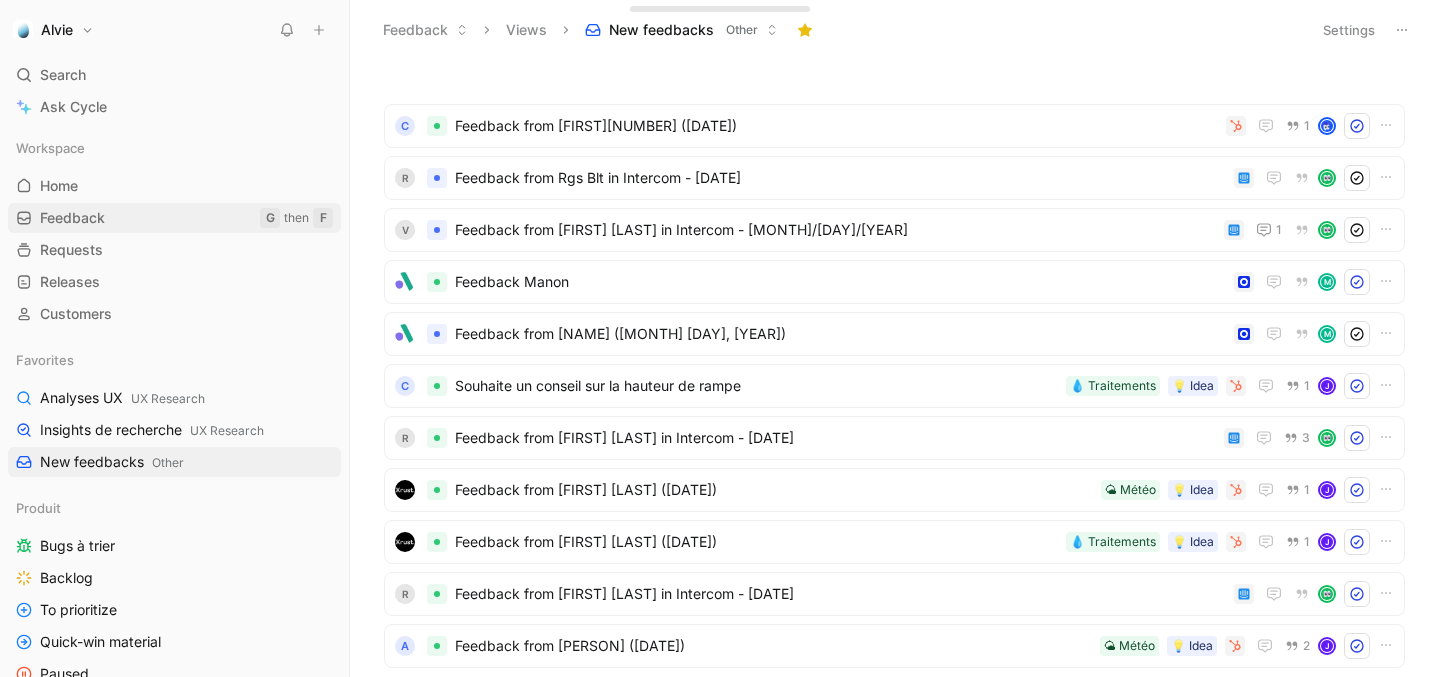 click on "Feedback G then F" at bounding box center [174, 218] 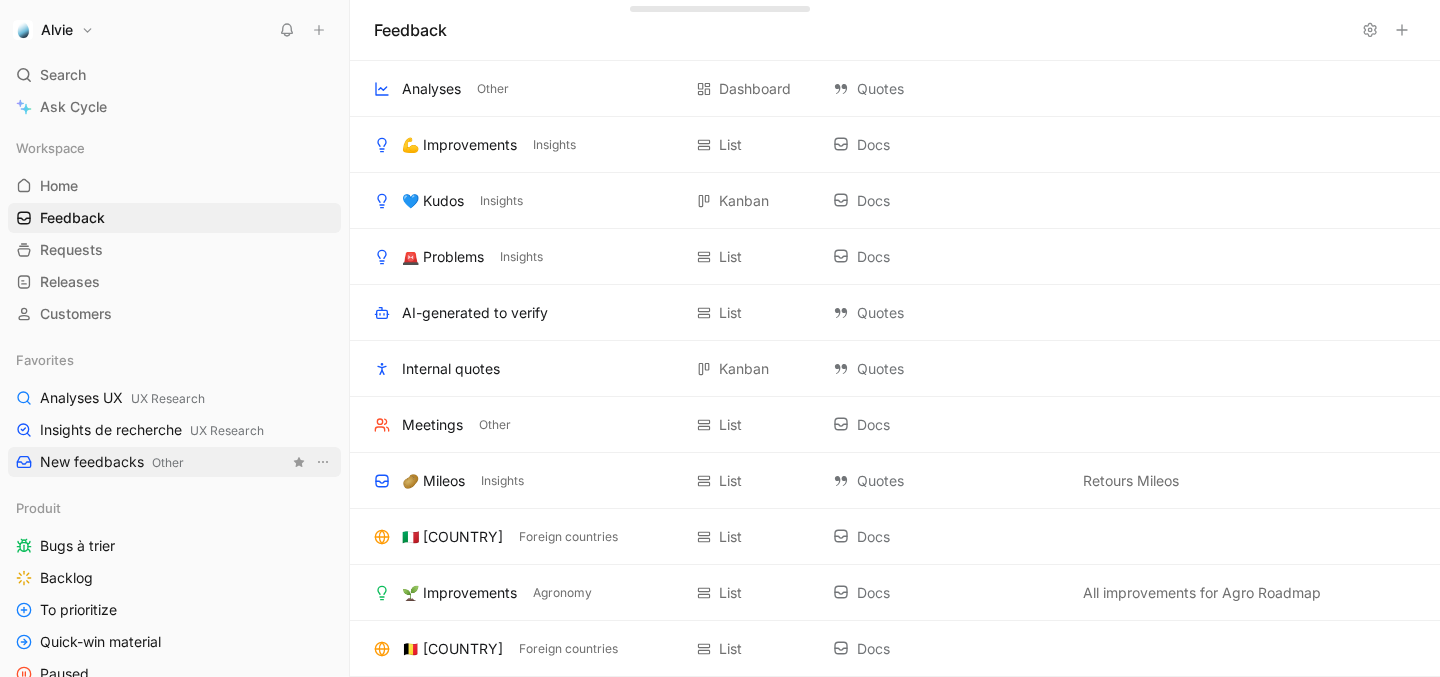 click on "New feedbacks Other" at bounding box center [174, 462] 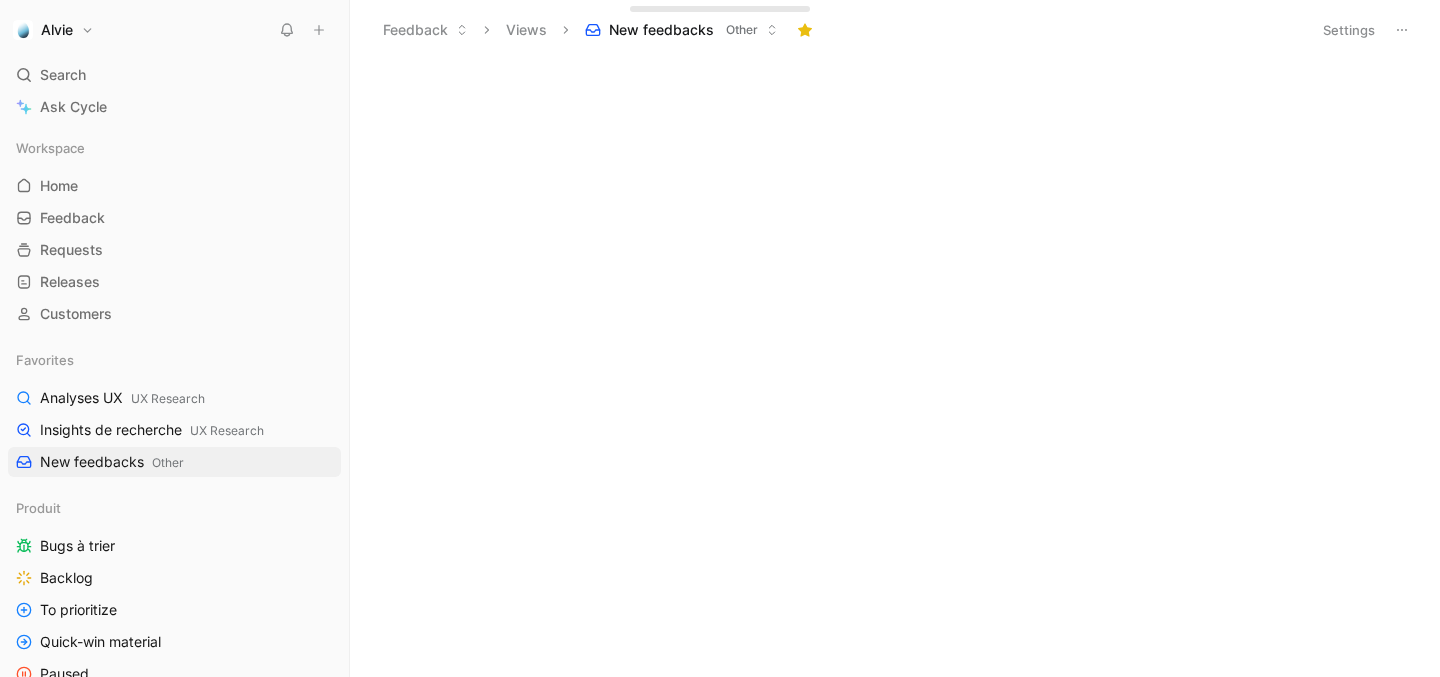 scroll, scrollTop: 0, scrollLeft: 0, axis: both 